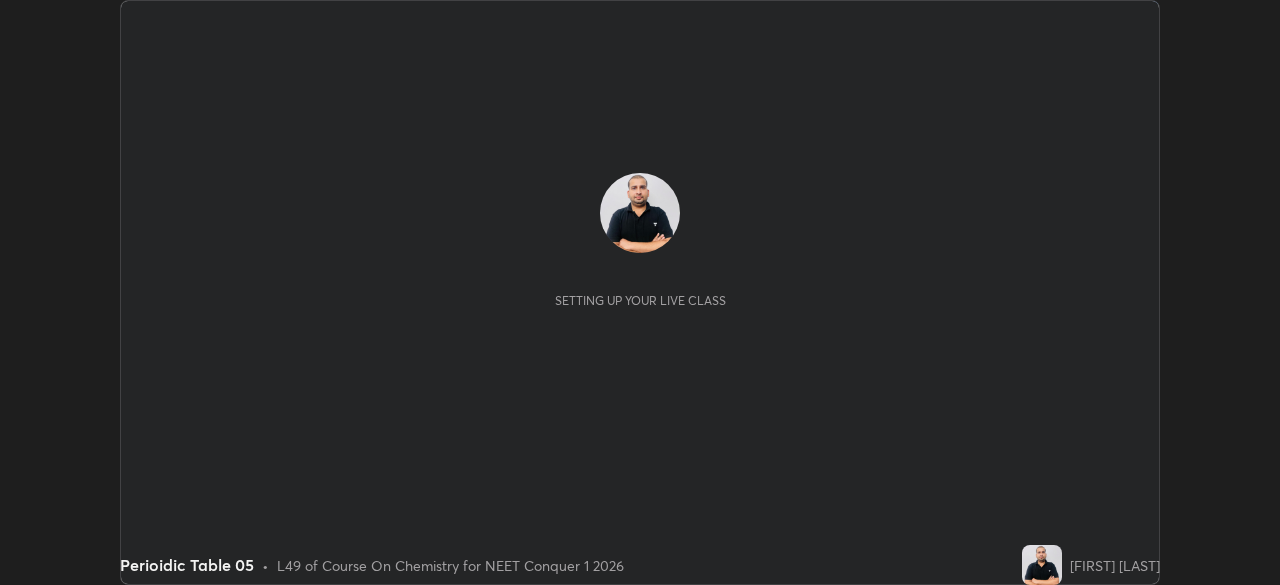 scroll, scrollTop: 0, scrollLeft: 0, axis: both 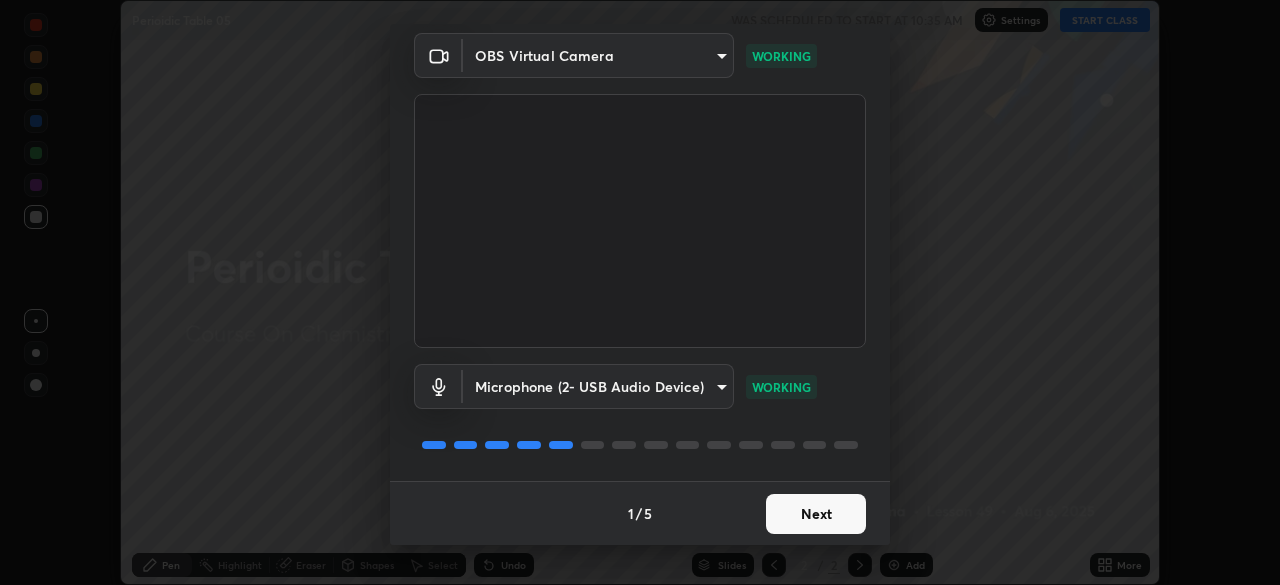 click on "Next" at bounding box center [816, 514] 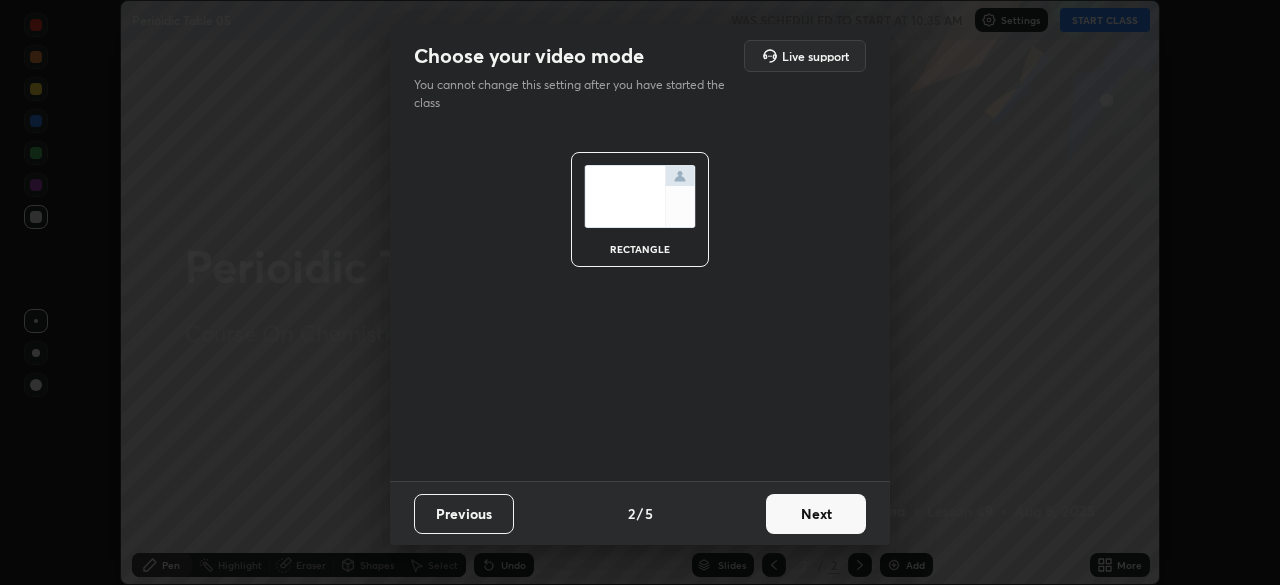click on "Next" at bounding box center (816, 514) 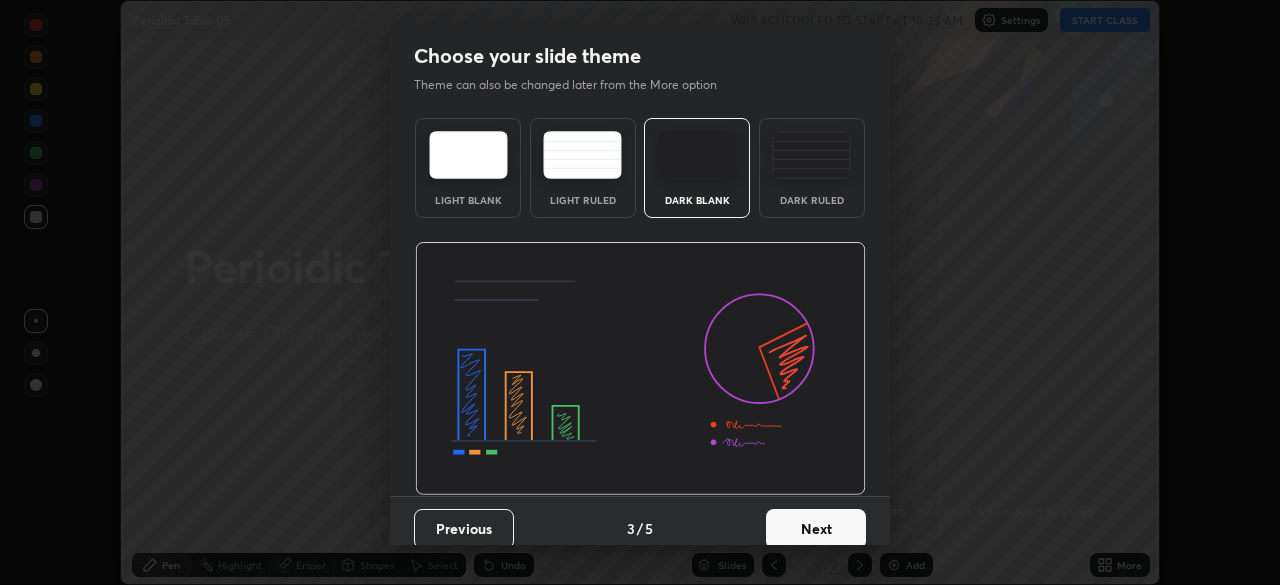 click on "Next" at bounding box center [816, 529] 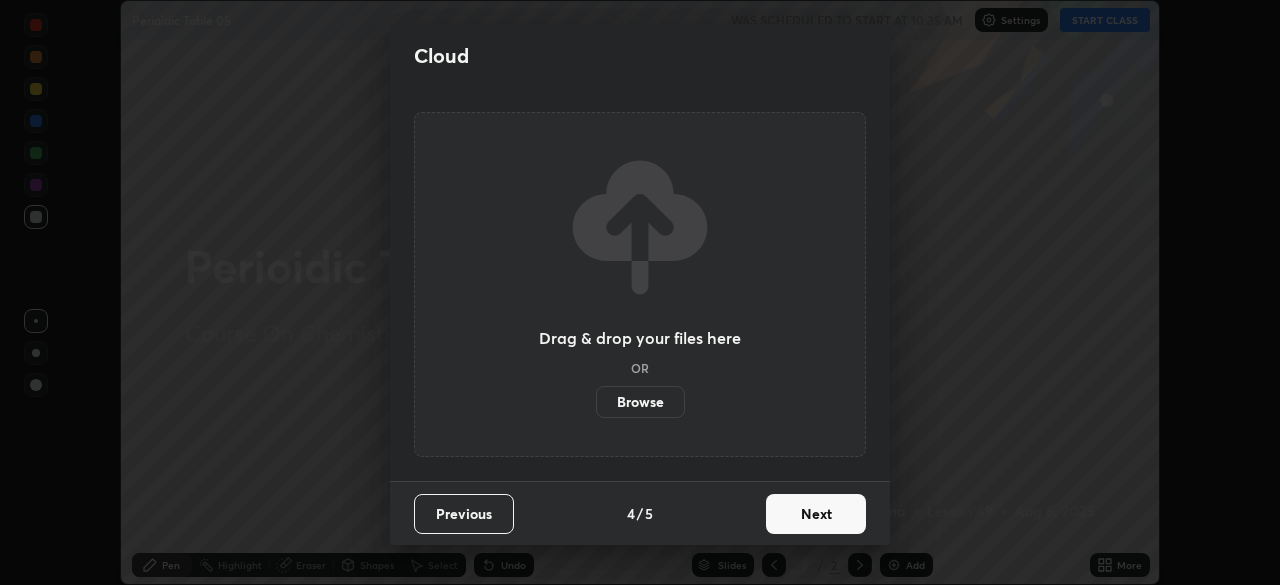 click on "Next" at bounding box center (816, 514) 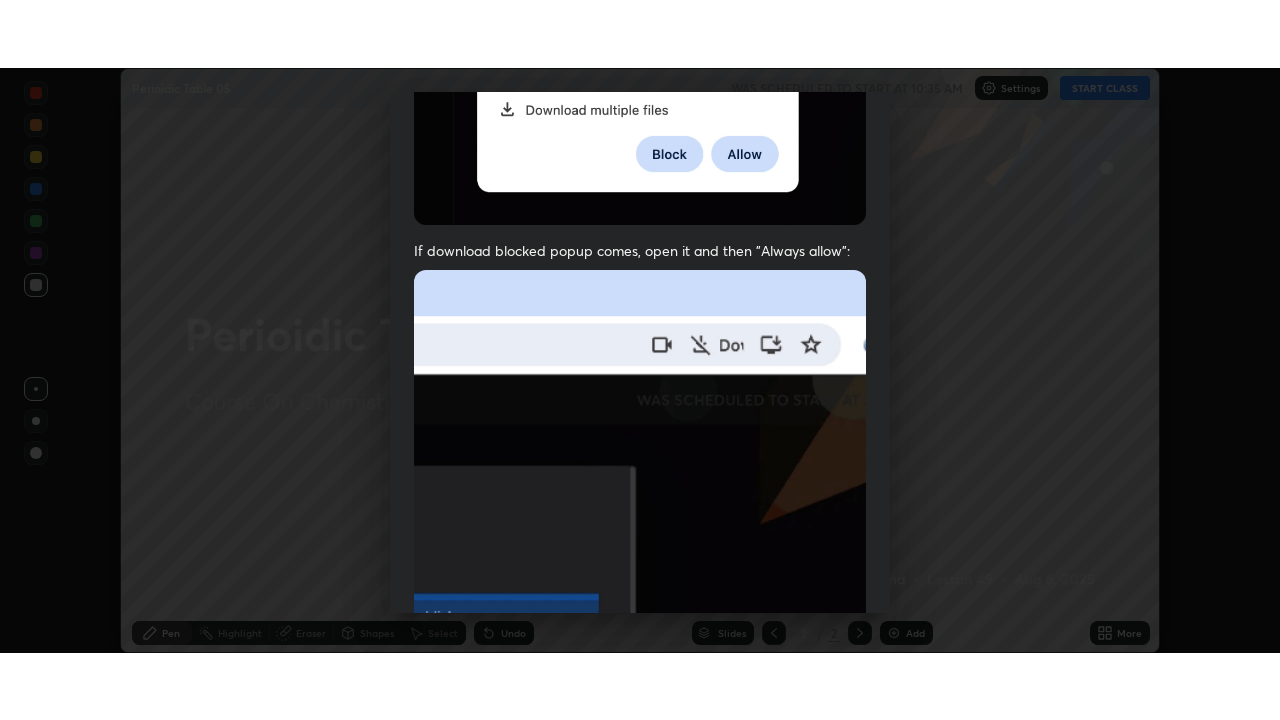 scroll, scrollTop: 479, scrollLeft: 0, axis: vertical 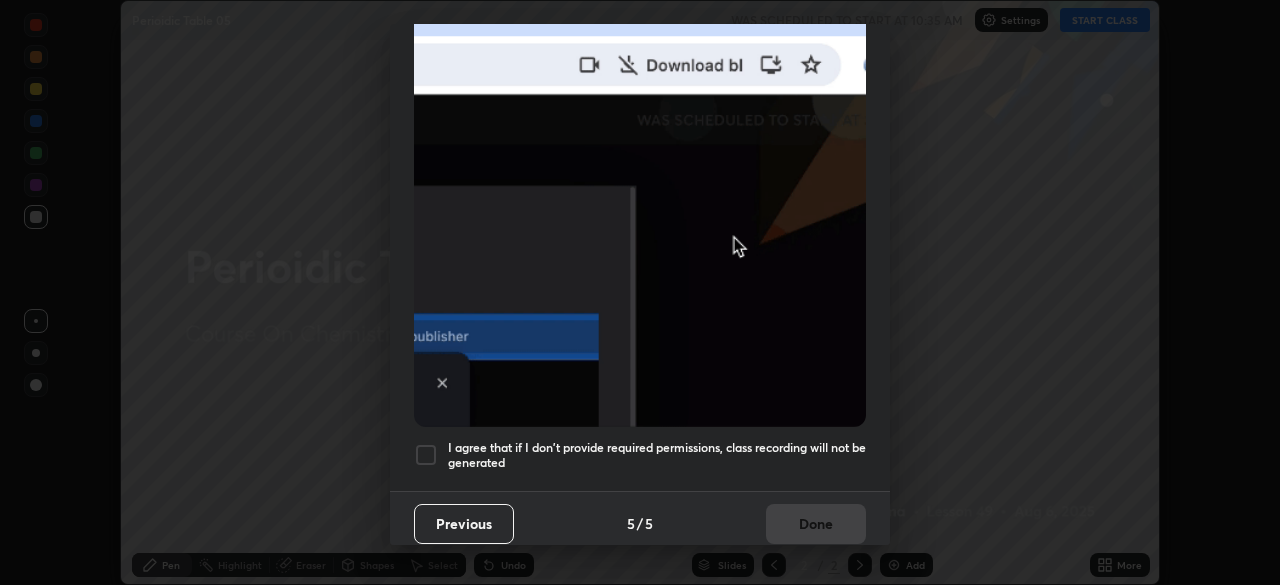 click on "I agree that if I don't provide required permissions, class recording will not be generated" at bounding box center [657, 455] 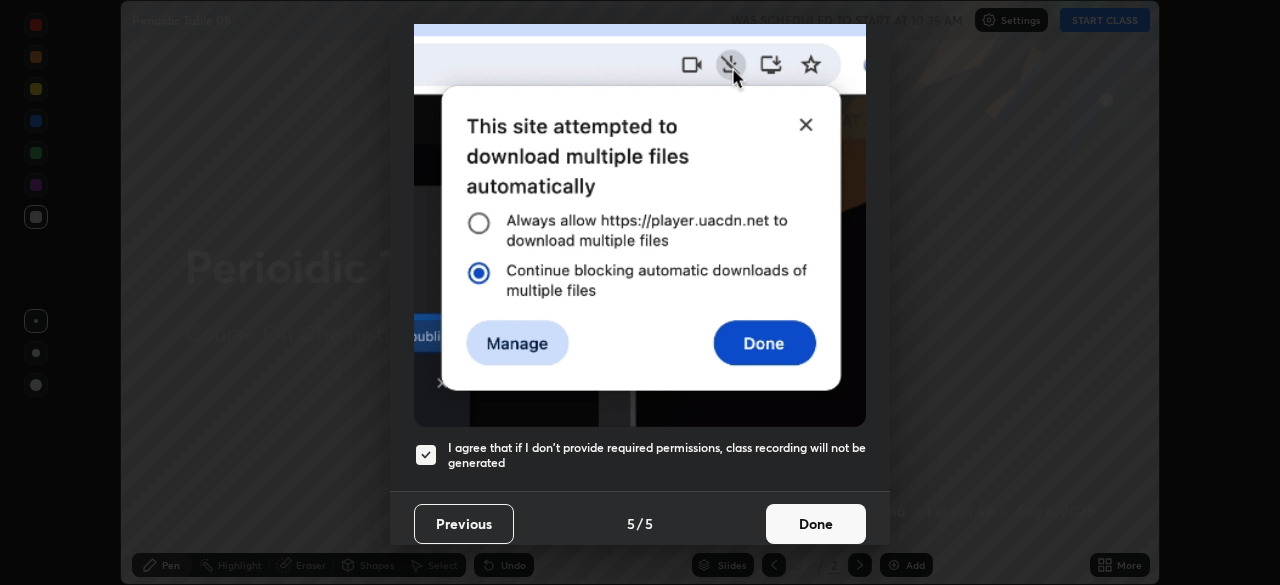 click on "Done" at bounding box center [816, 524] 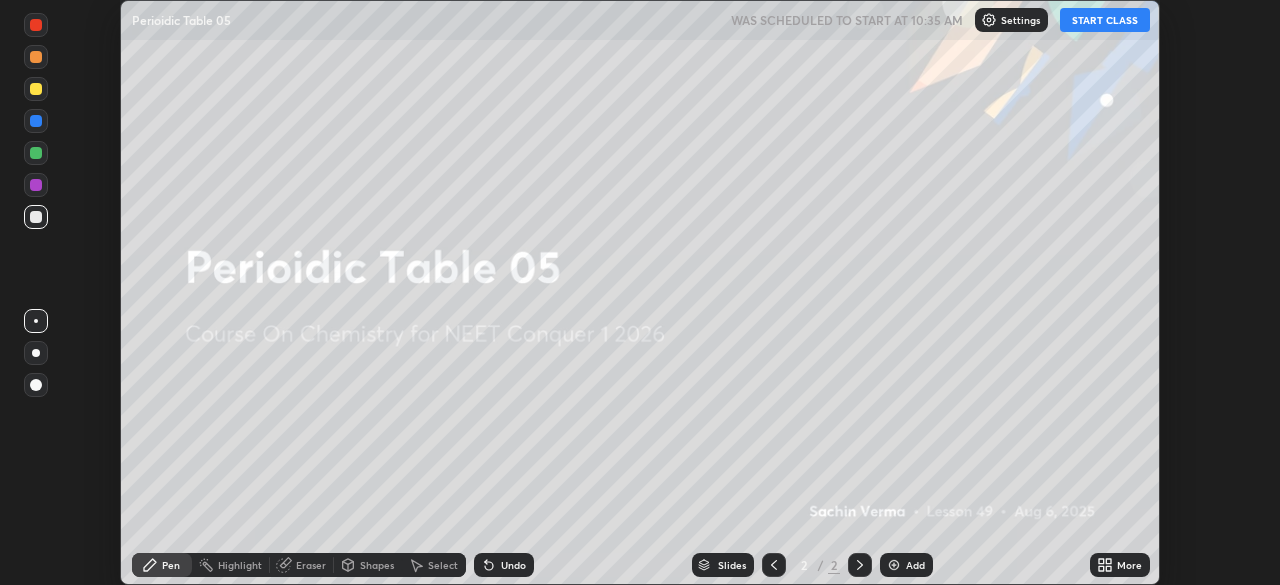 click 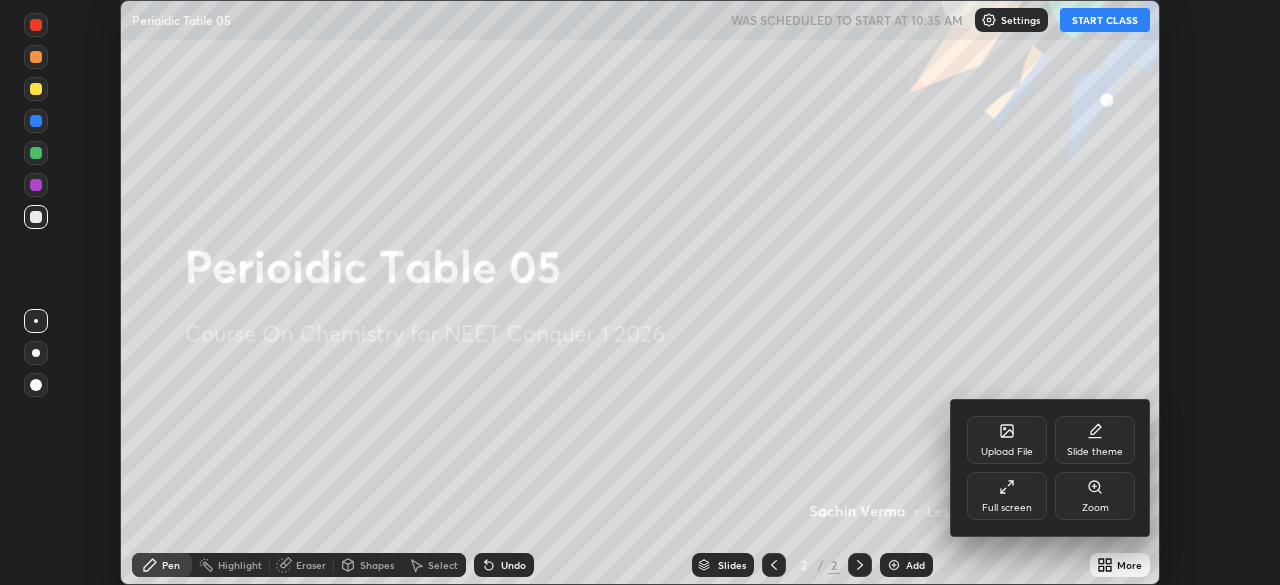 click on "Full screen" at bounding box center (1007, 496) 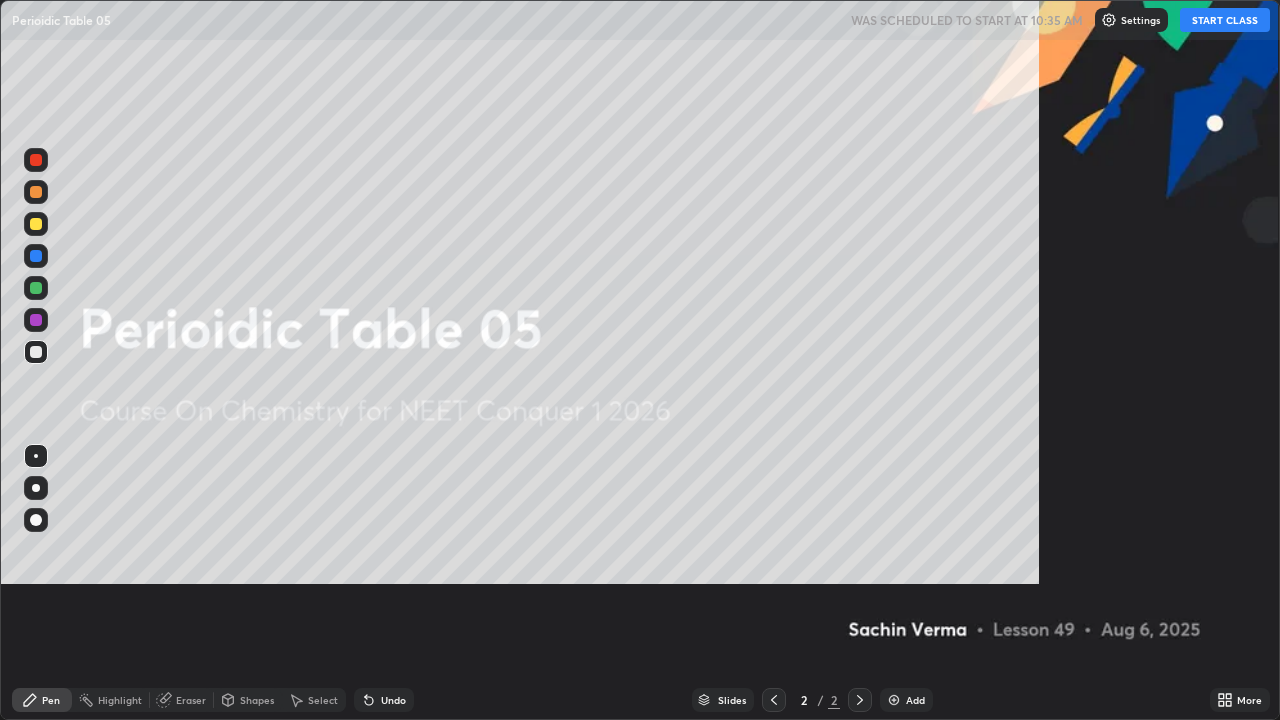 scroll, scrollTop: 99280, scrollLeft: 98720, axis: both 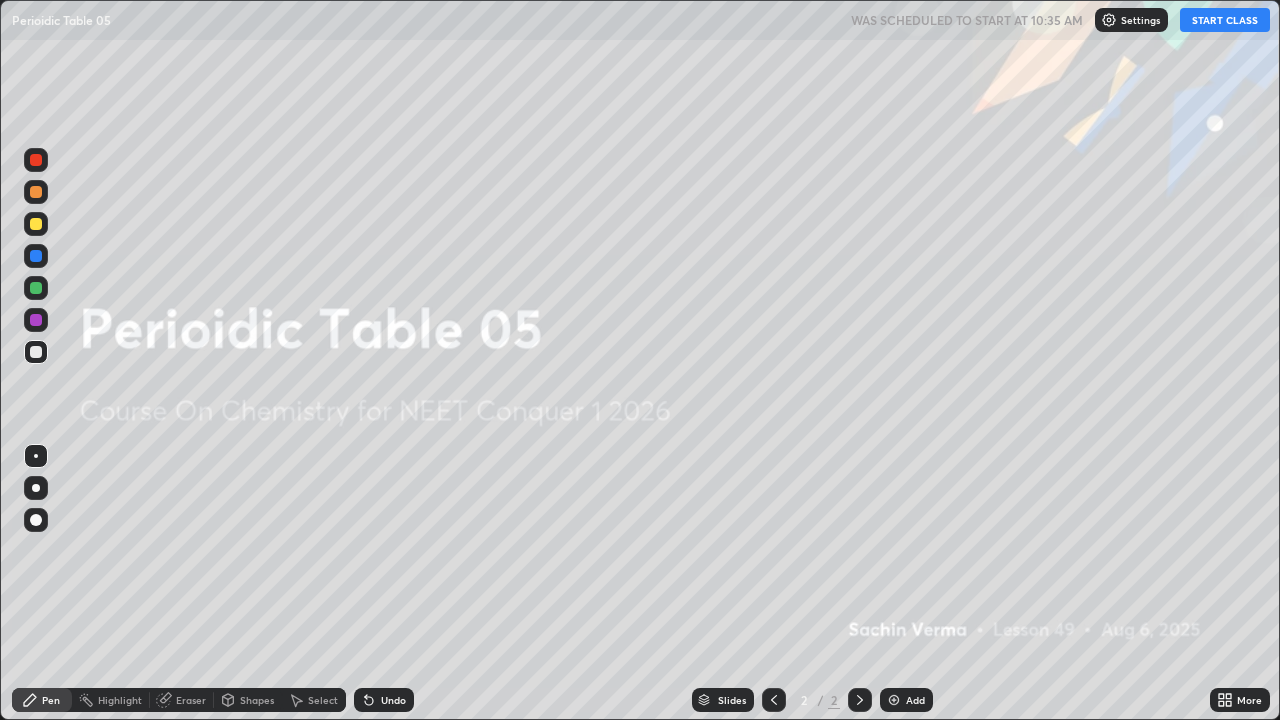 click on "Add" at bounding box center (906, 700) 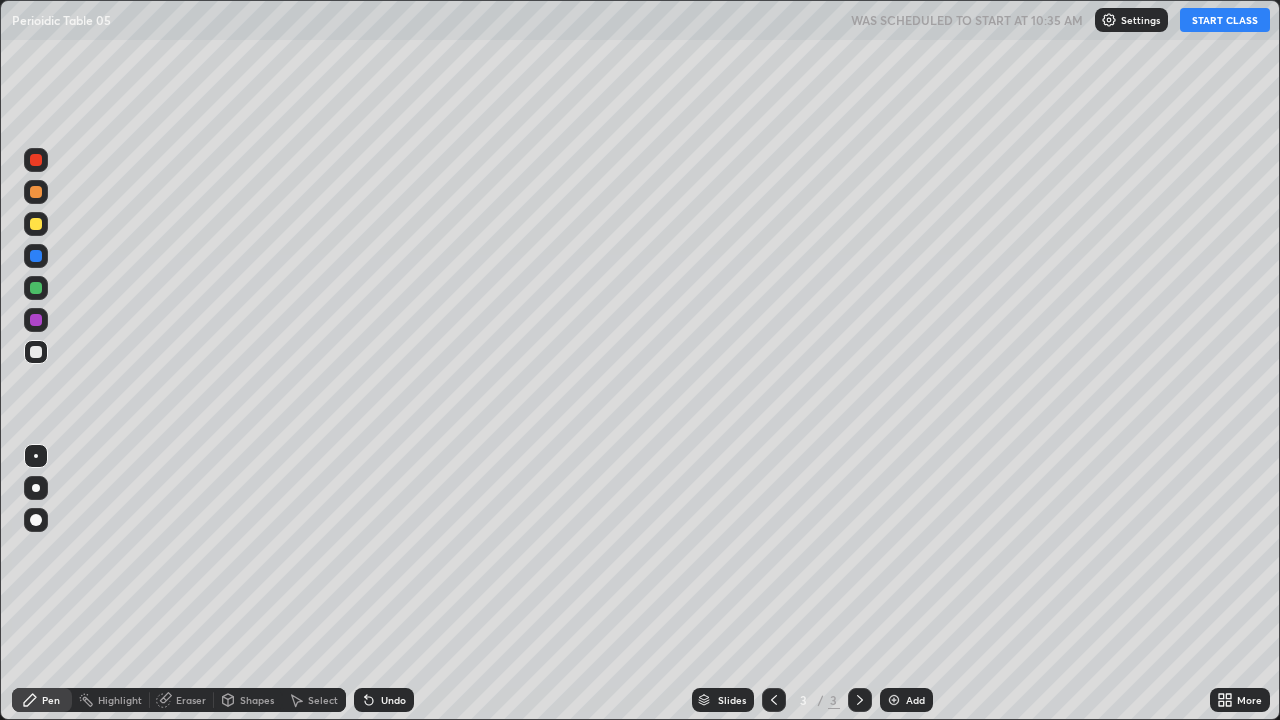 click on "START CLASS" at bounding box center (1225, 20) 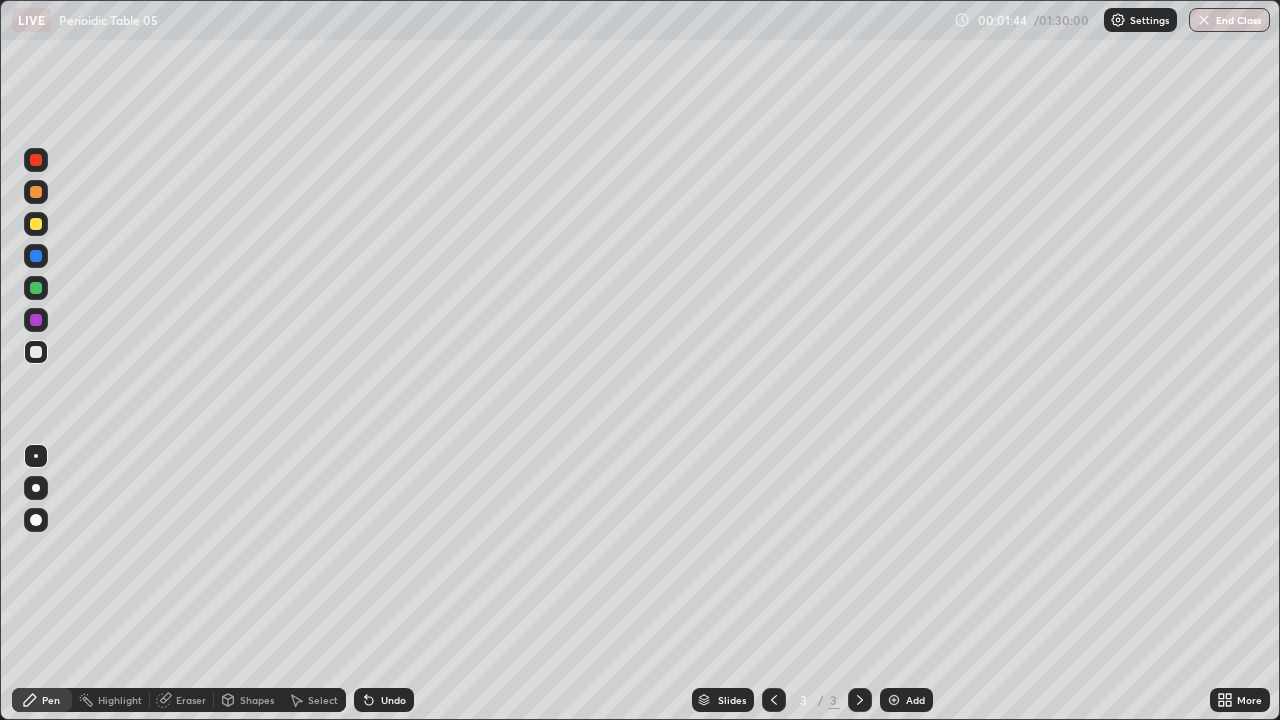 click at bounding box center (36, 352) 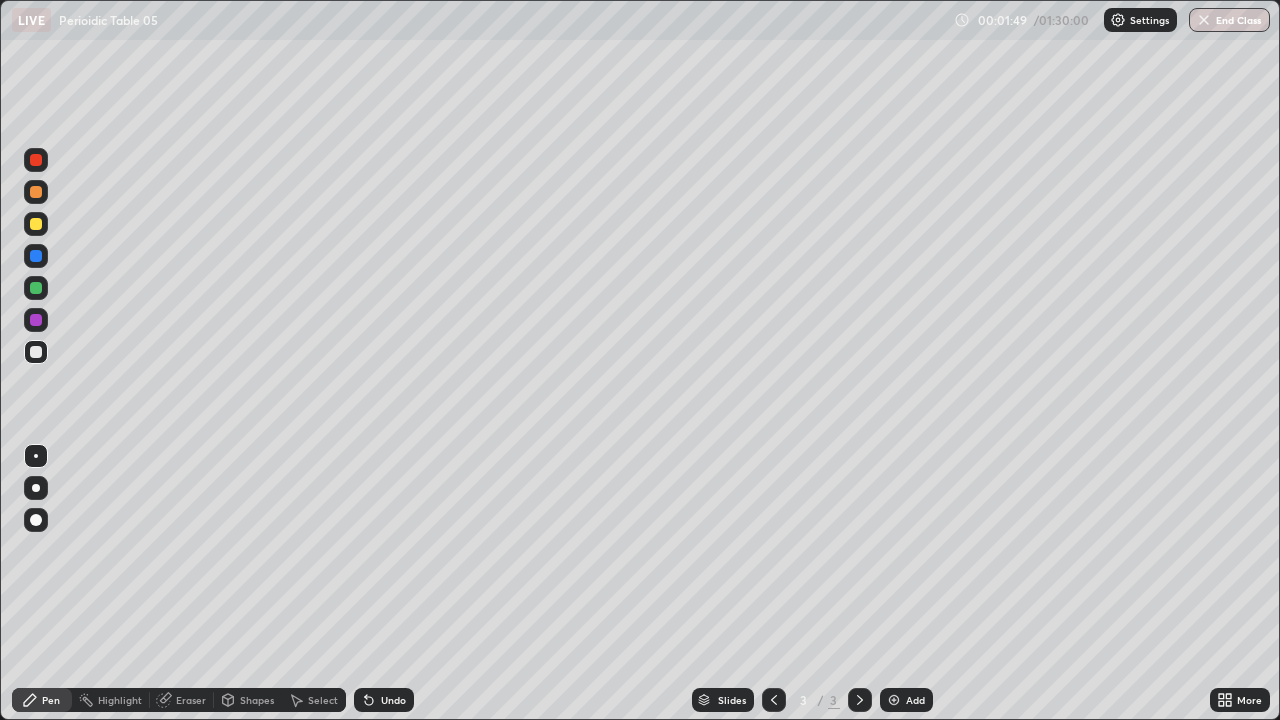 click at bounding box center (36, 224) 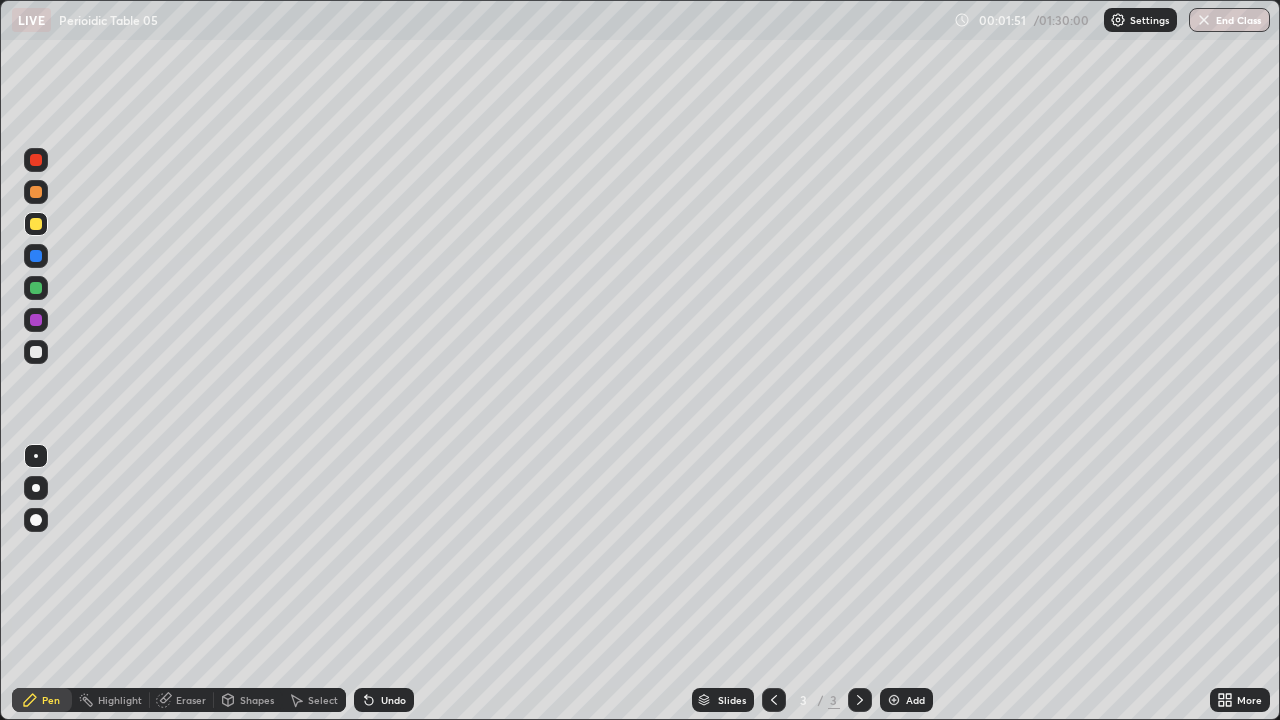 click at bounding box center [36, 488] 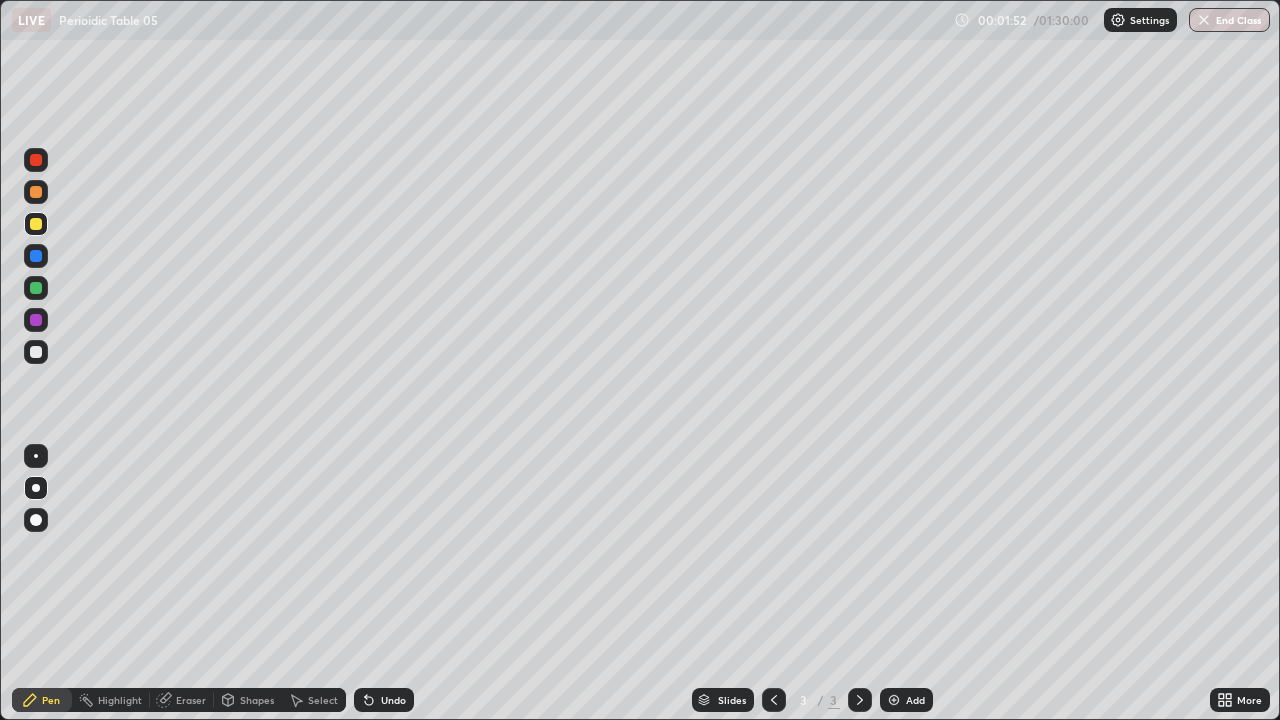 click 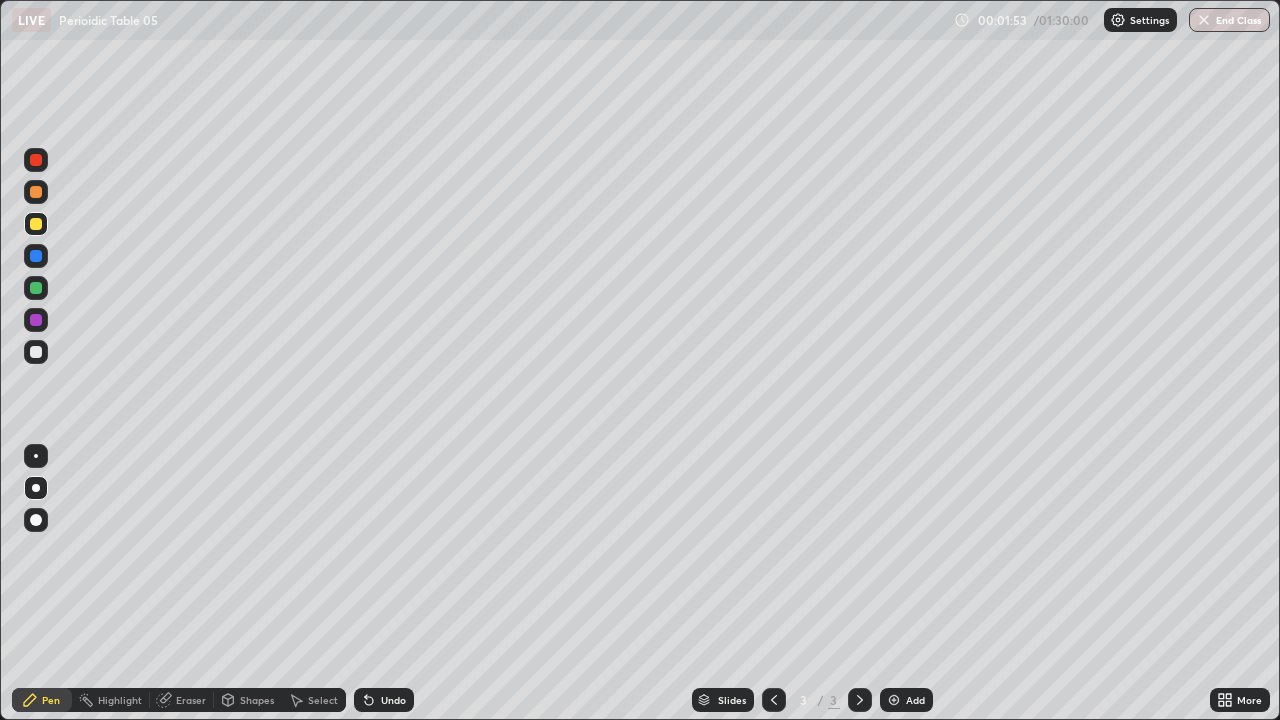 click at bounding box center [36, 224] 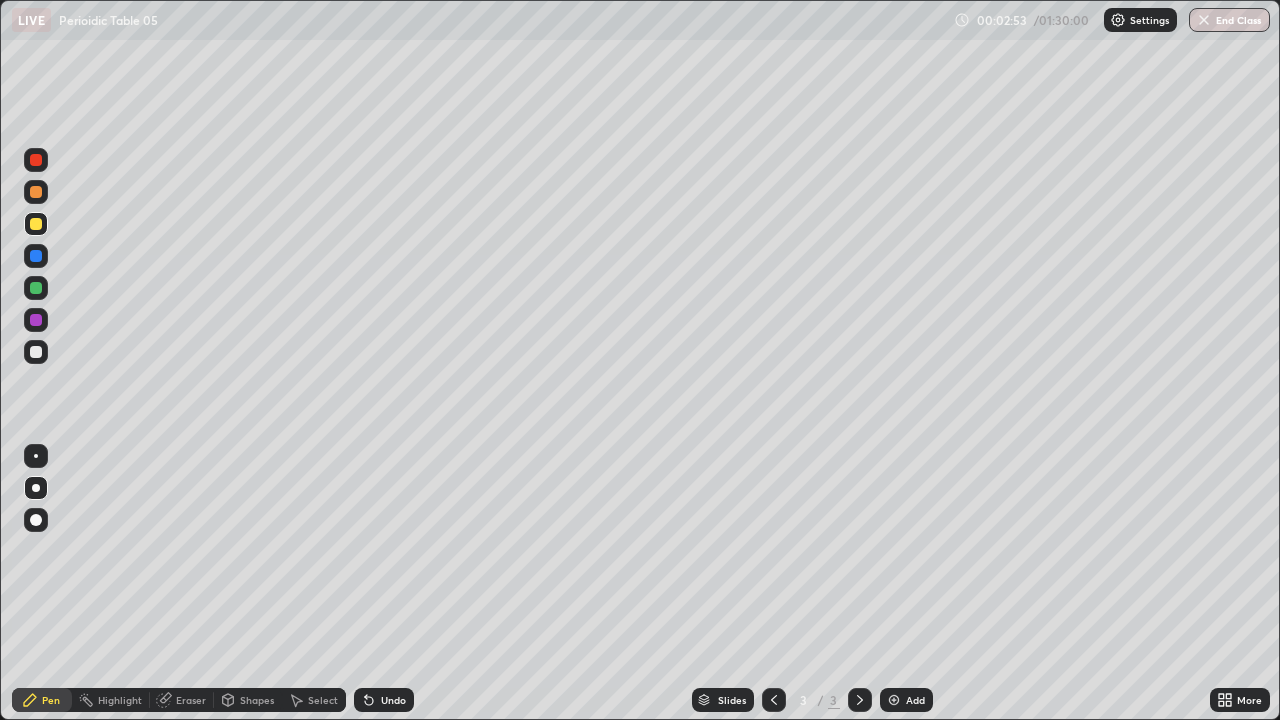 click at bounding box center [36, 288] 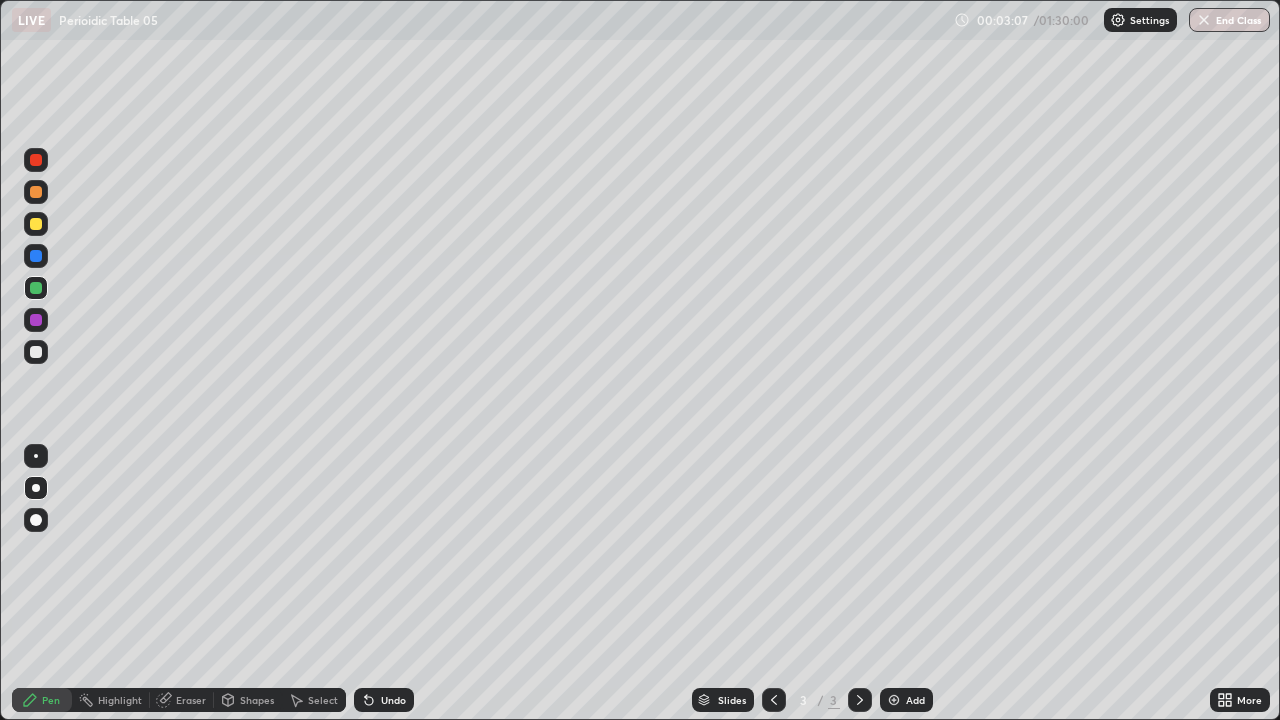 click at bounding box center (36, 352) 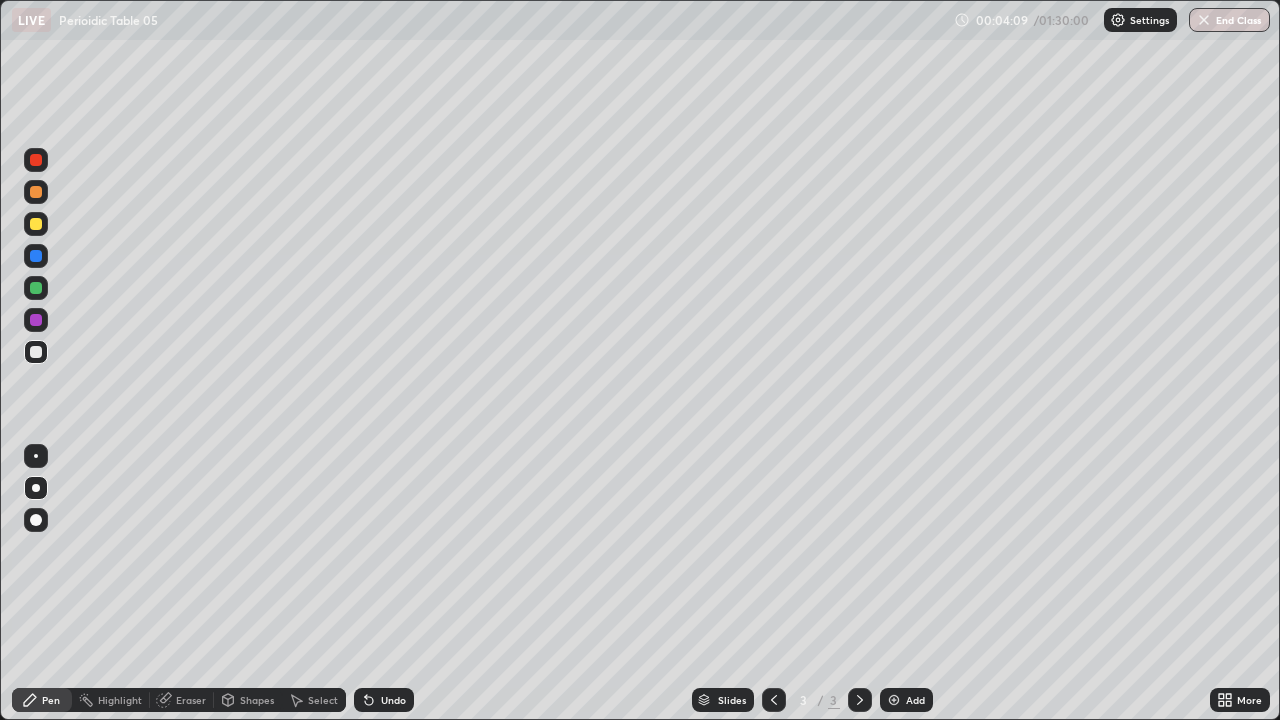 click on "Undo" at bounding box center [393, 700] 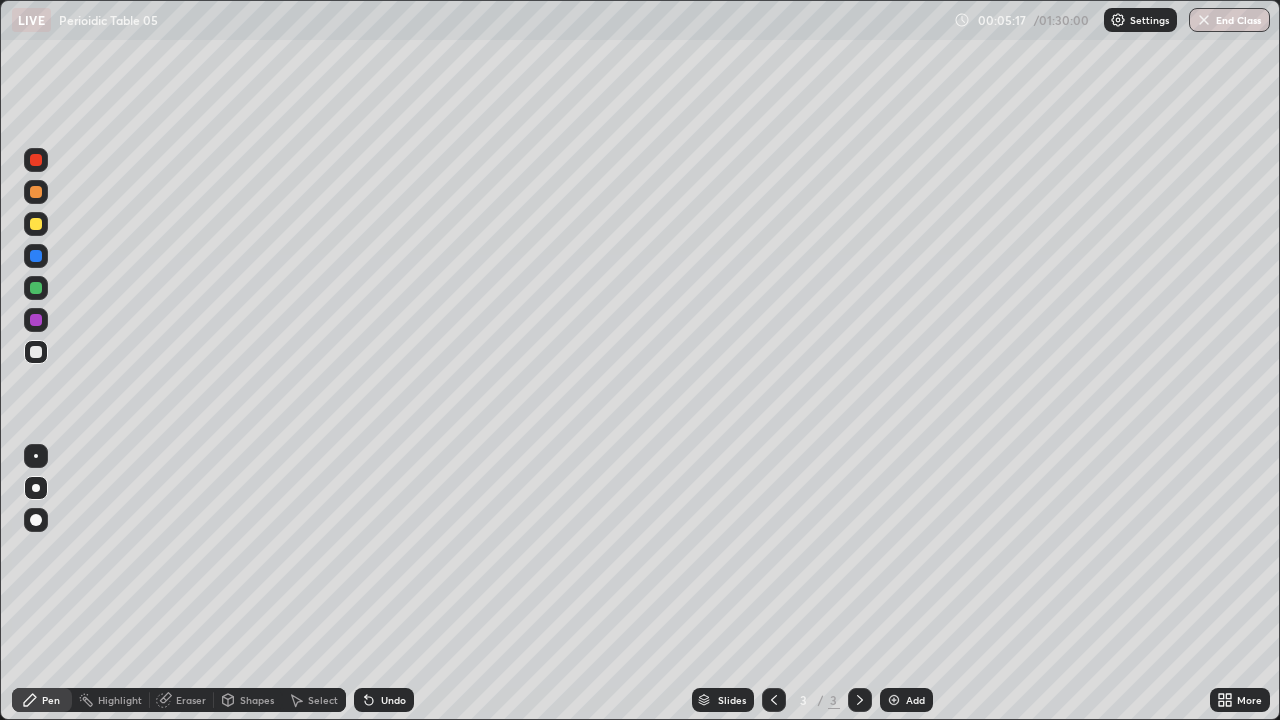 click at bounding box center [36, 288] 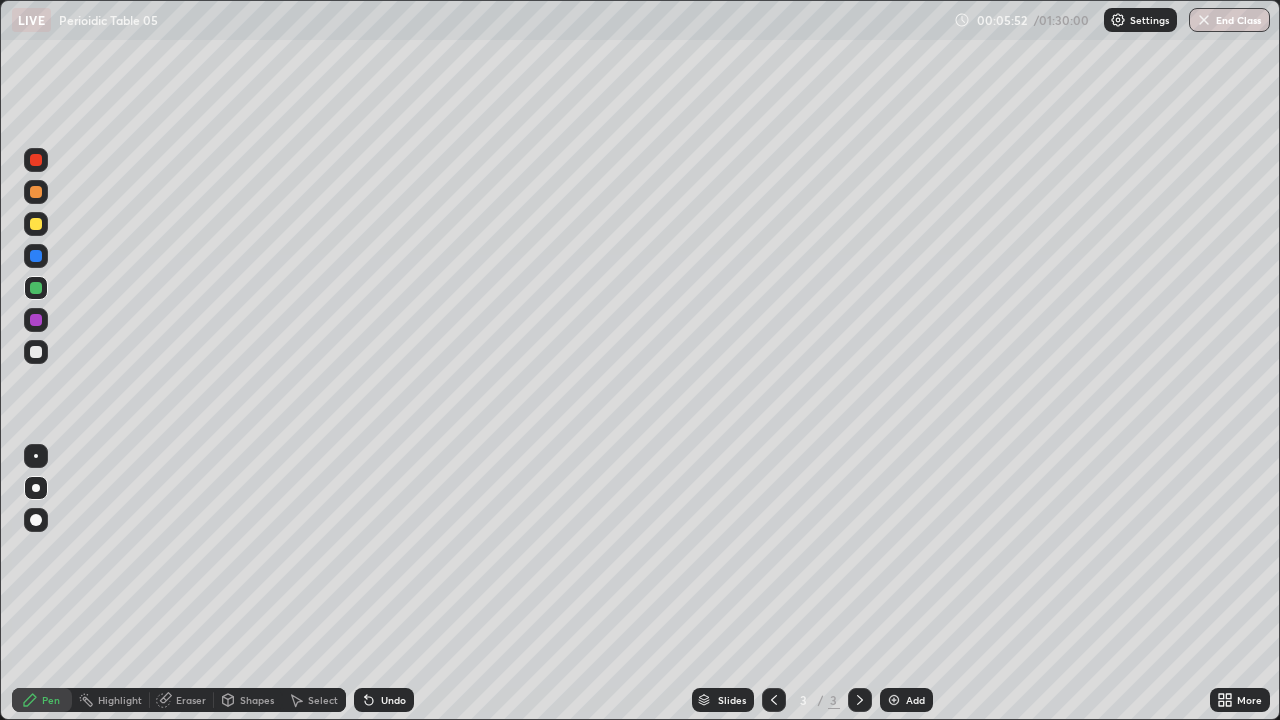 click at bounding box center [36, 352] 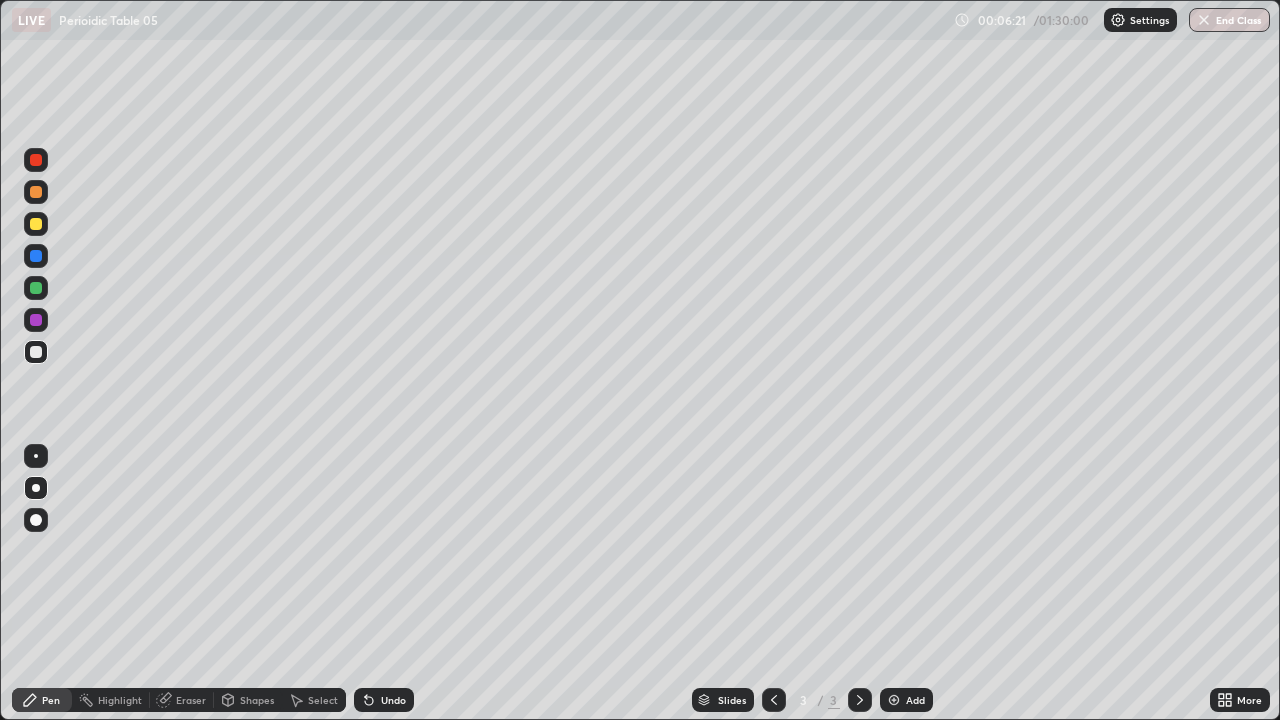 click 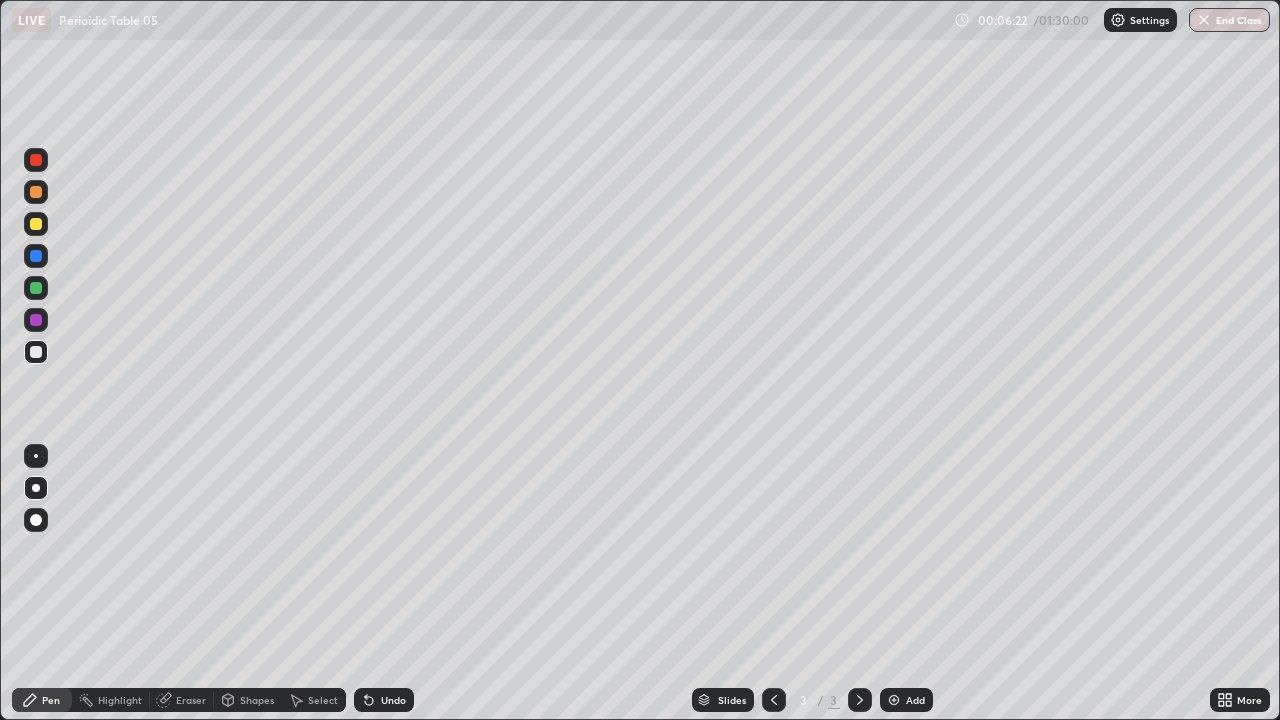click 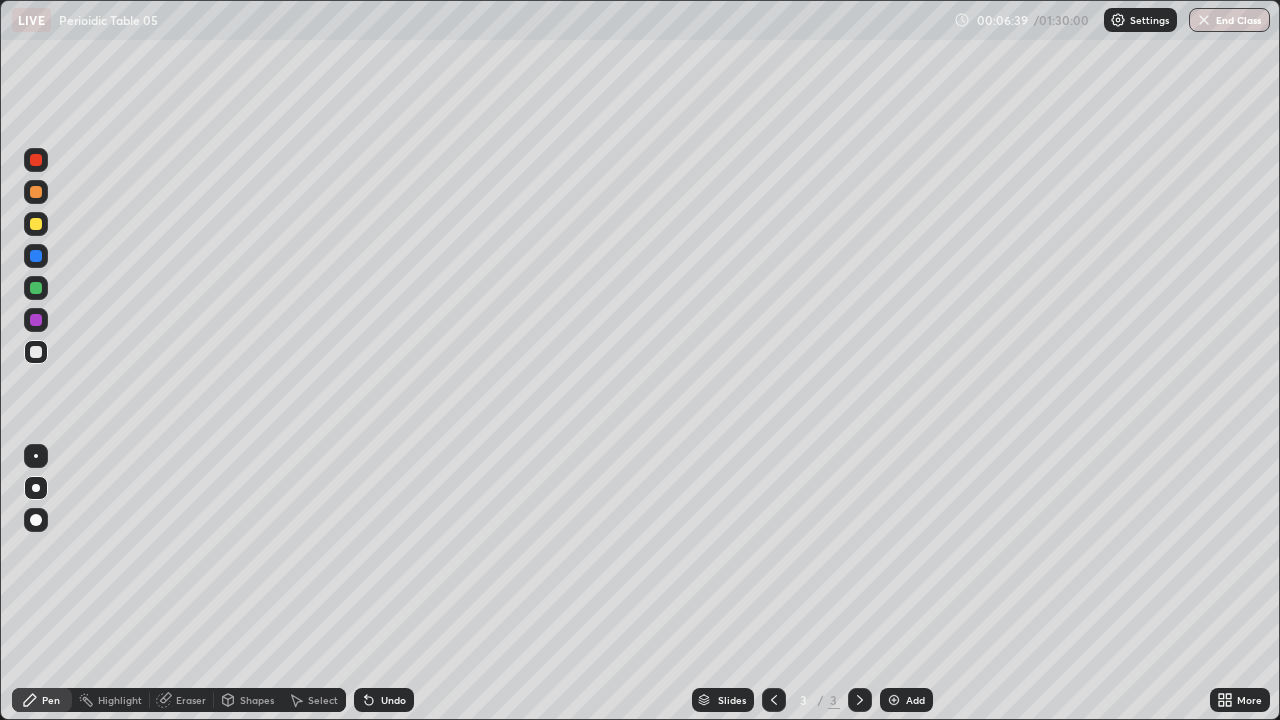 click 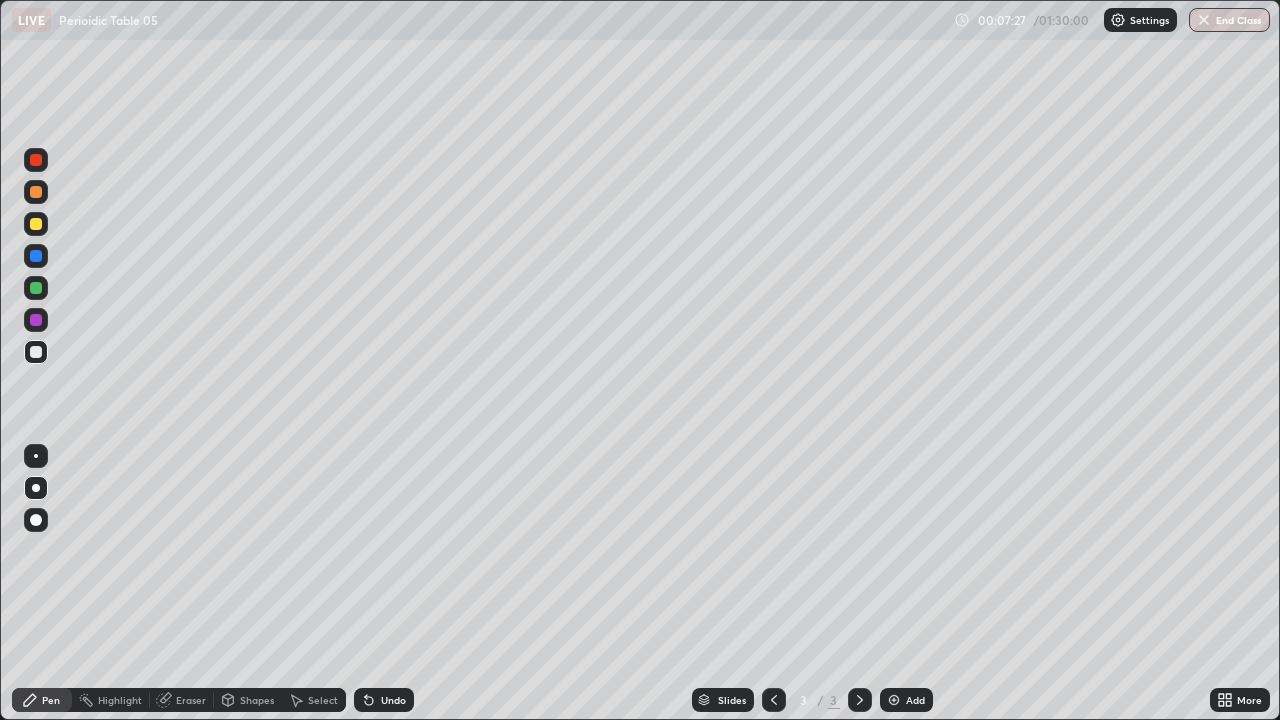 click on "Eraser" at bounding box center (191, 700) 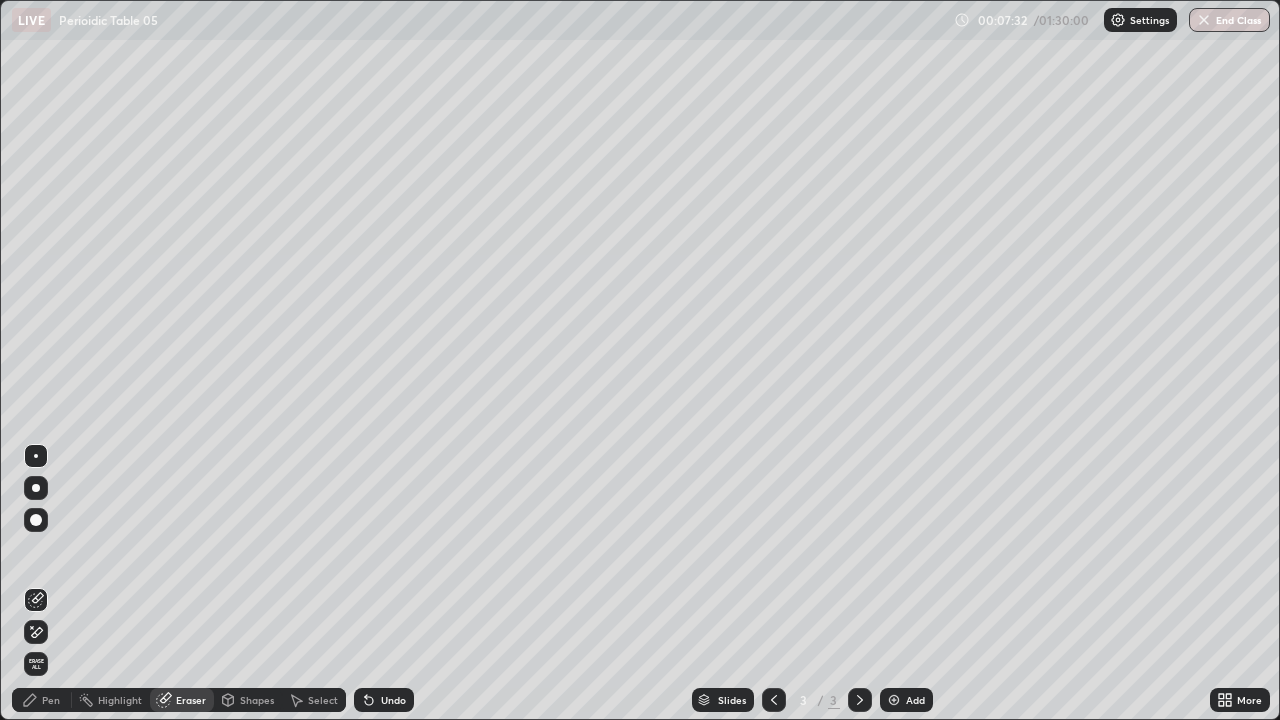 click on "Pen" at bounding box center (51, 700) 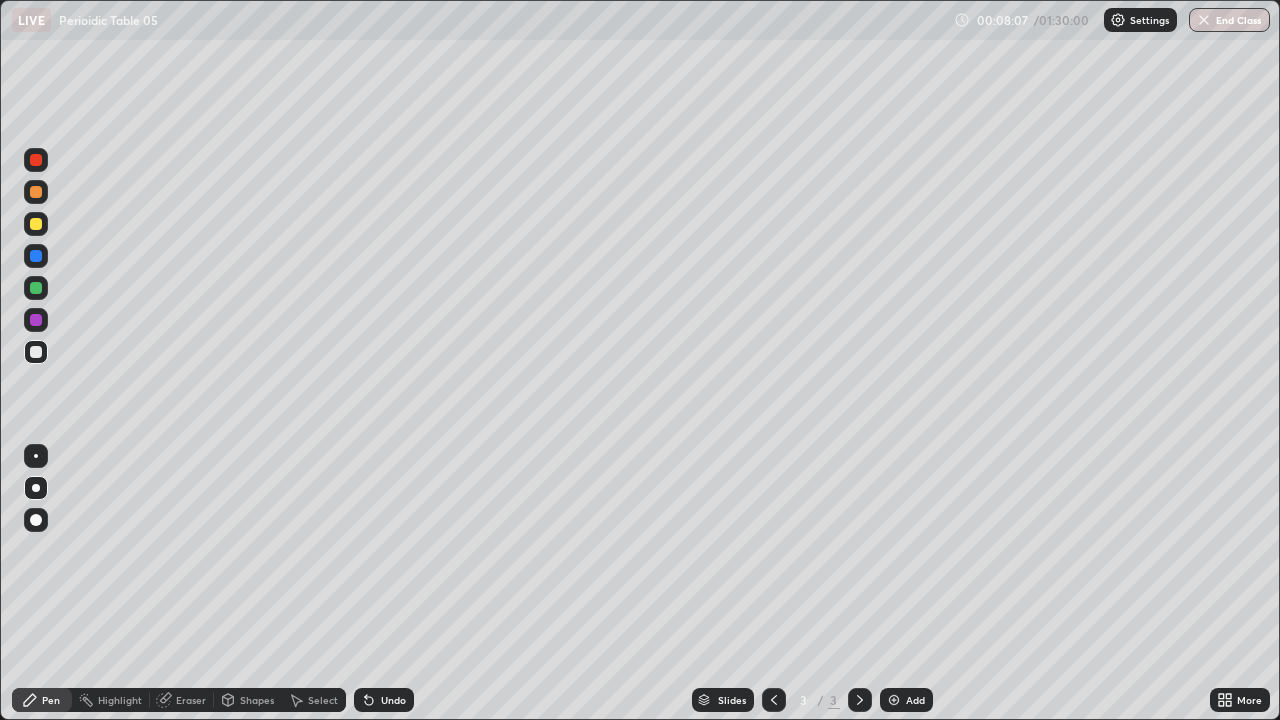 click on "Undo" at bounding box center [384, 700] 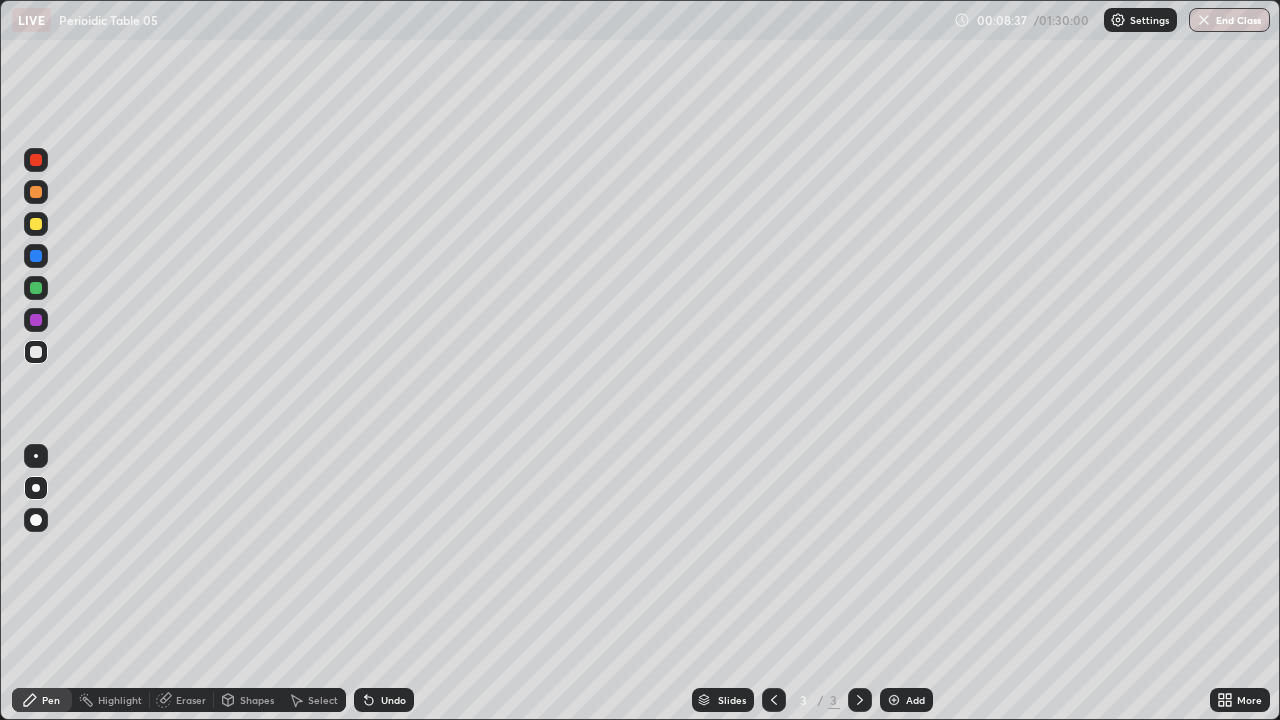 click at bounding box center (36, 256) 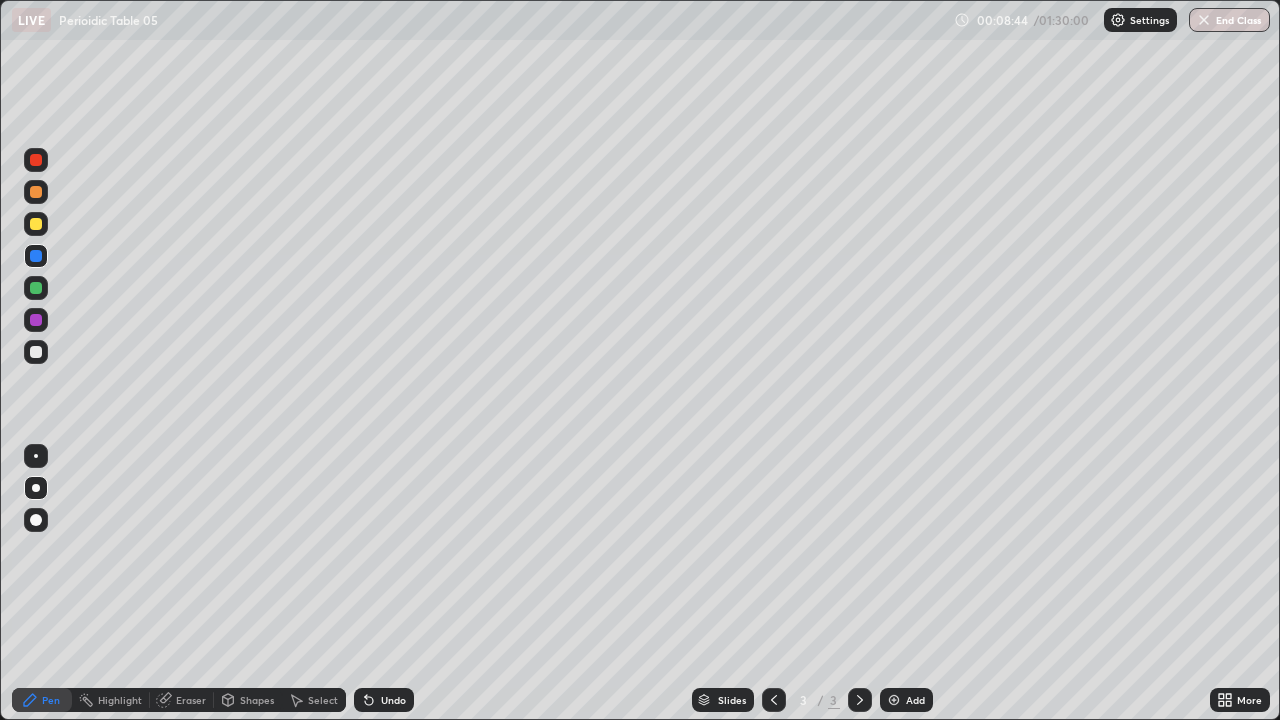 click 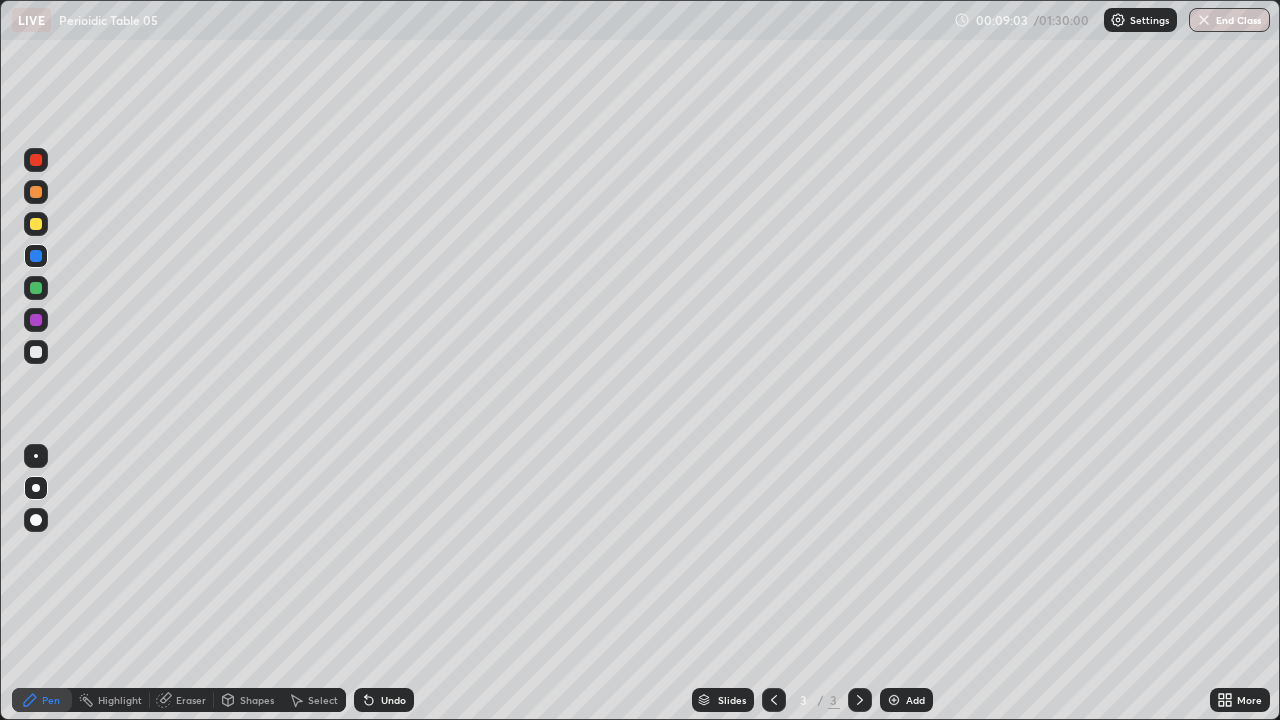 click at bounding box center [36, 352] 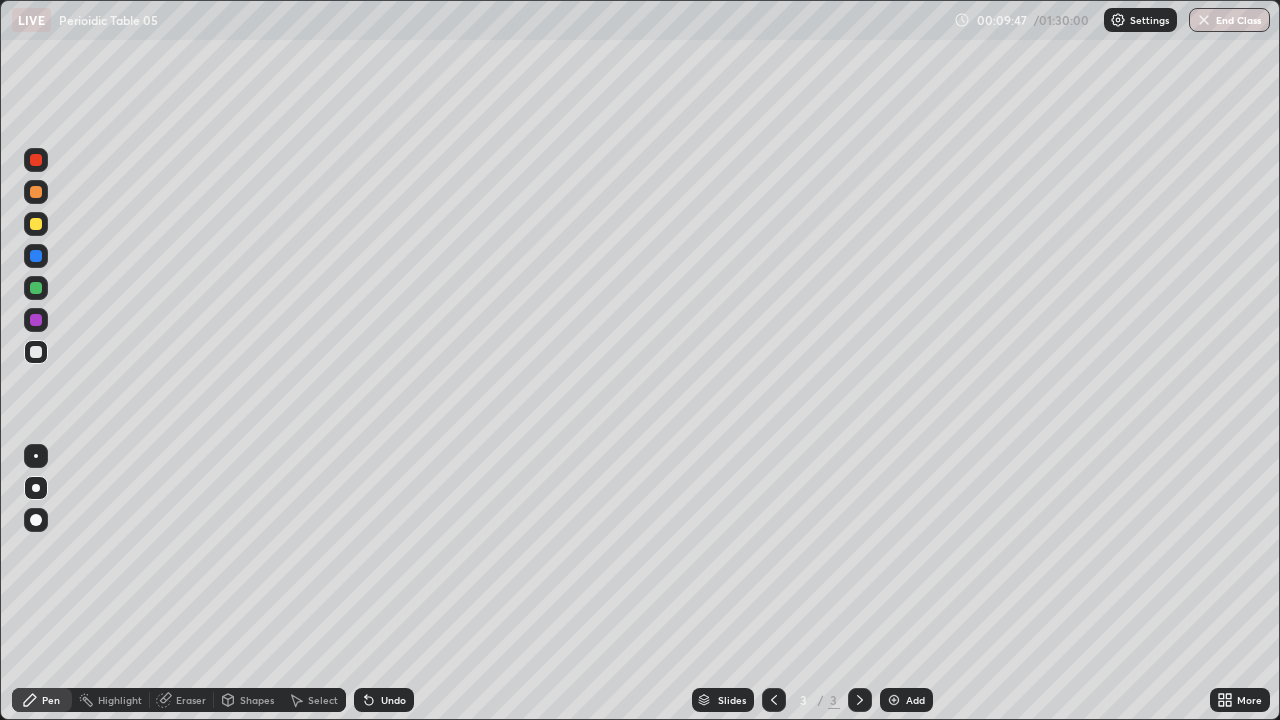 click on "Undo" at bounding box center (393, 700) 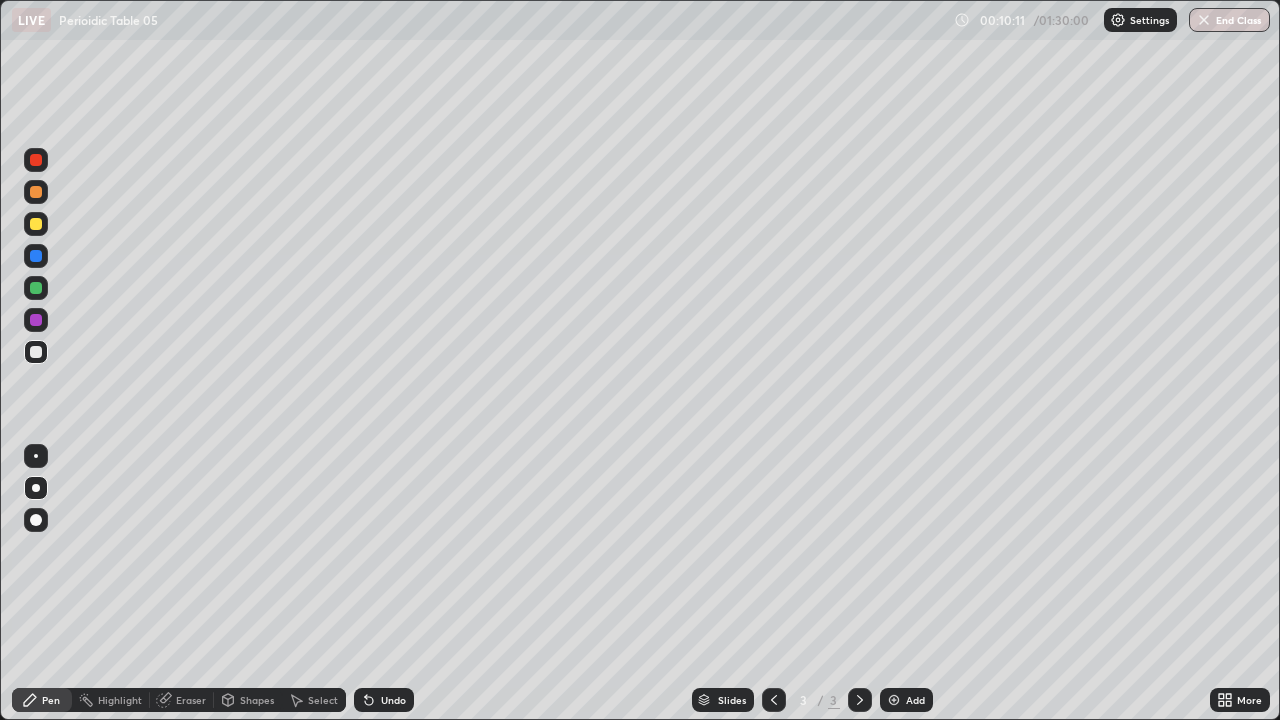 click at bounding box center [36, 256] 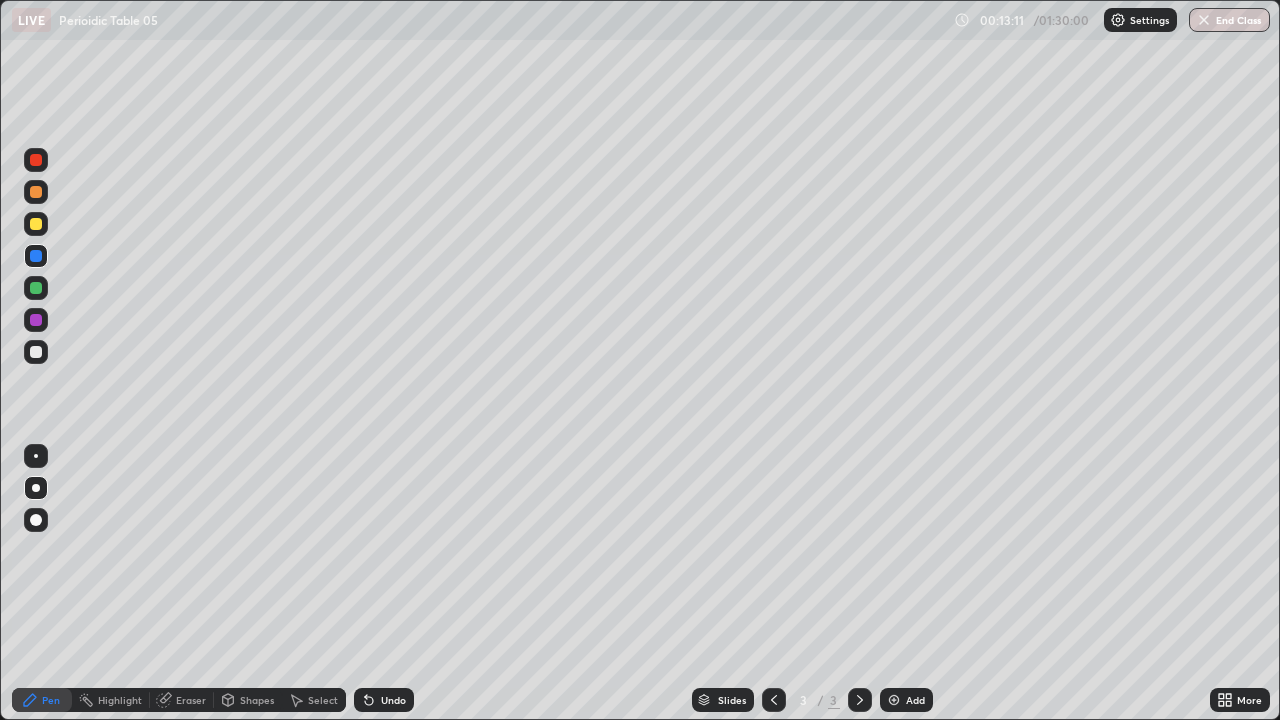 click at bounding box center [894, 700] 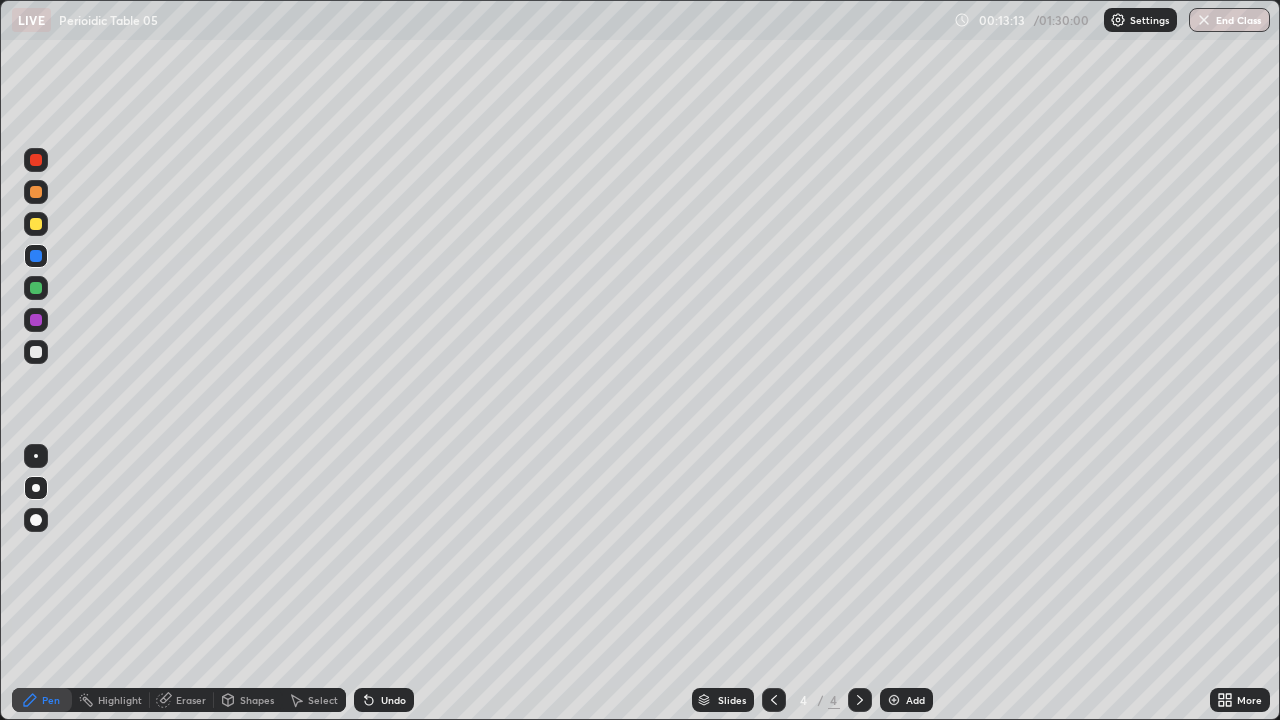 click at bounding box center [36, 224] 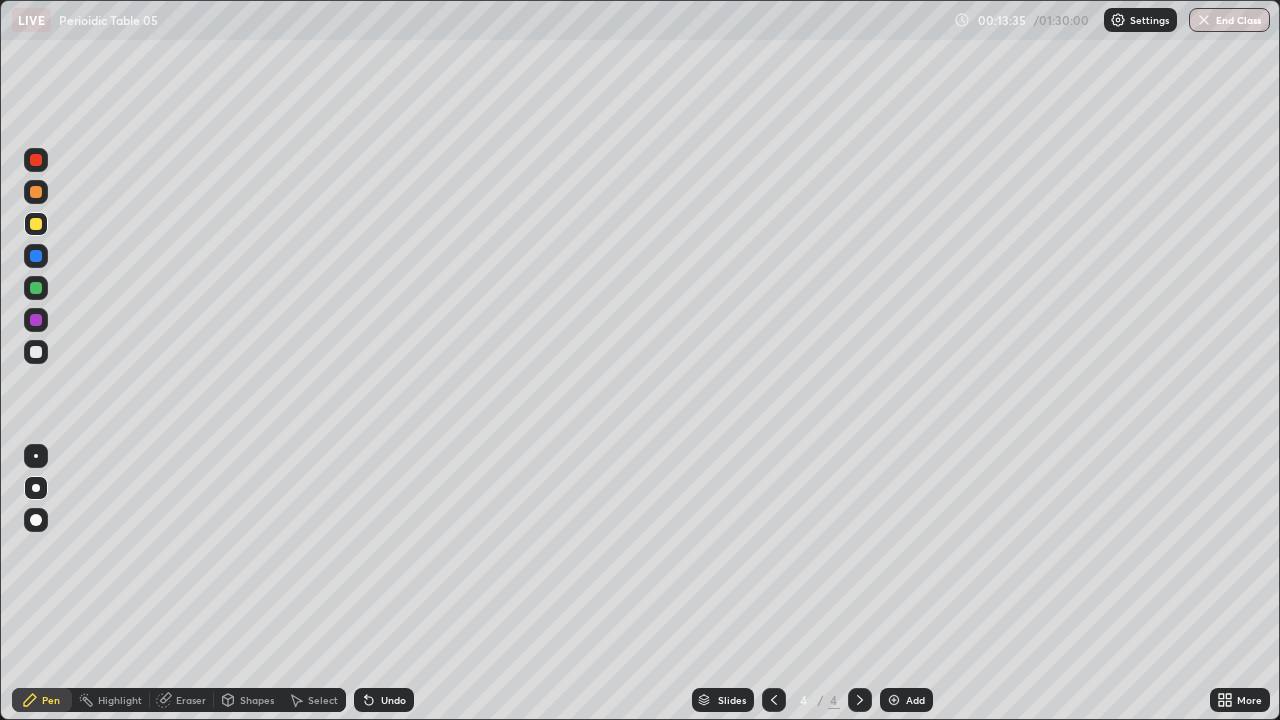 click on "Undo" at bounding box center (384, 700) 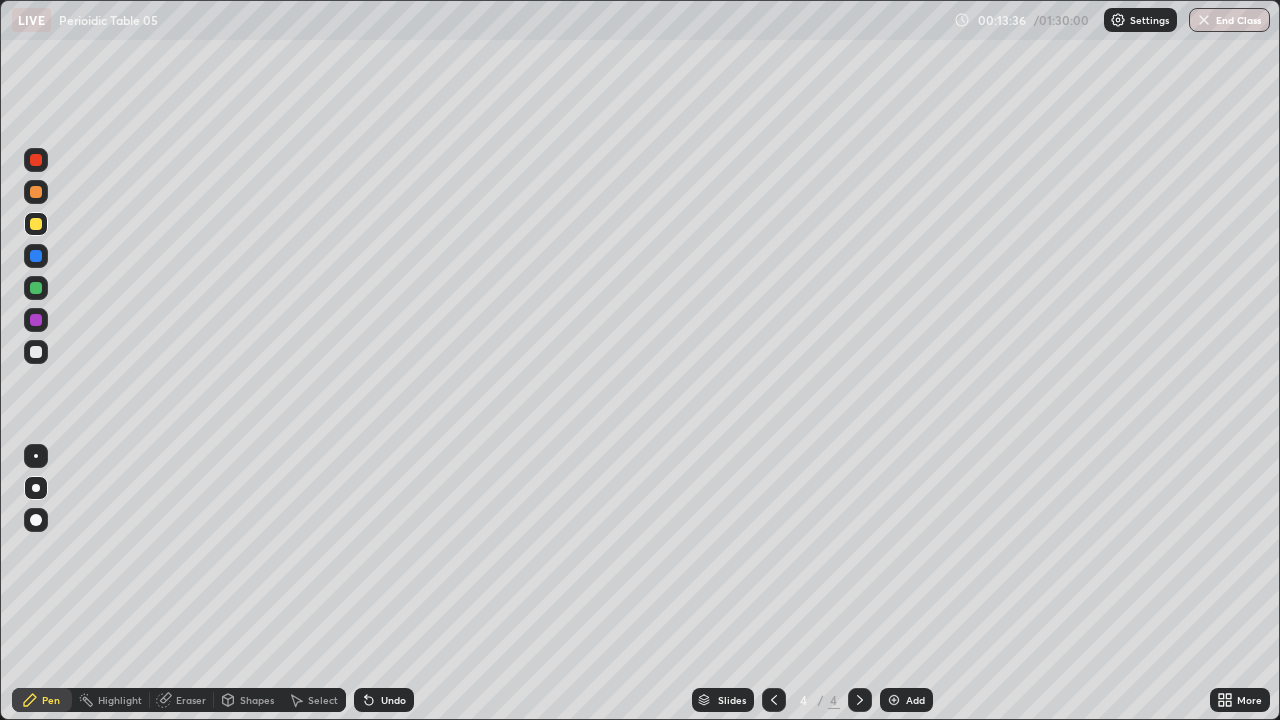 click on "Undo" at bounding box center (384, 700) 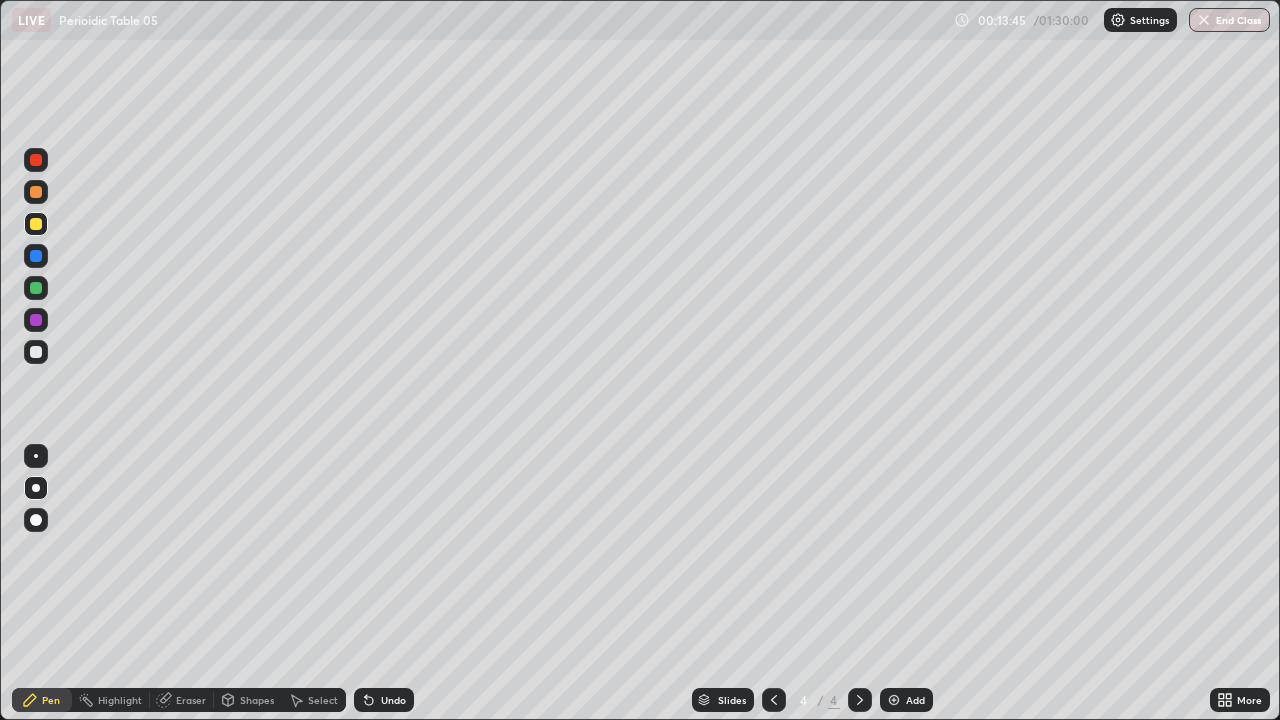 click at bounding box center [36, 288] 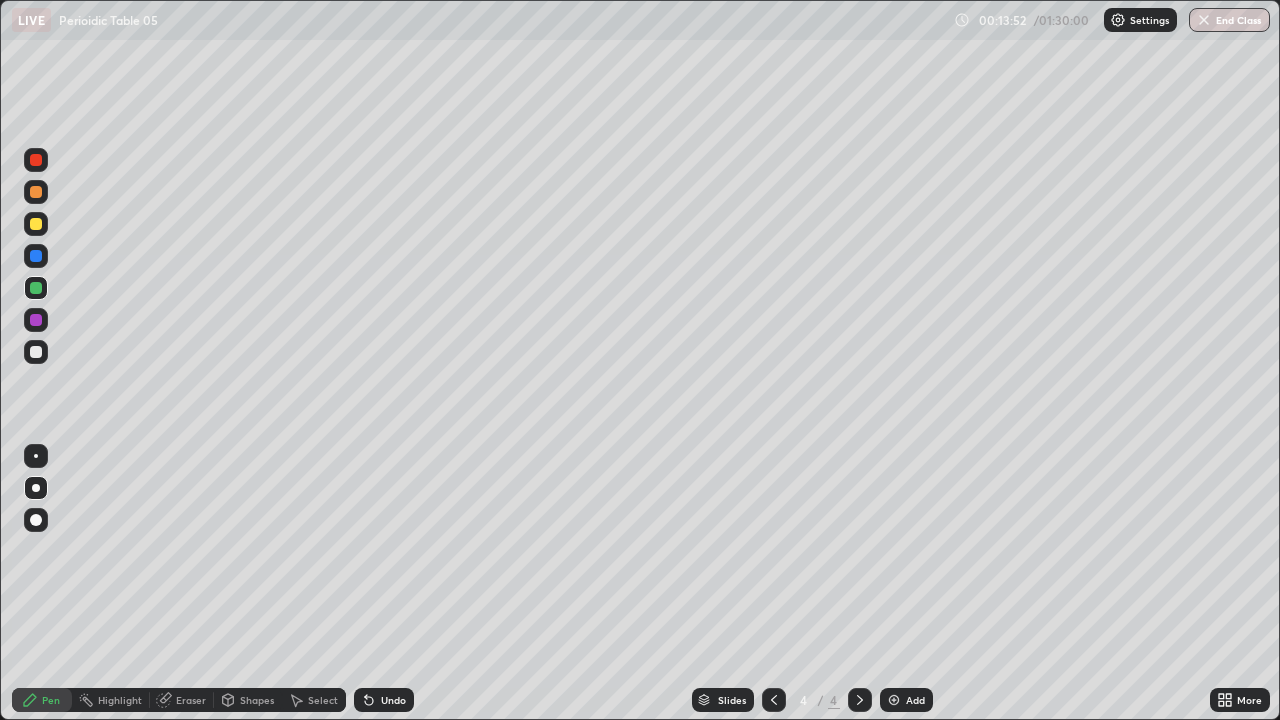 click 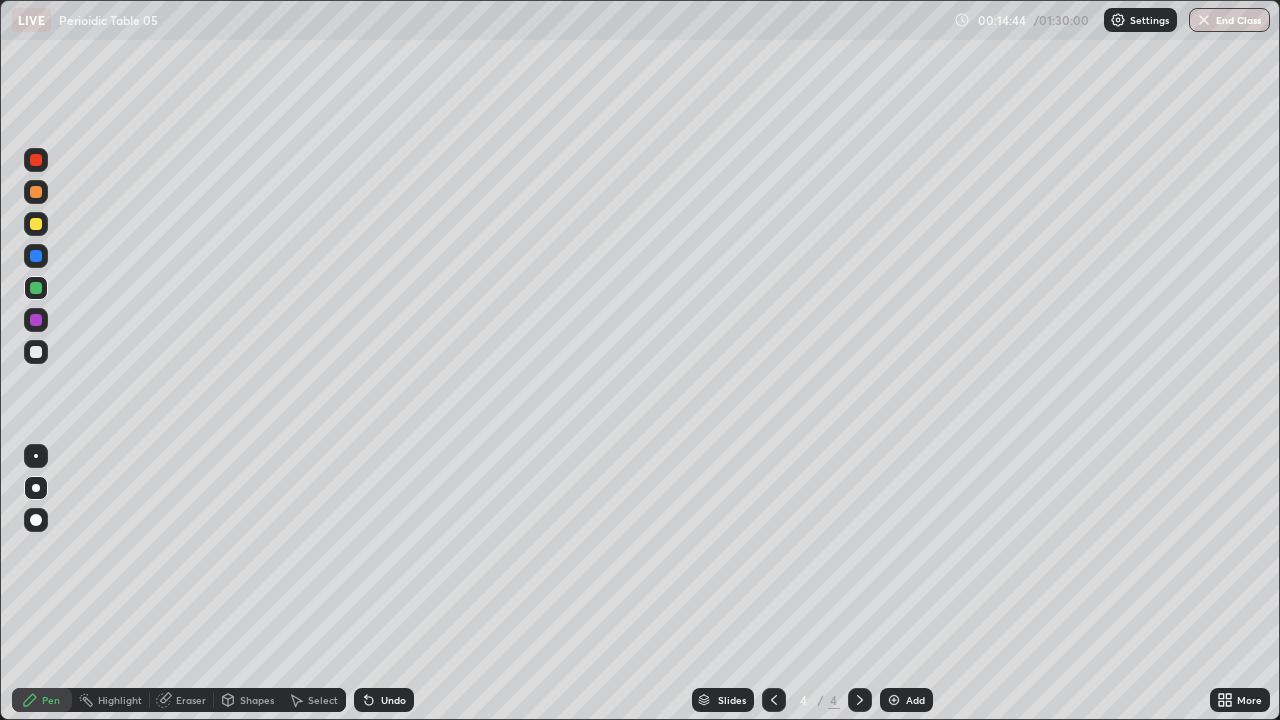 click at bounding box center (36, 224) 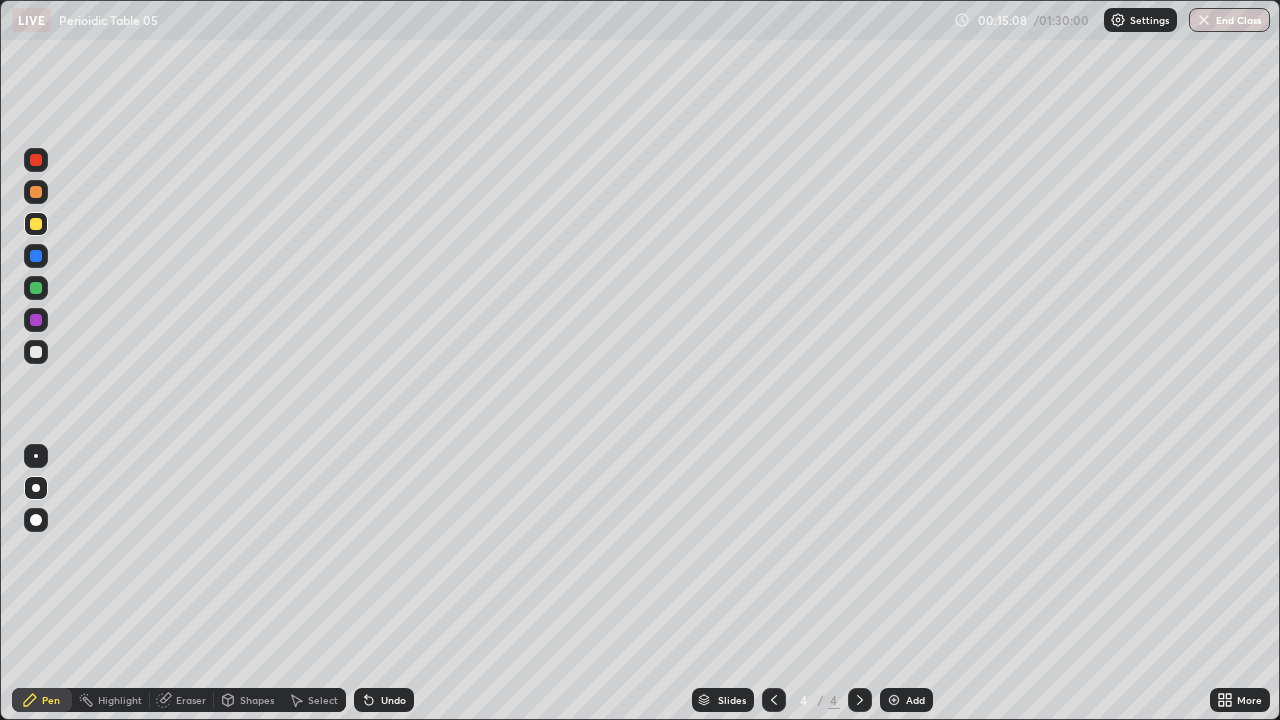 click at bounding box center (36, 352) 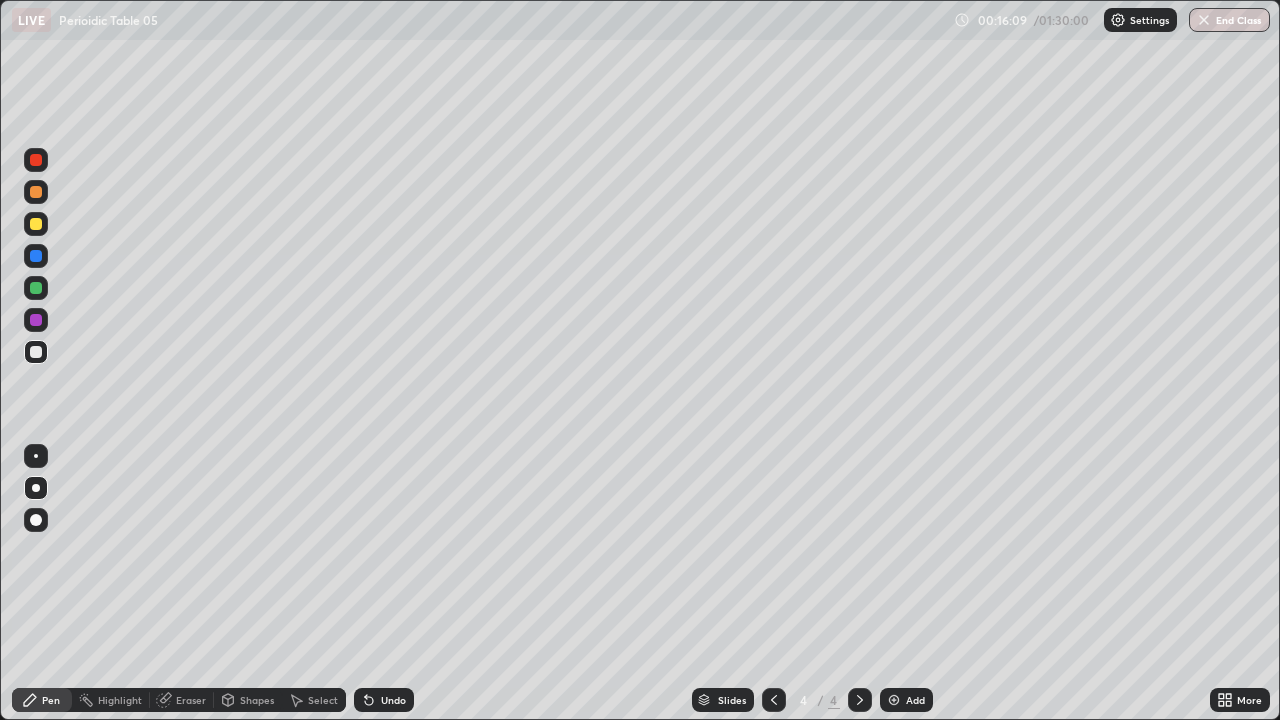 click at bounding box center [36, 352] 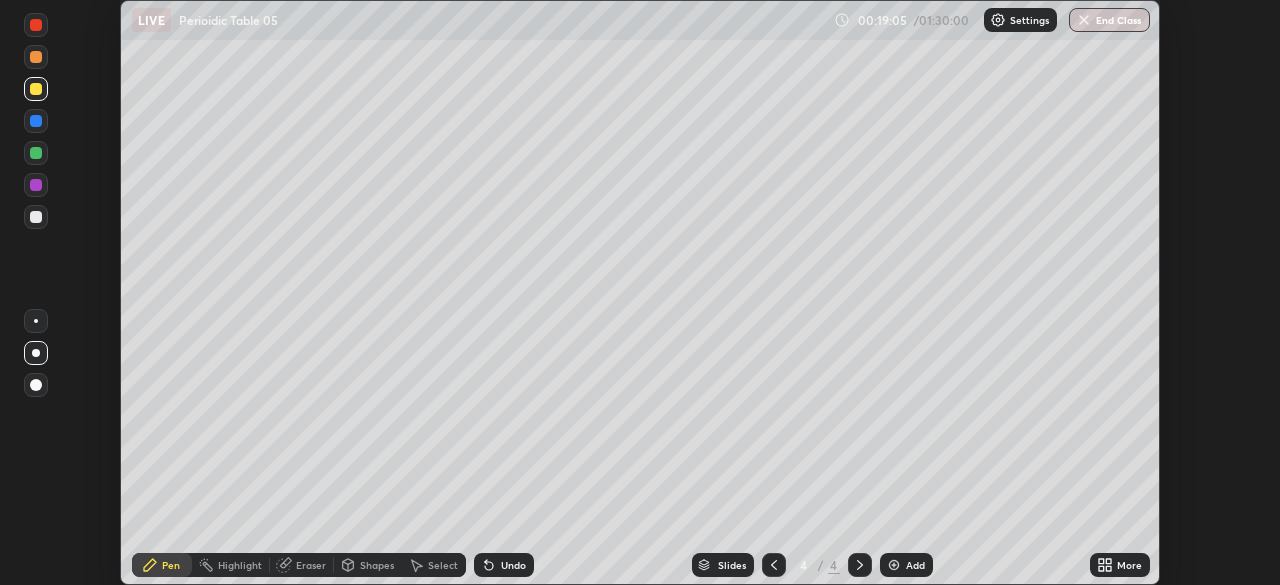 scroll, scrollTop: 0, scrollLeft: 0, axis: both 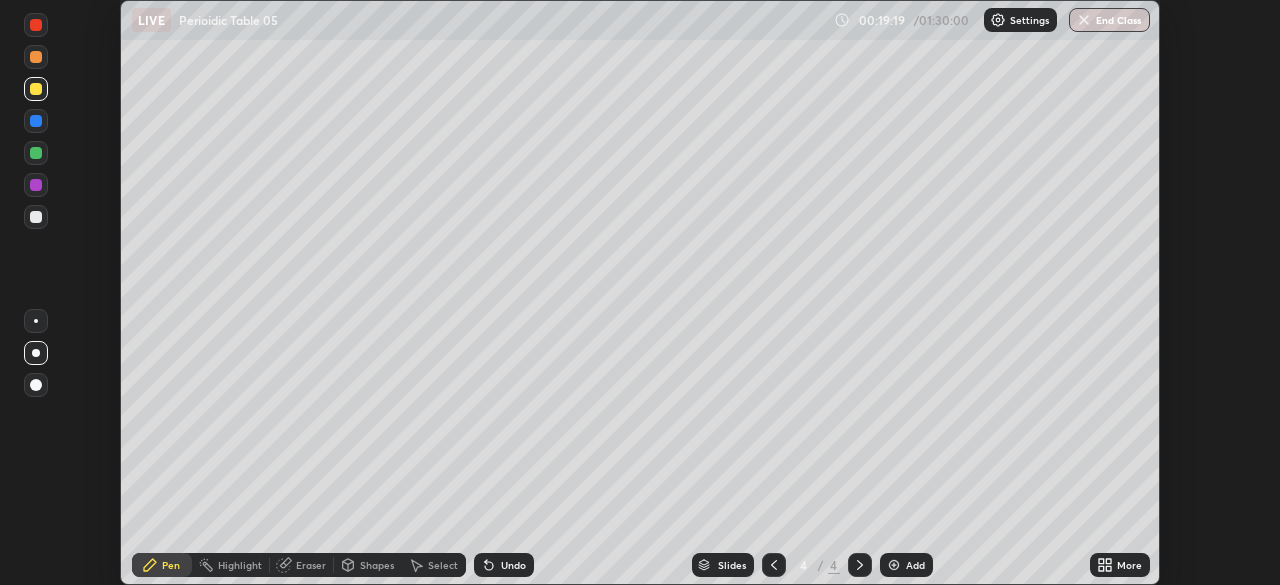 click 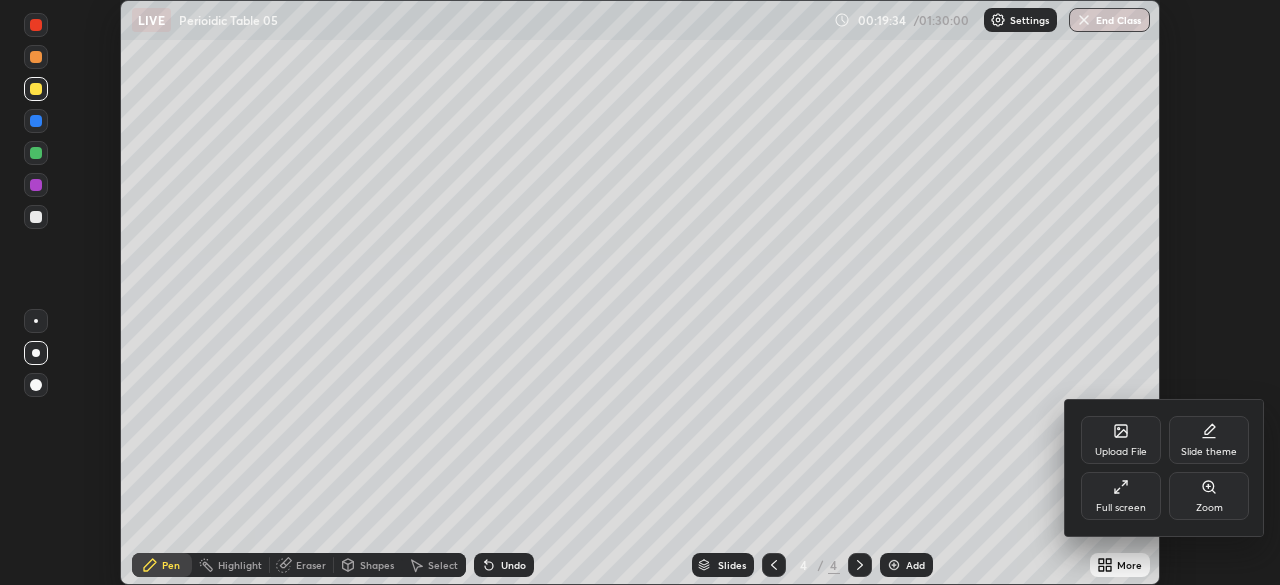 scroll, scrollTop: 99415, scrollLeft: 98720, axis: both 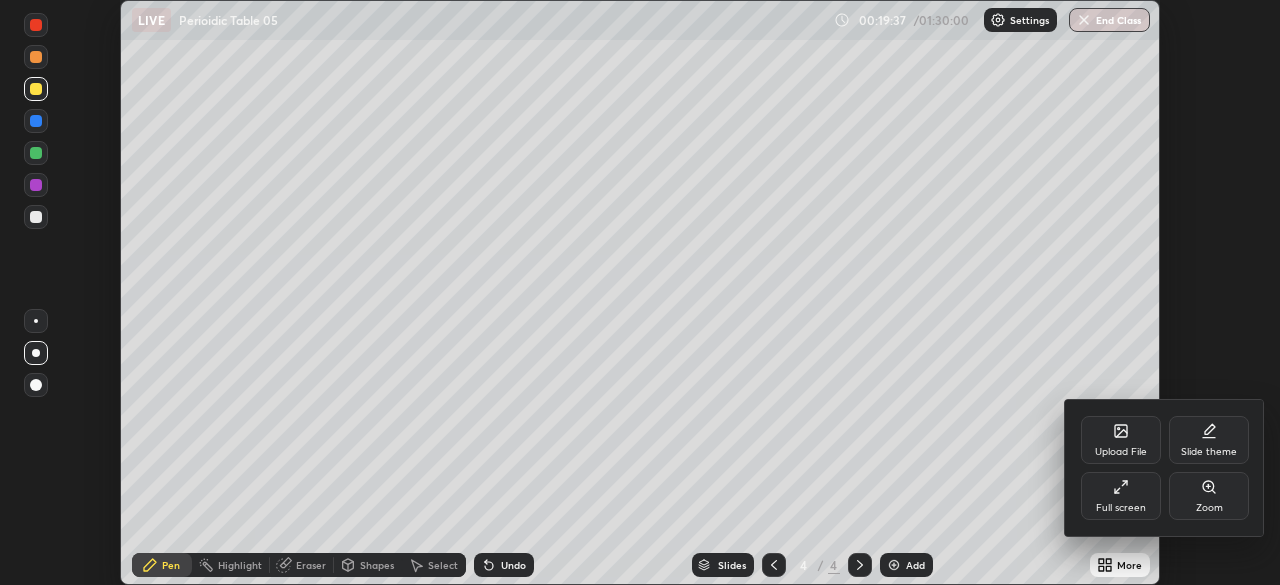click on "Full screen" at bounding box center (1121, 496) 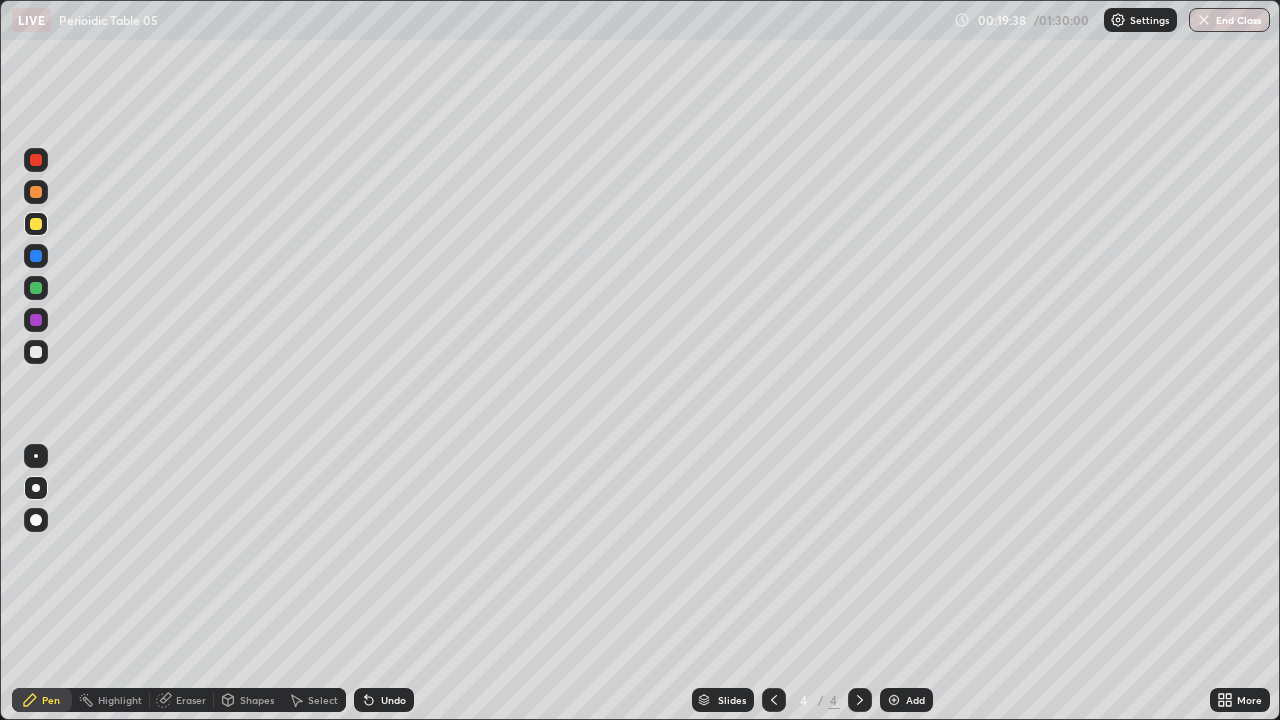 scroll, scrollTop: 99280, scrollLeft: 98720, axis: both 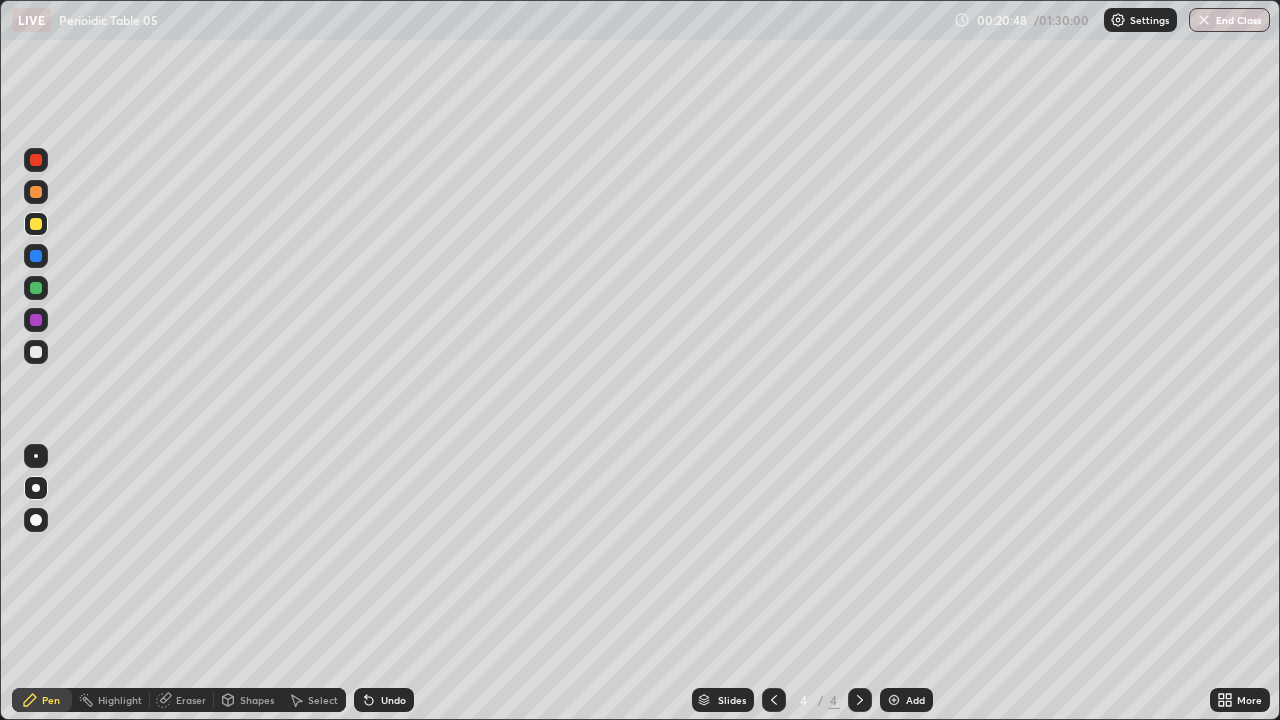 click at bounding box center (36, 288) 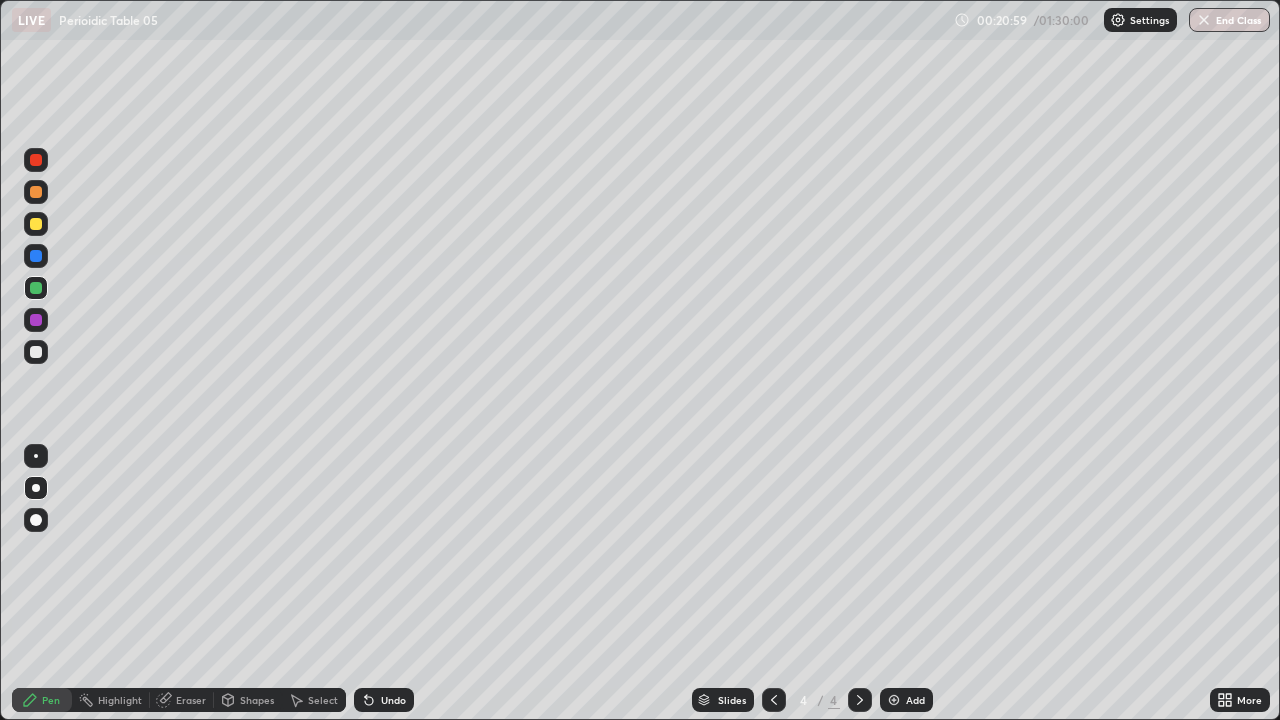 click on "Eraser" at bounding box center [191, 700] 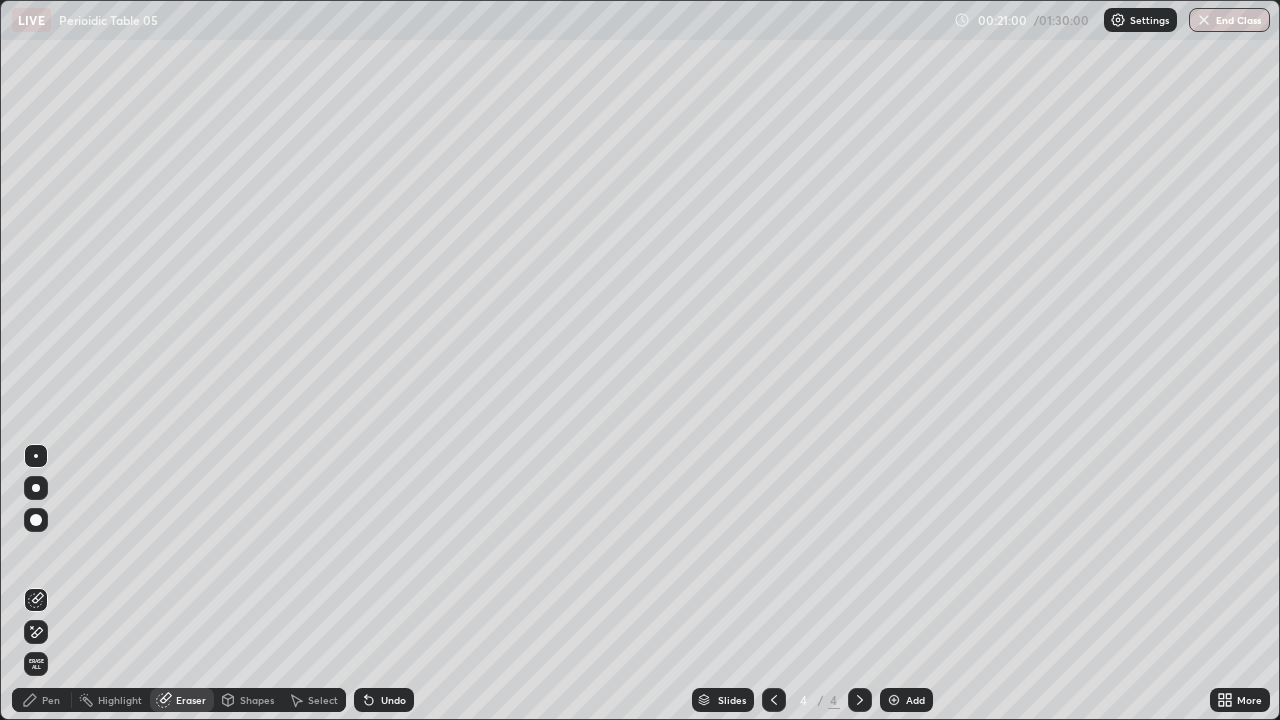 click on "Pen" at bounding box center (42, 700) 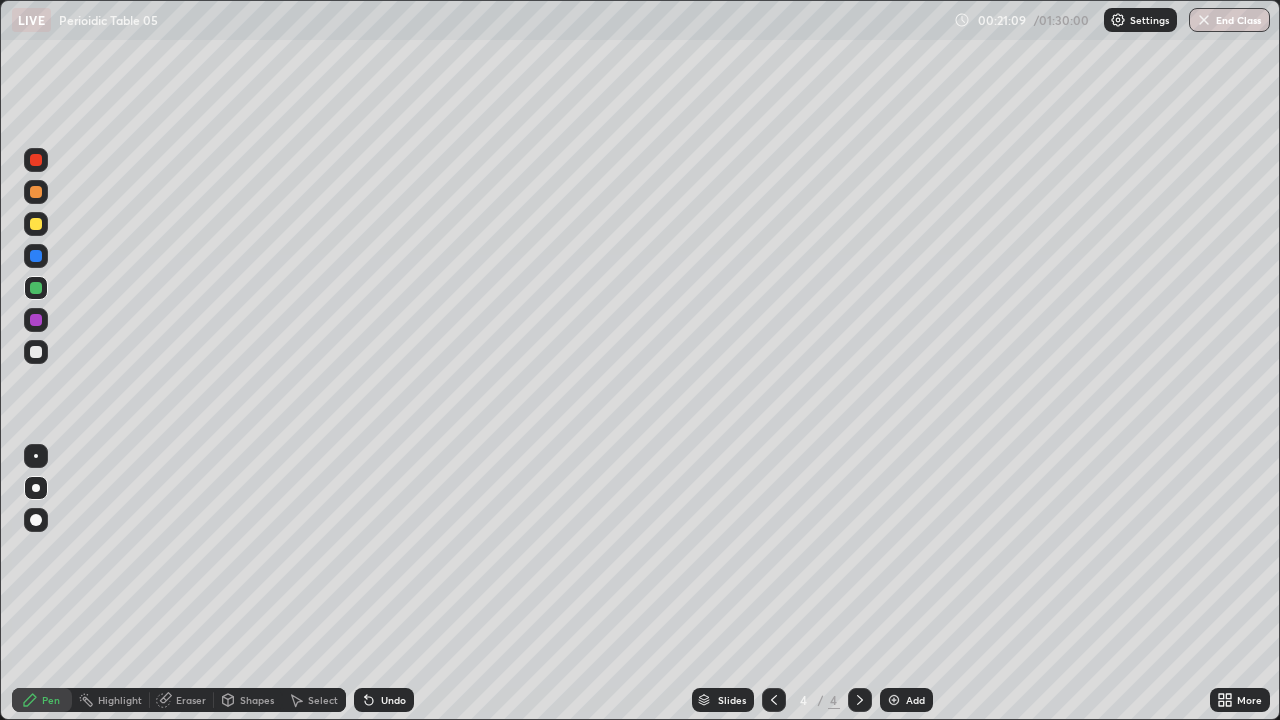 click on "Undo" at bounding box center [393, 700] 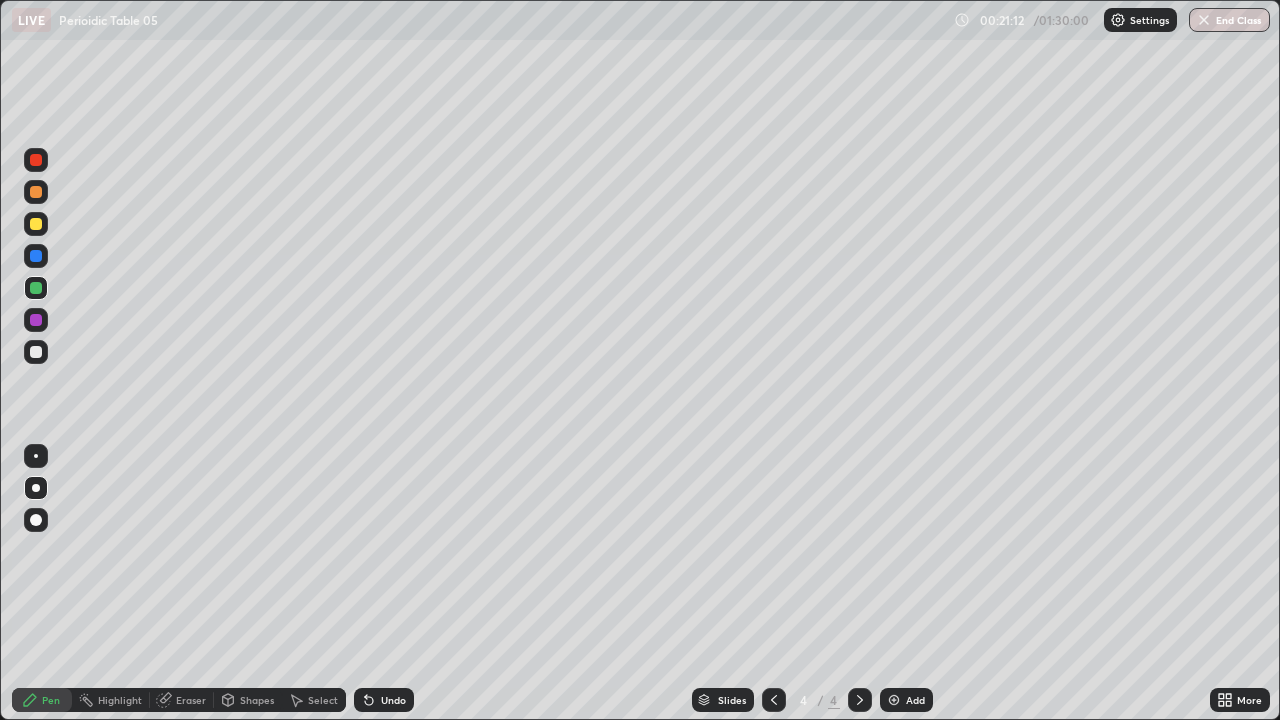 click at bounding box center [36, 352] 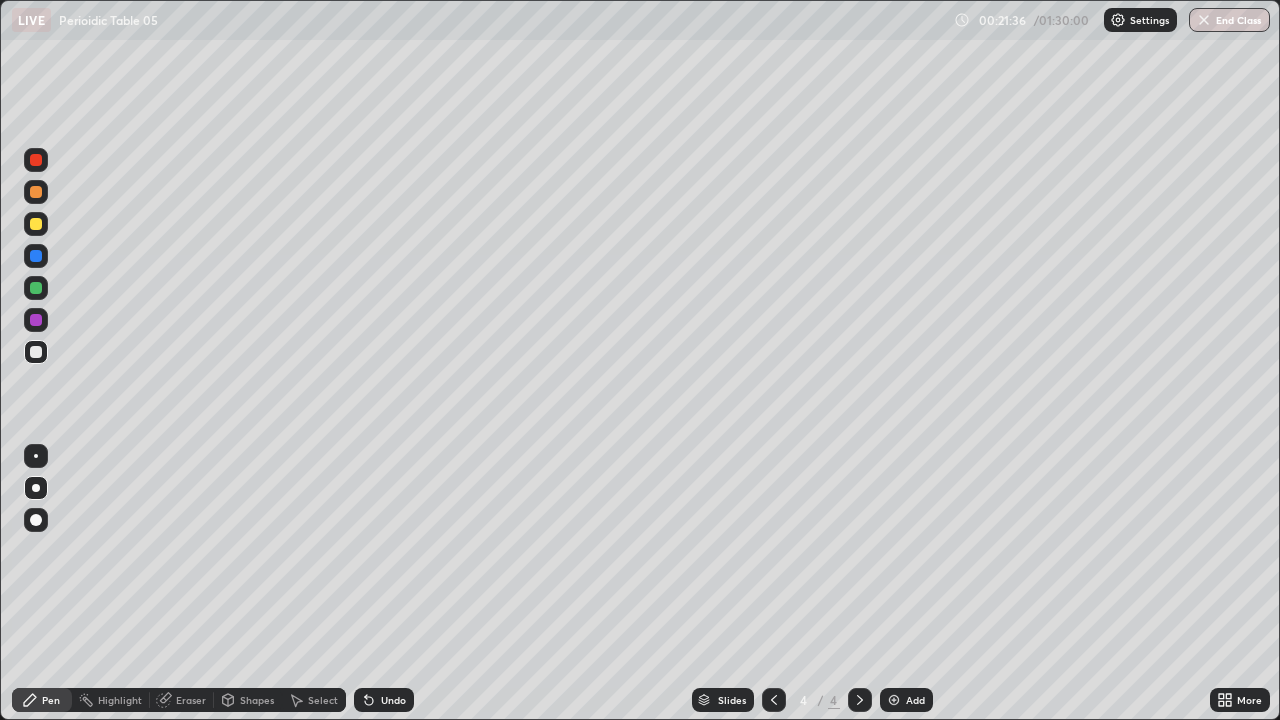click at bounding box center (36, 288) 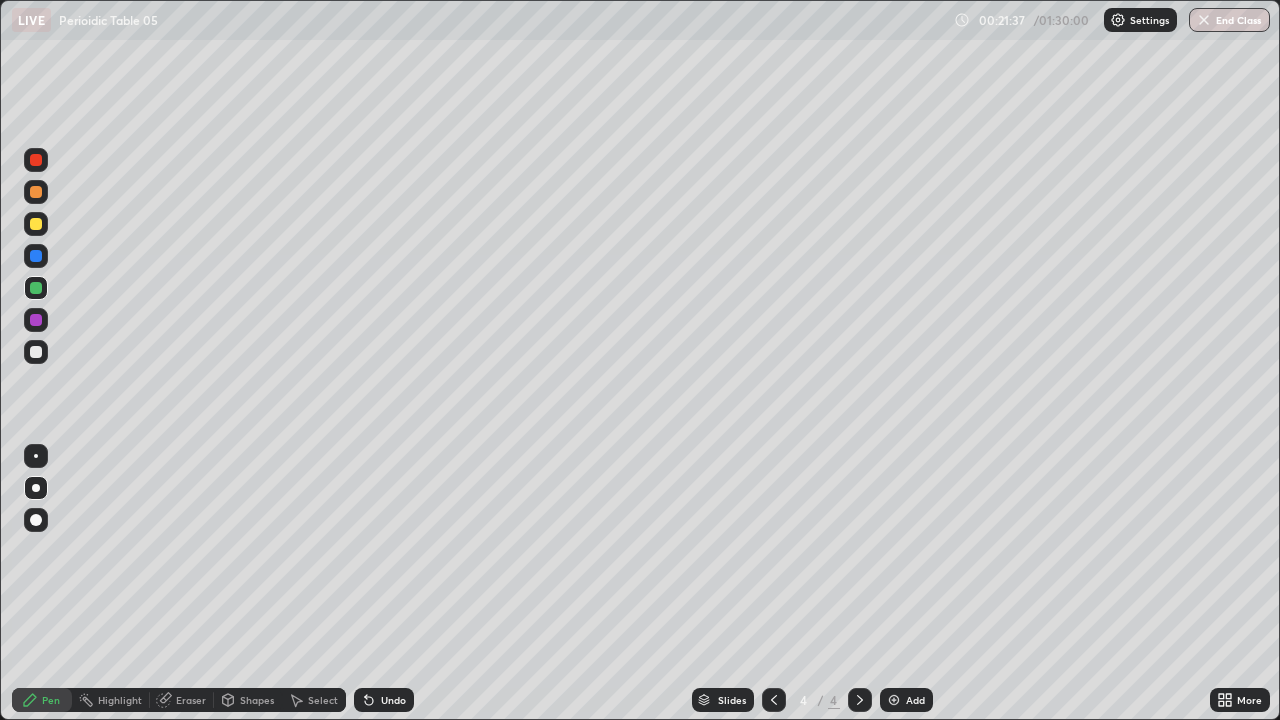 click at bounding box center (36, 352) 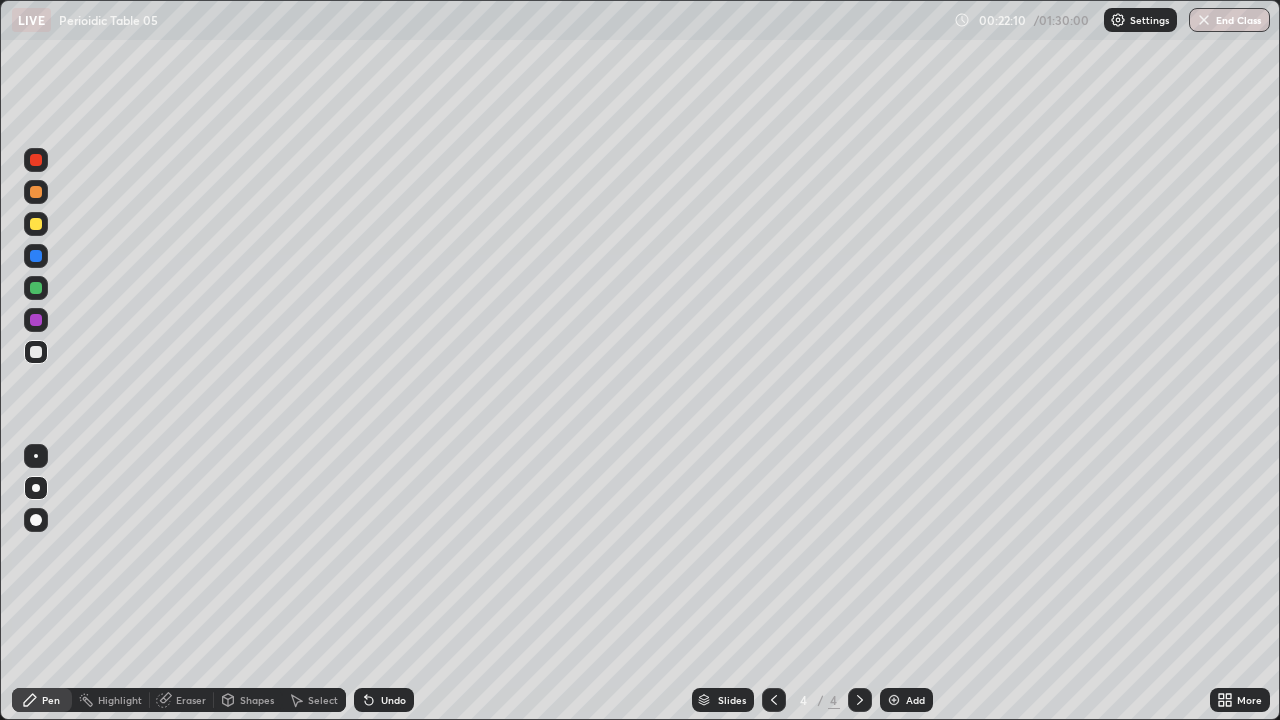 click on "Undo" at bounding box center (393, 700) 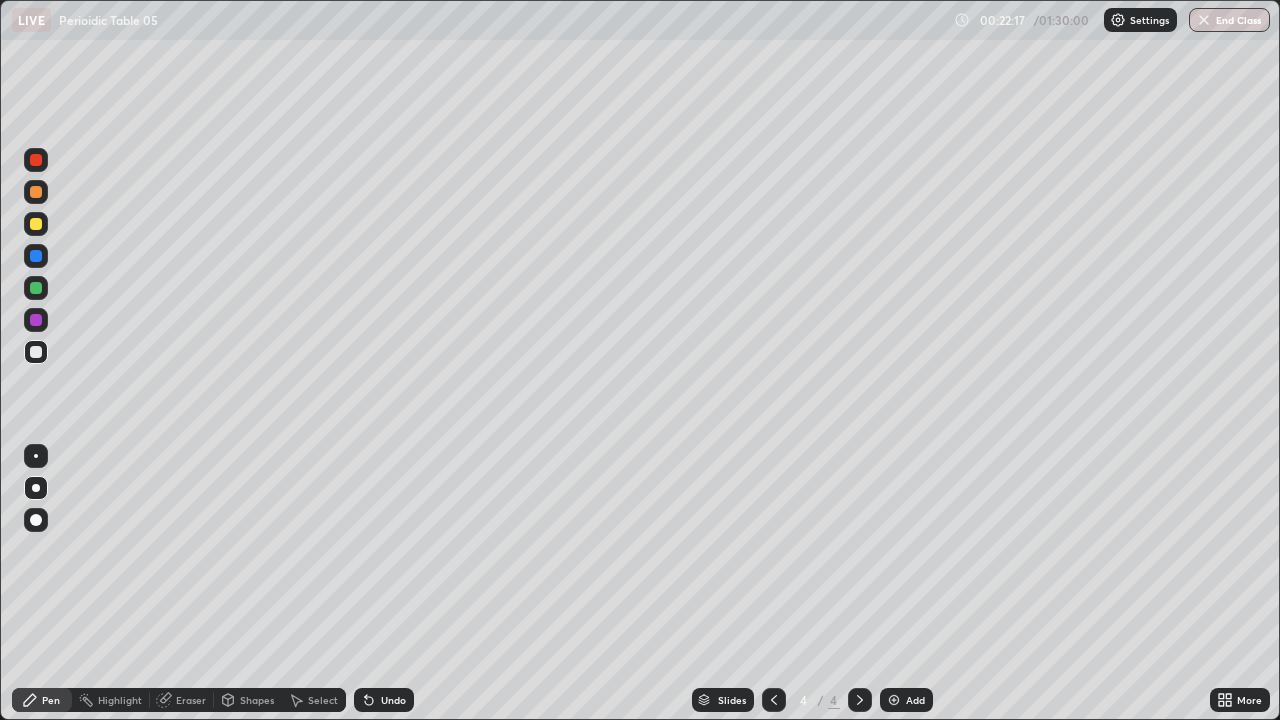 click at bounding box center [36, 256] 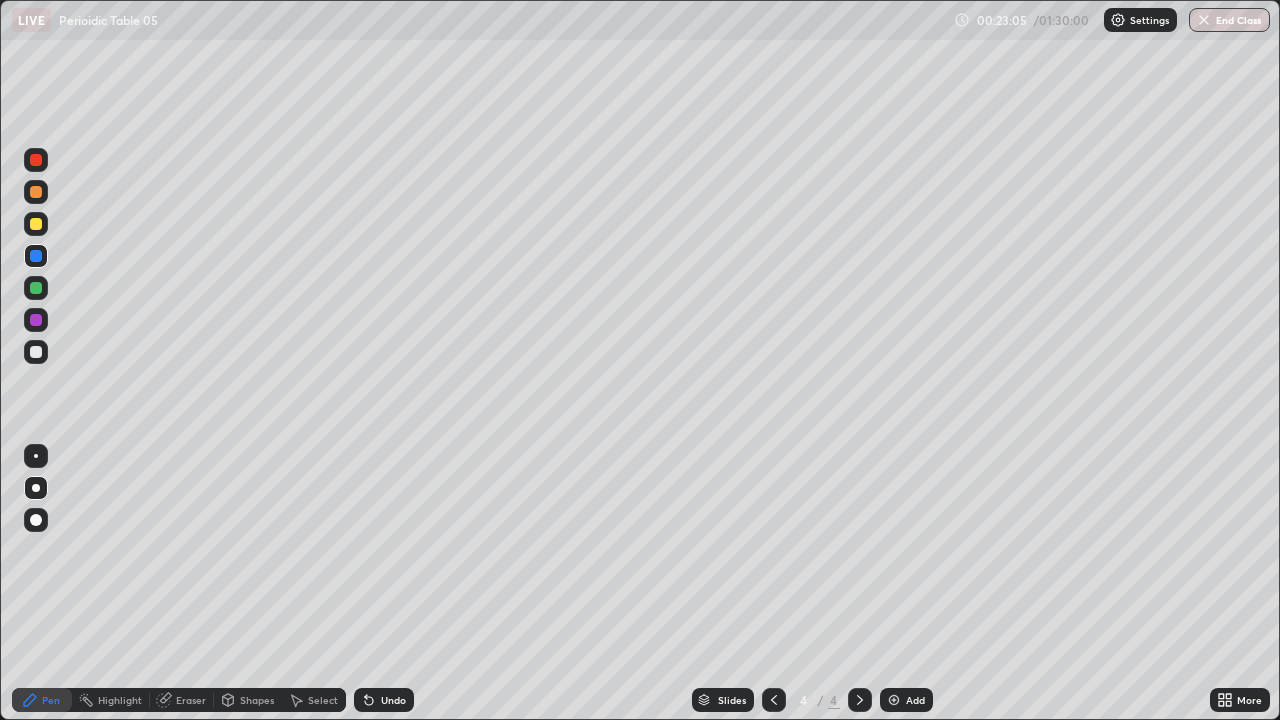 click on "Undo" at bounding box center (393, 700) 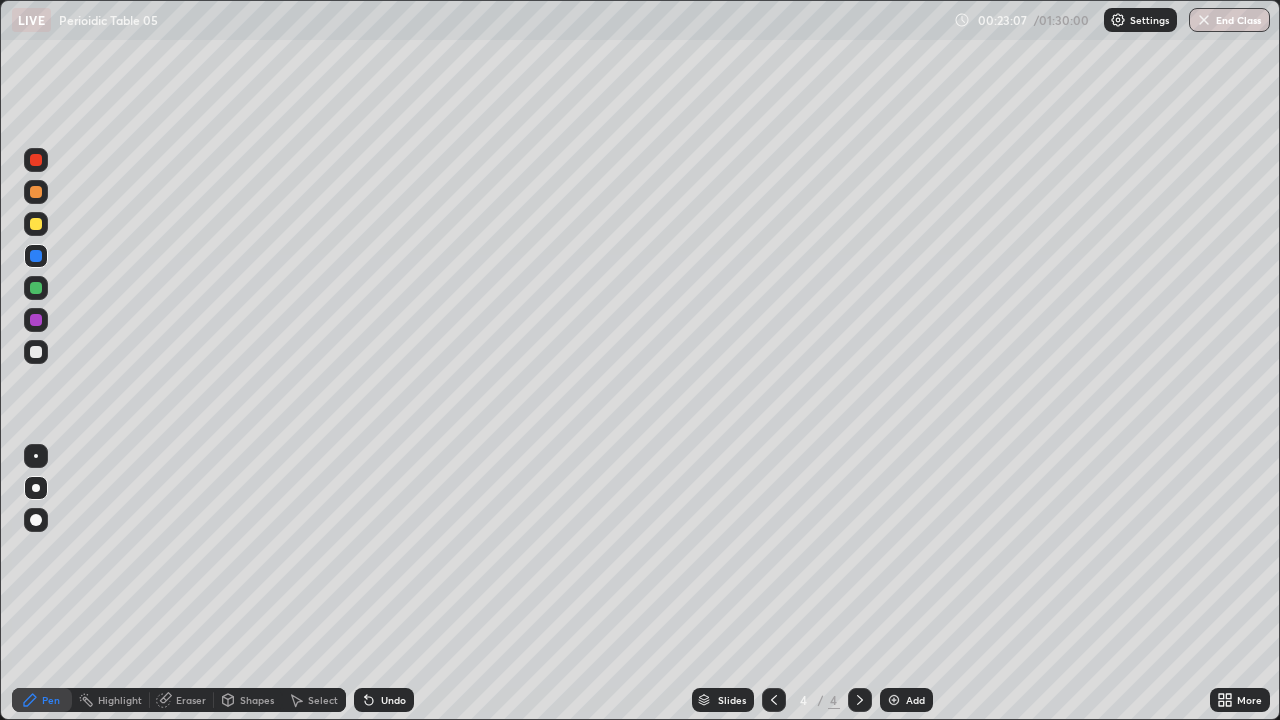 click at bounding box center [36, 352] 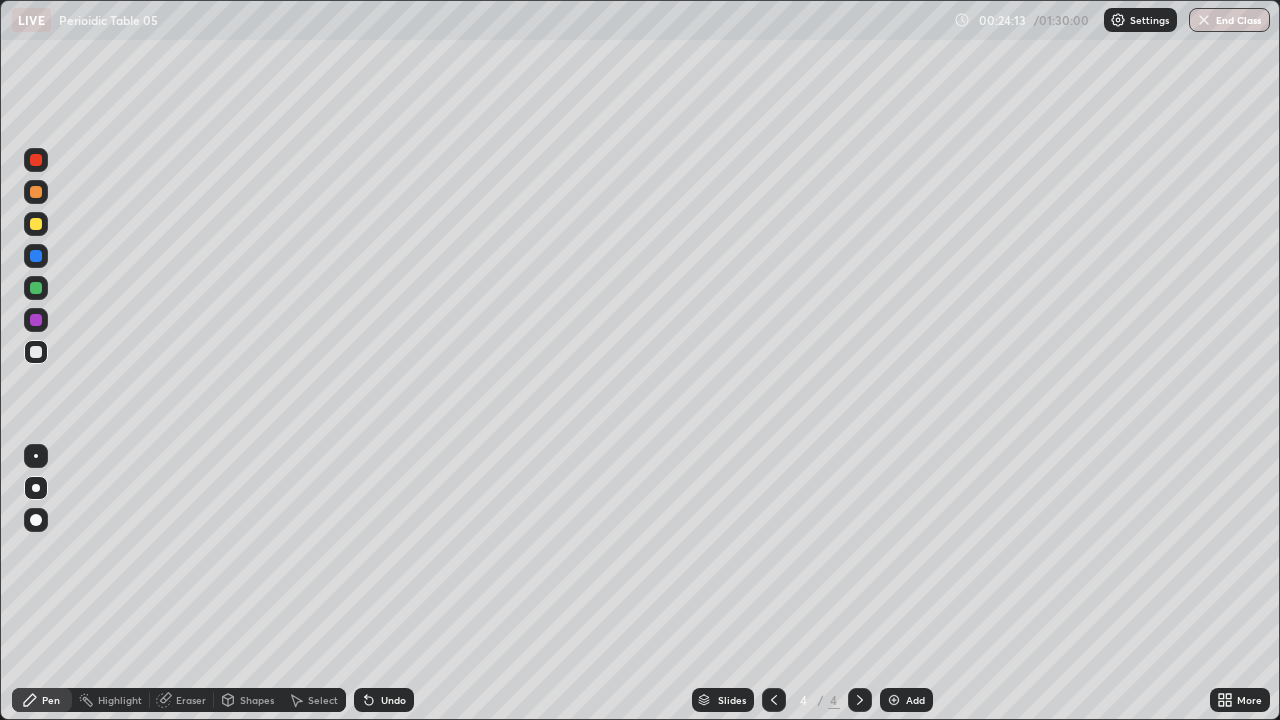 click on "Eraser" at bounding box center (182, 700) 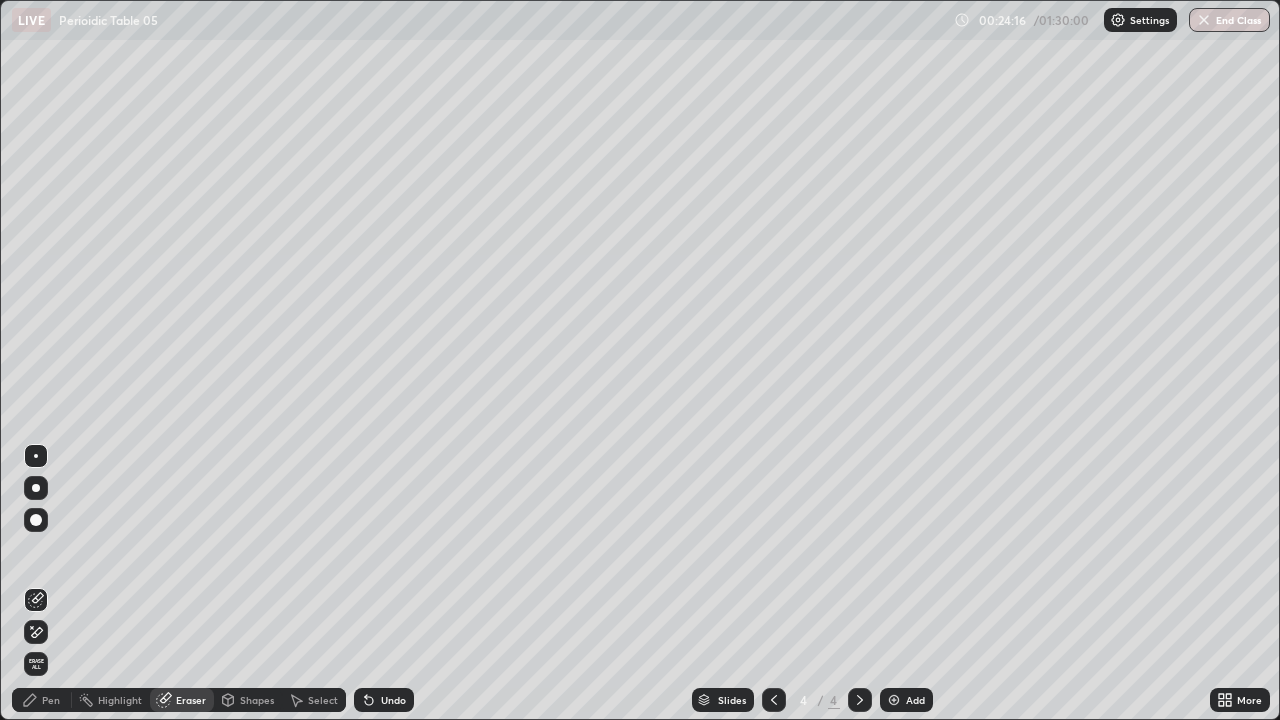 click on "Pen" at bounding box center [42, 700] 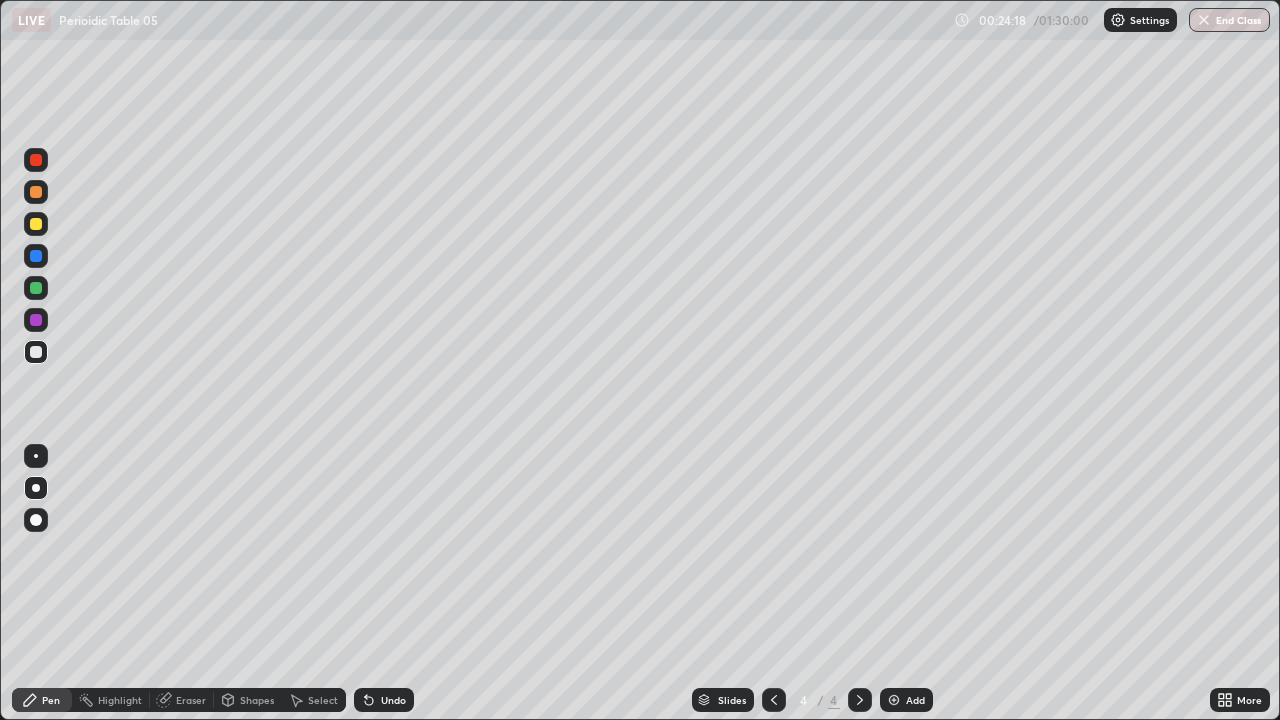 click 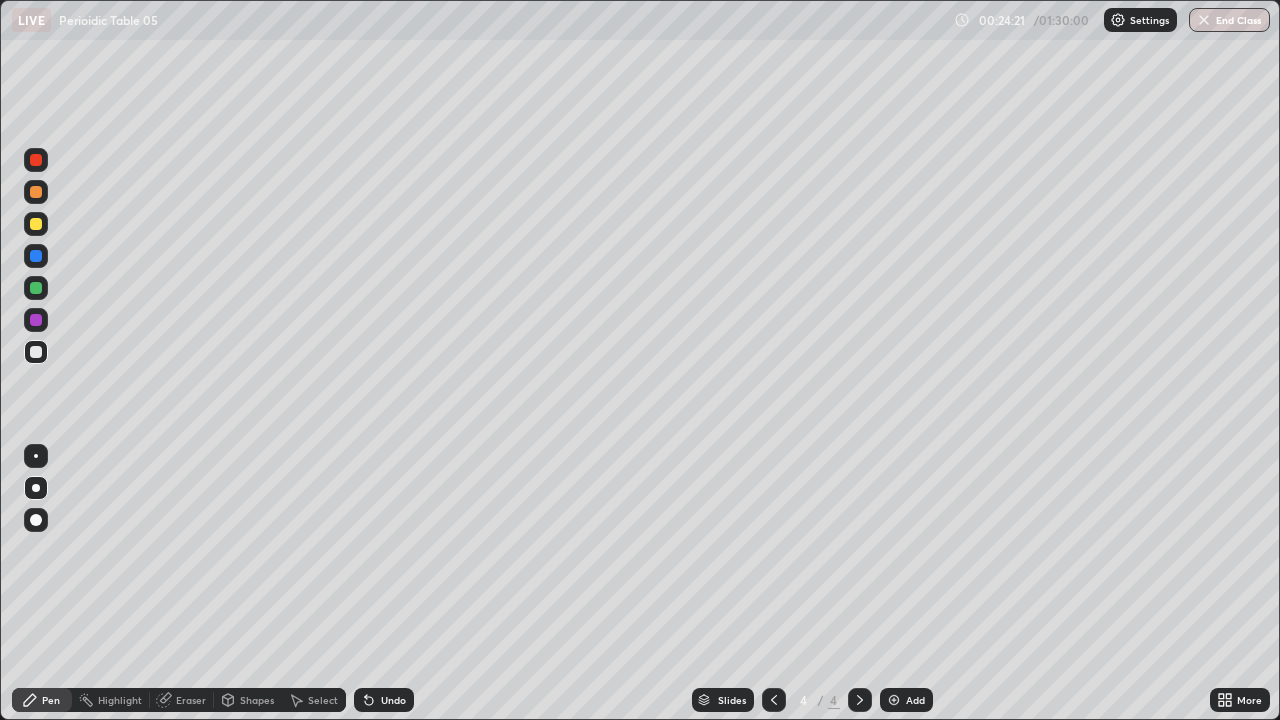 click at bounding box center (36, 256) 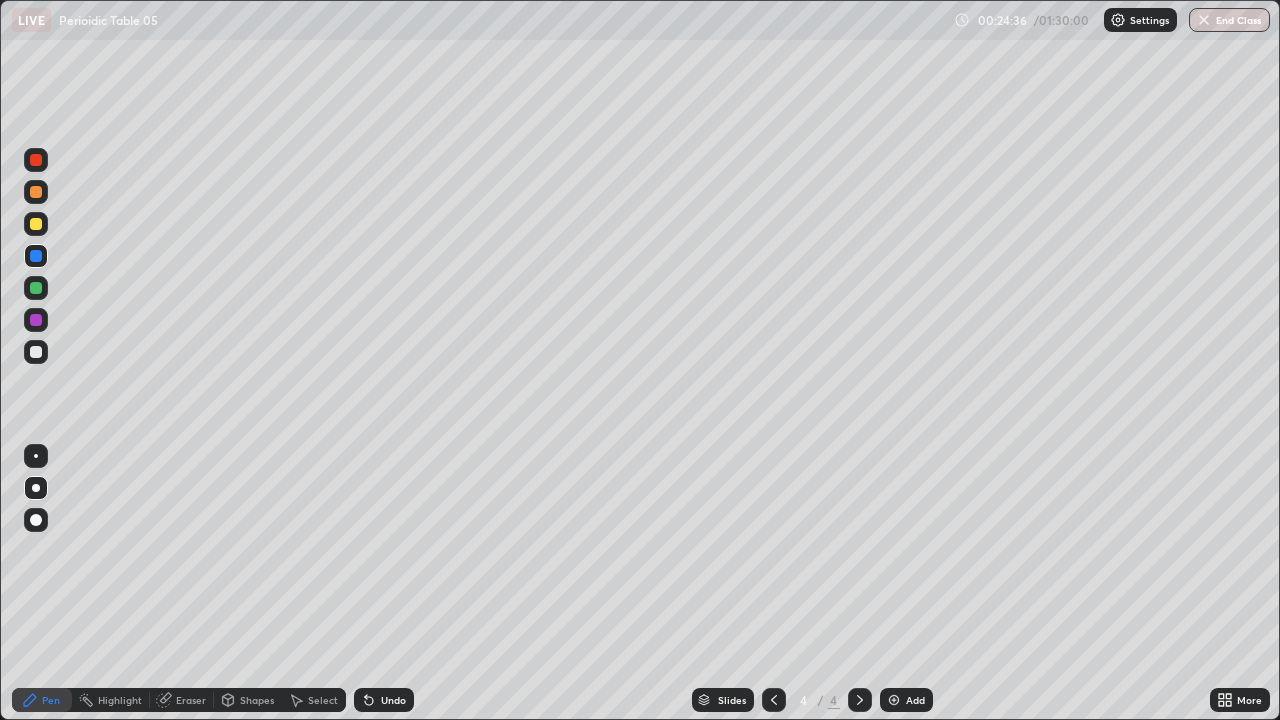 click at bounding box center [36, 352] 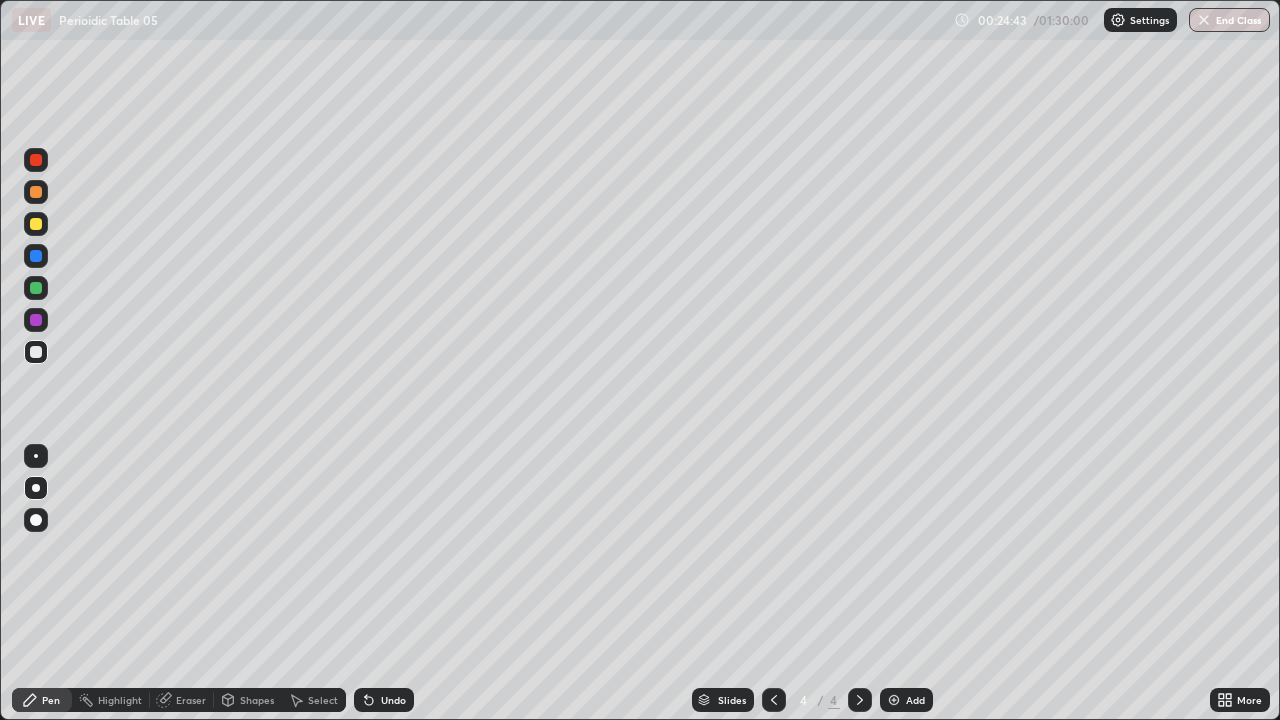click 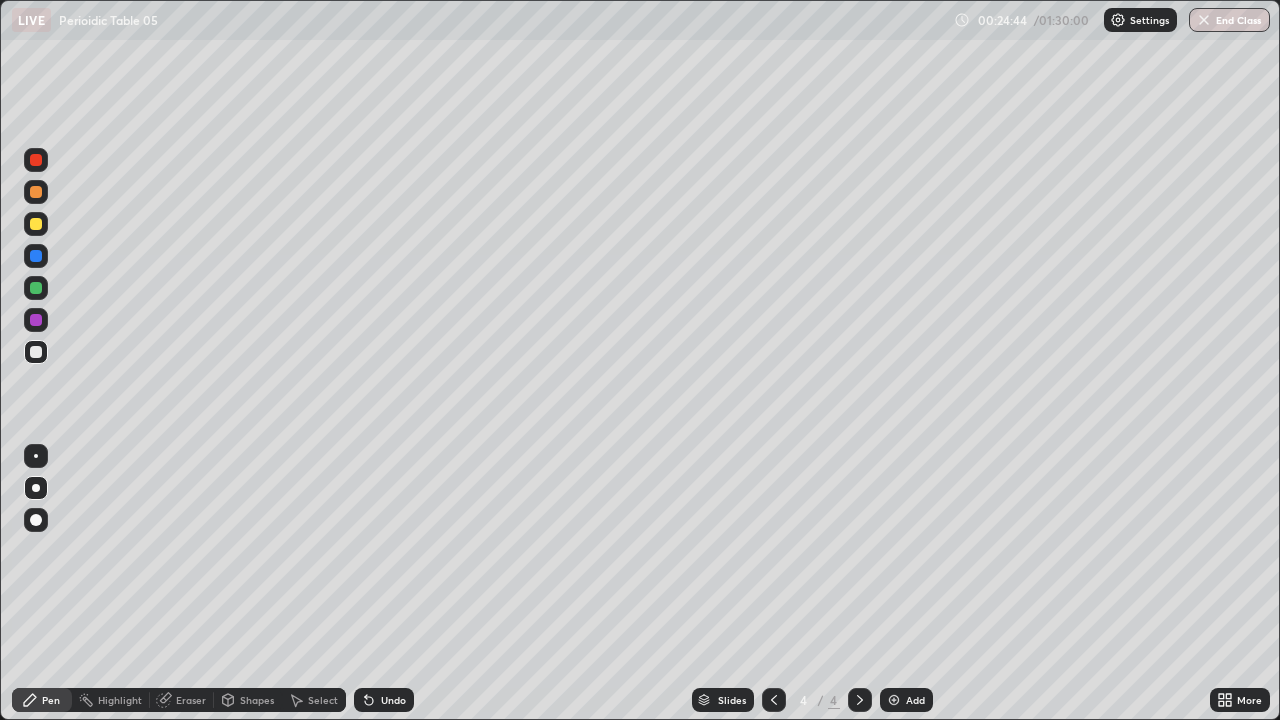 click 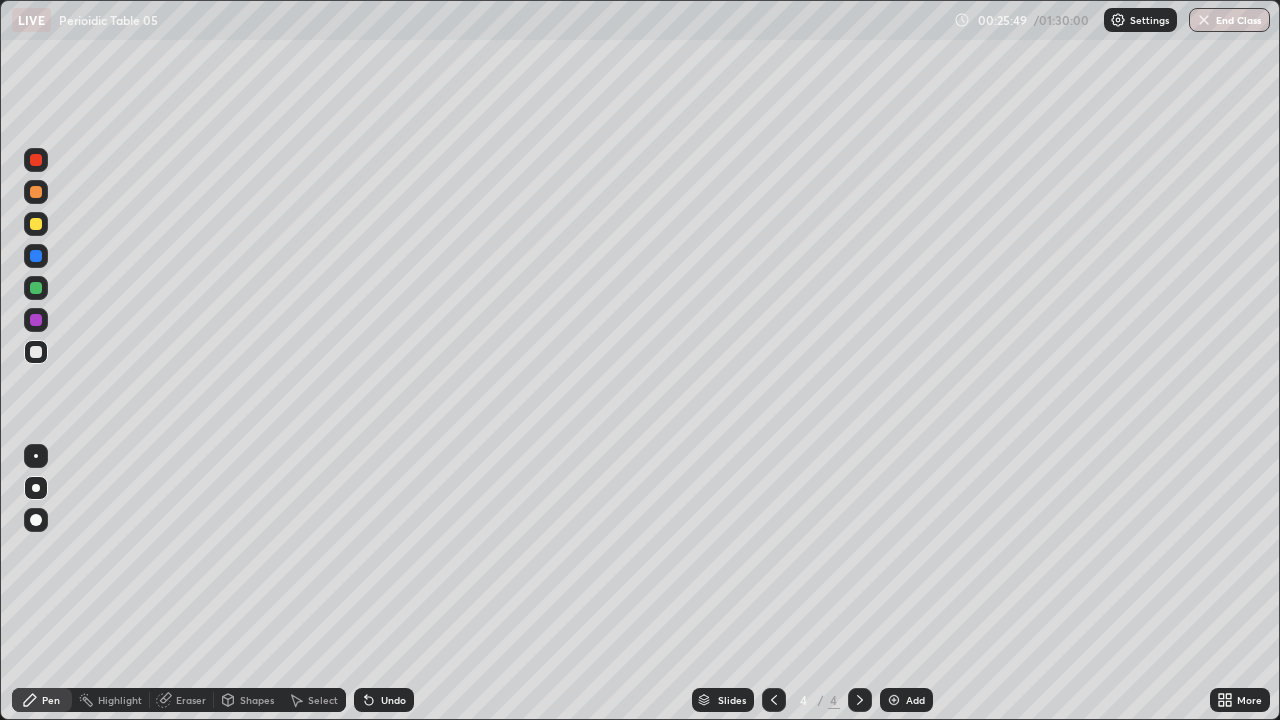 click at bounding box center [36, 256] 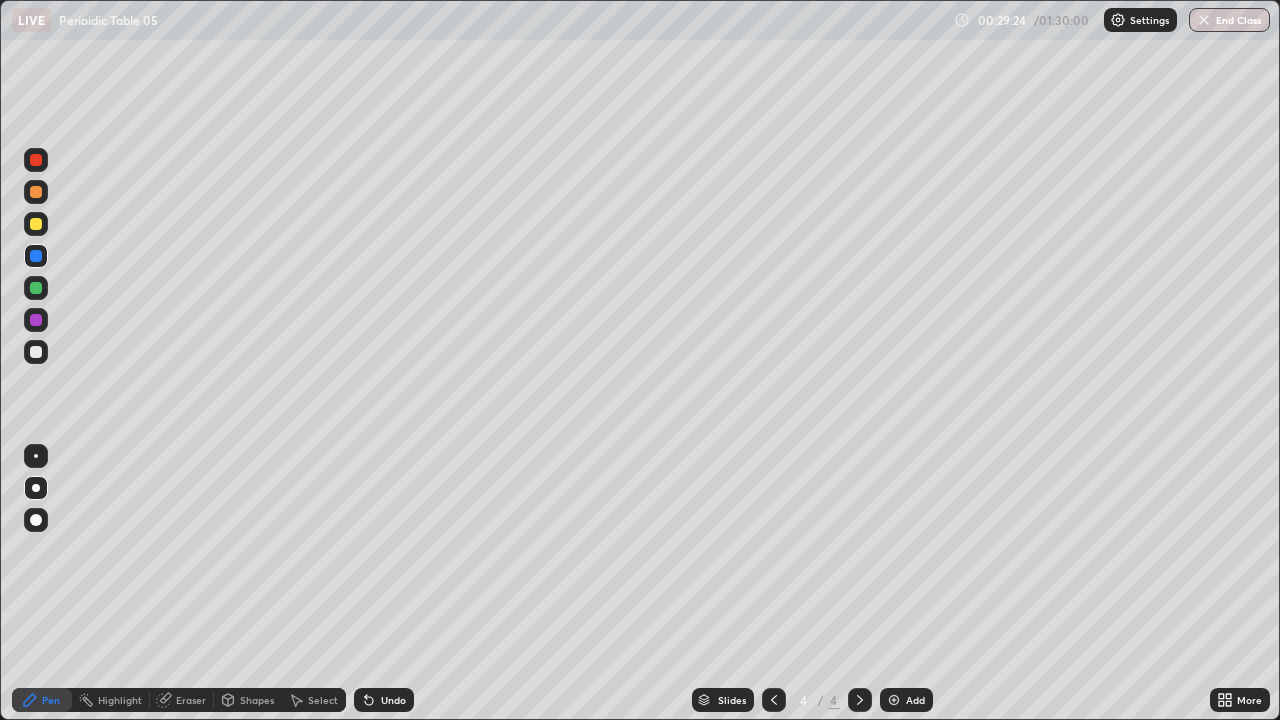 click 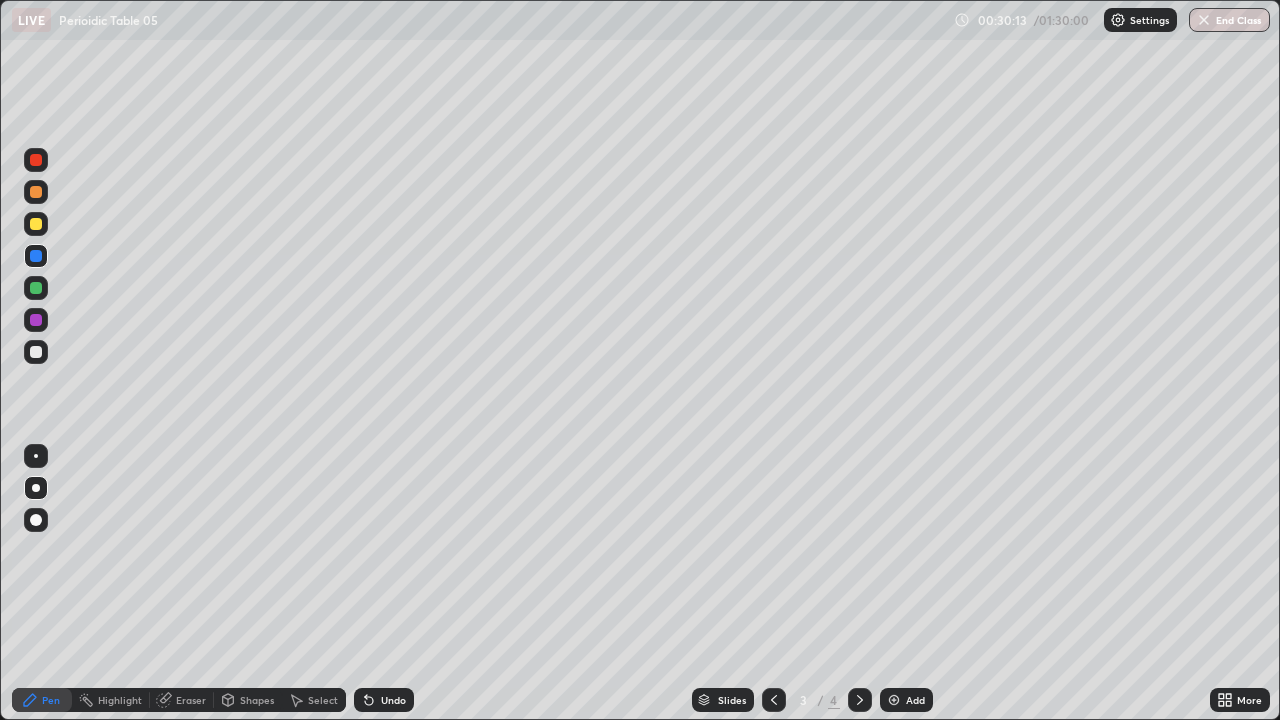 click 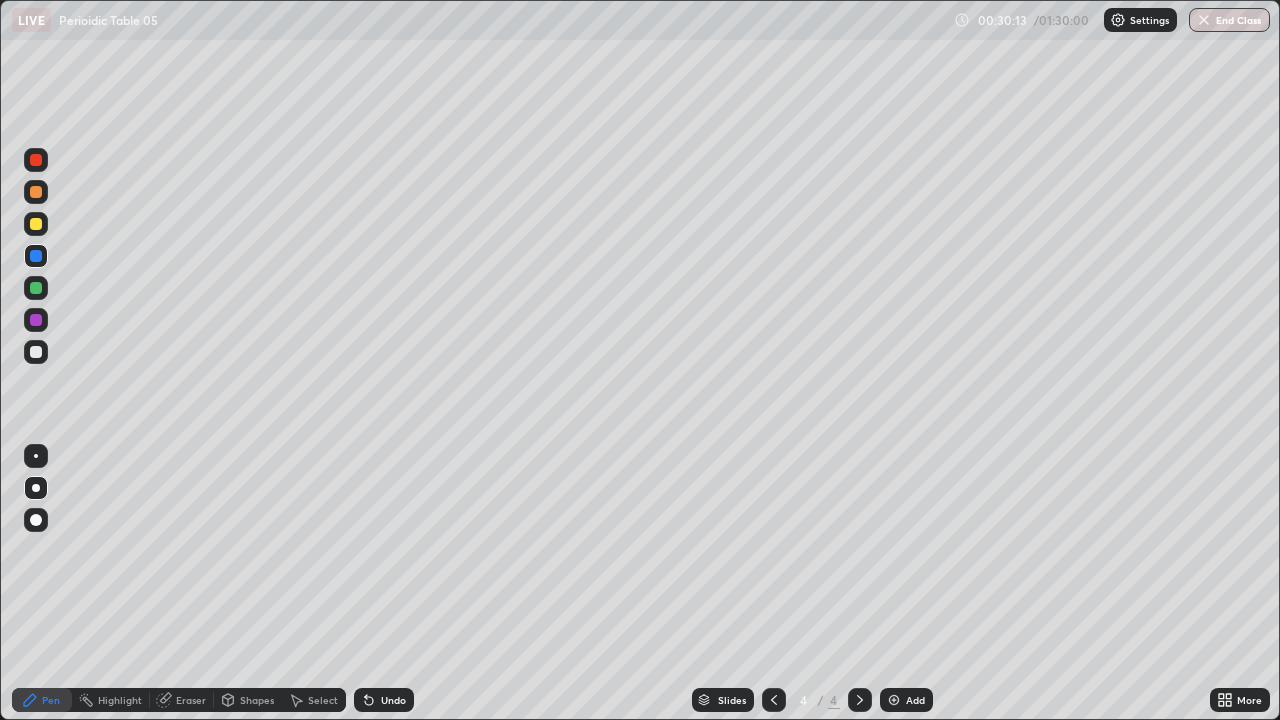 click on "Add" at bounding box center (906, 700) 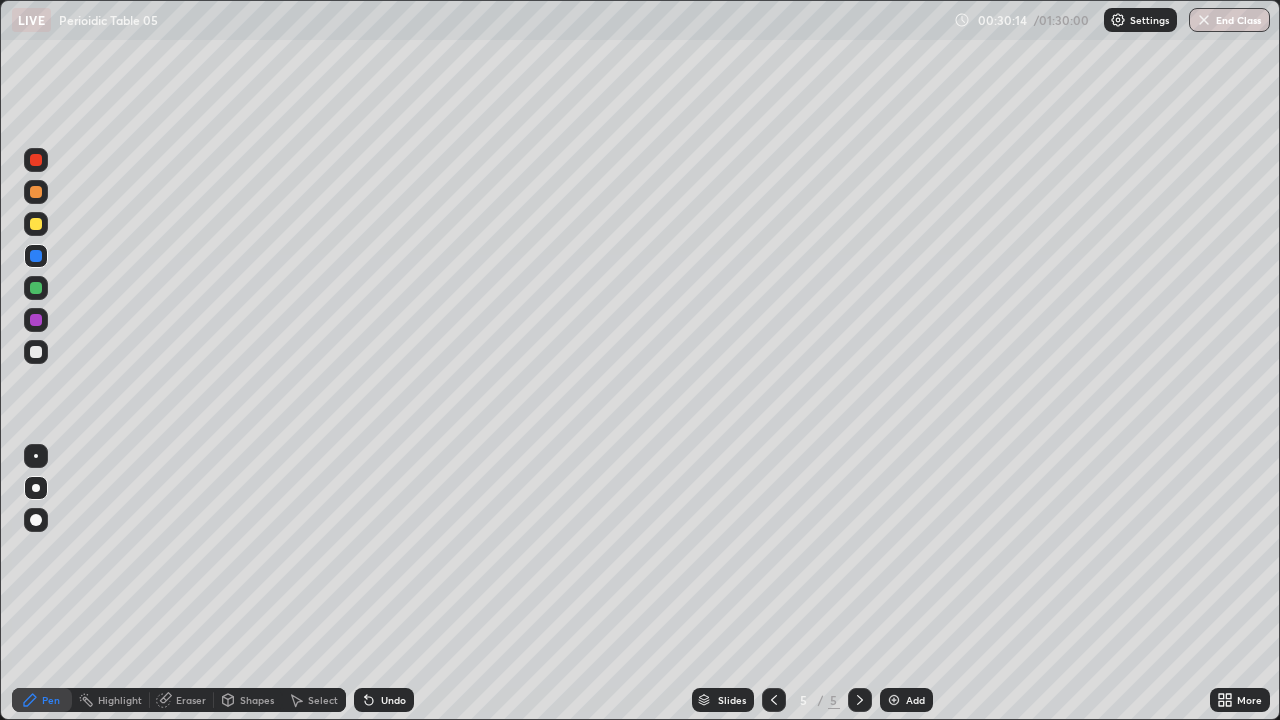 click at bounding box center [36, 352] 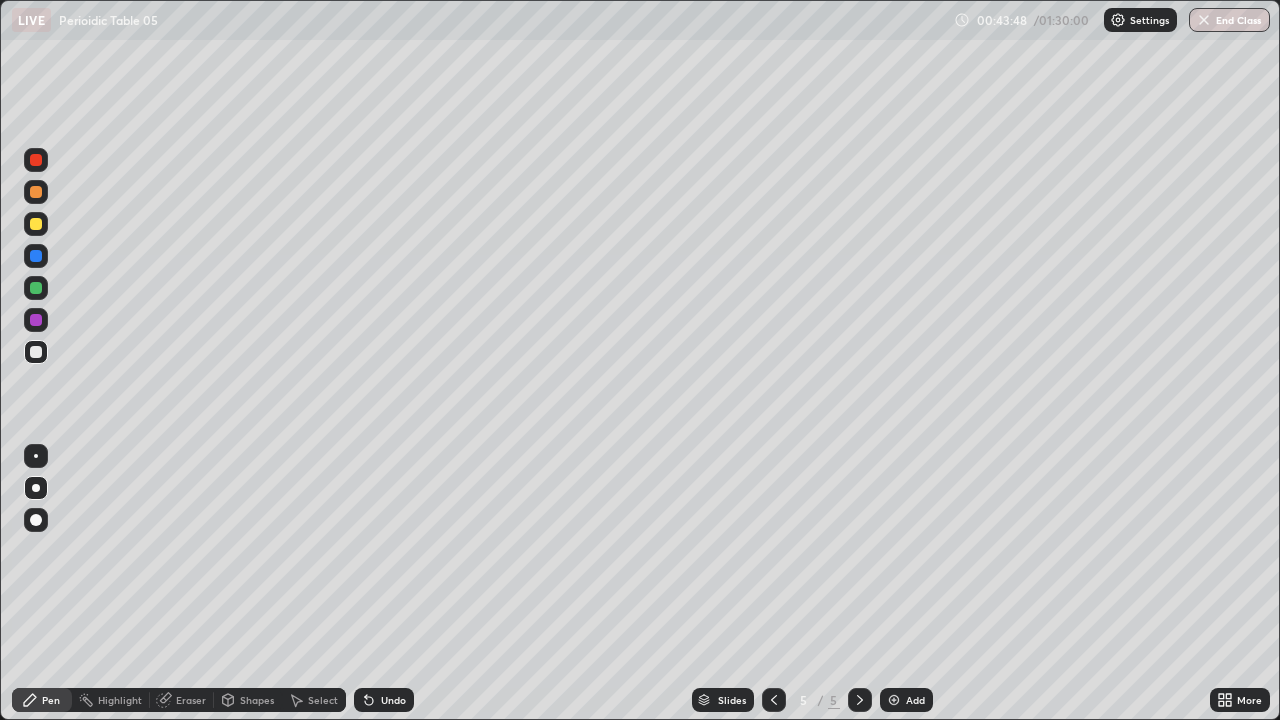 click at bounding box center (36, 288) 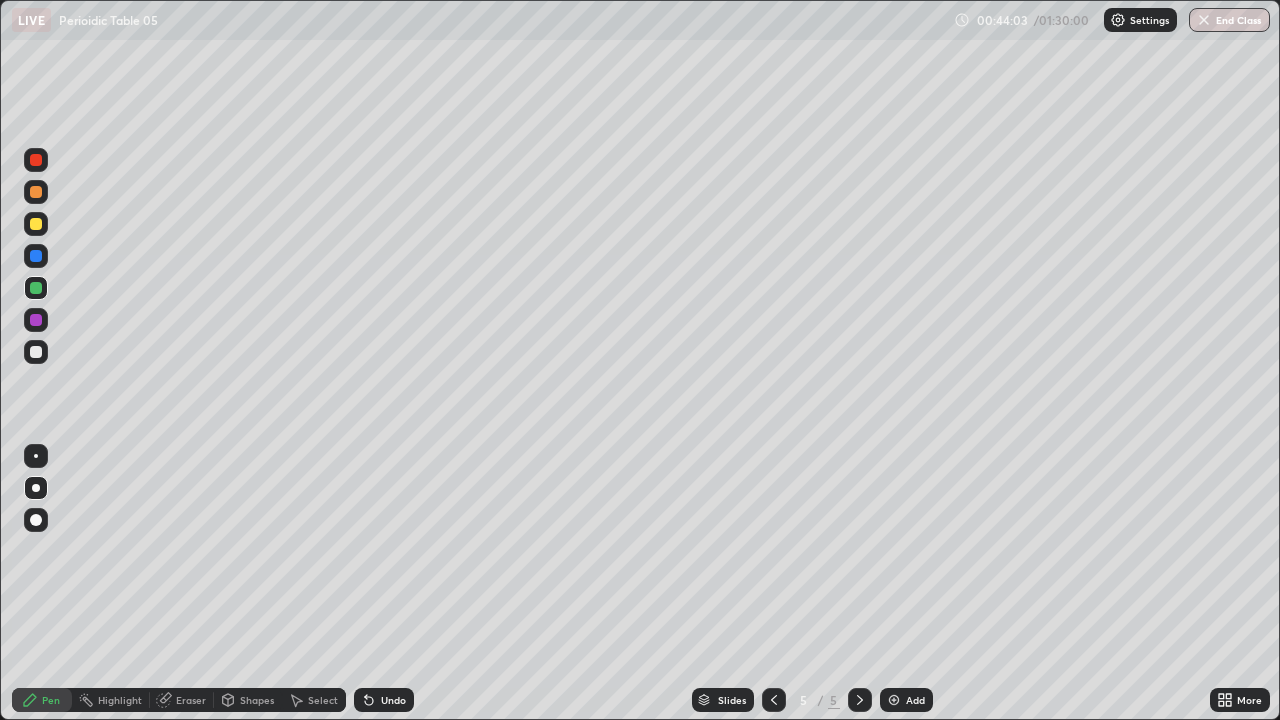 click at bounding box center (36, 352) 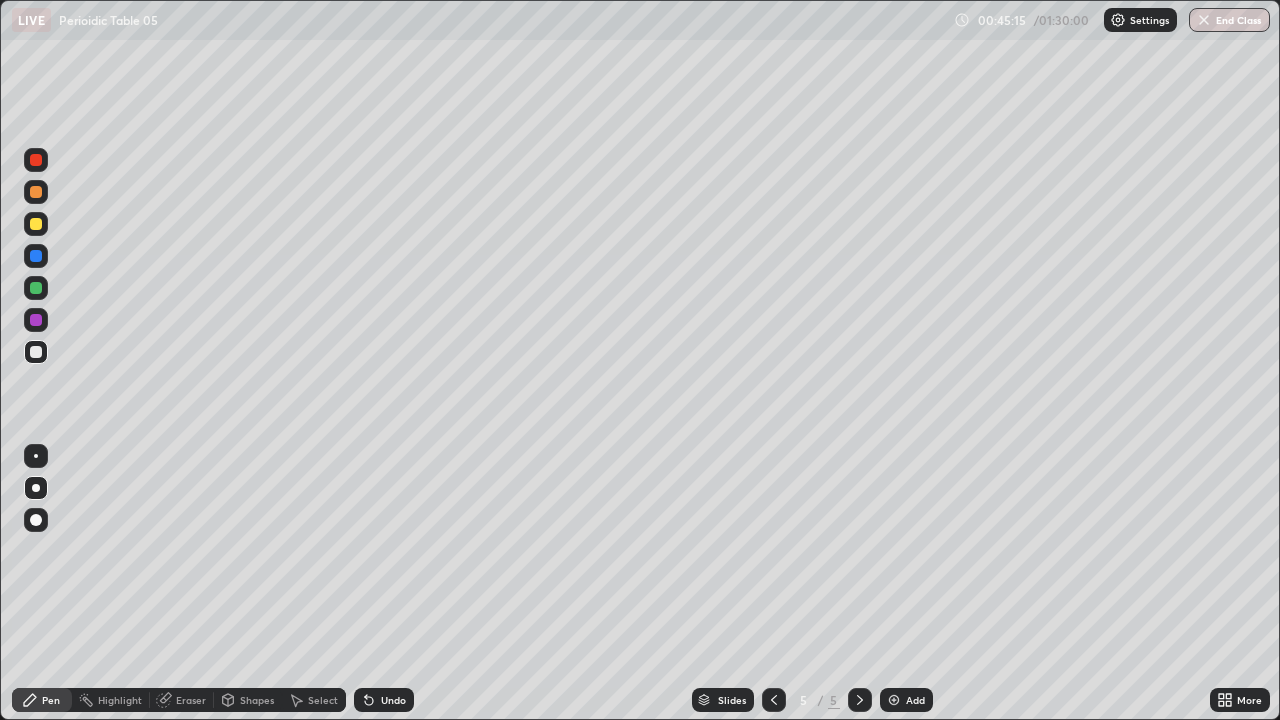 click at bounding box center (36, 288) 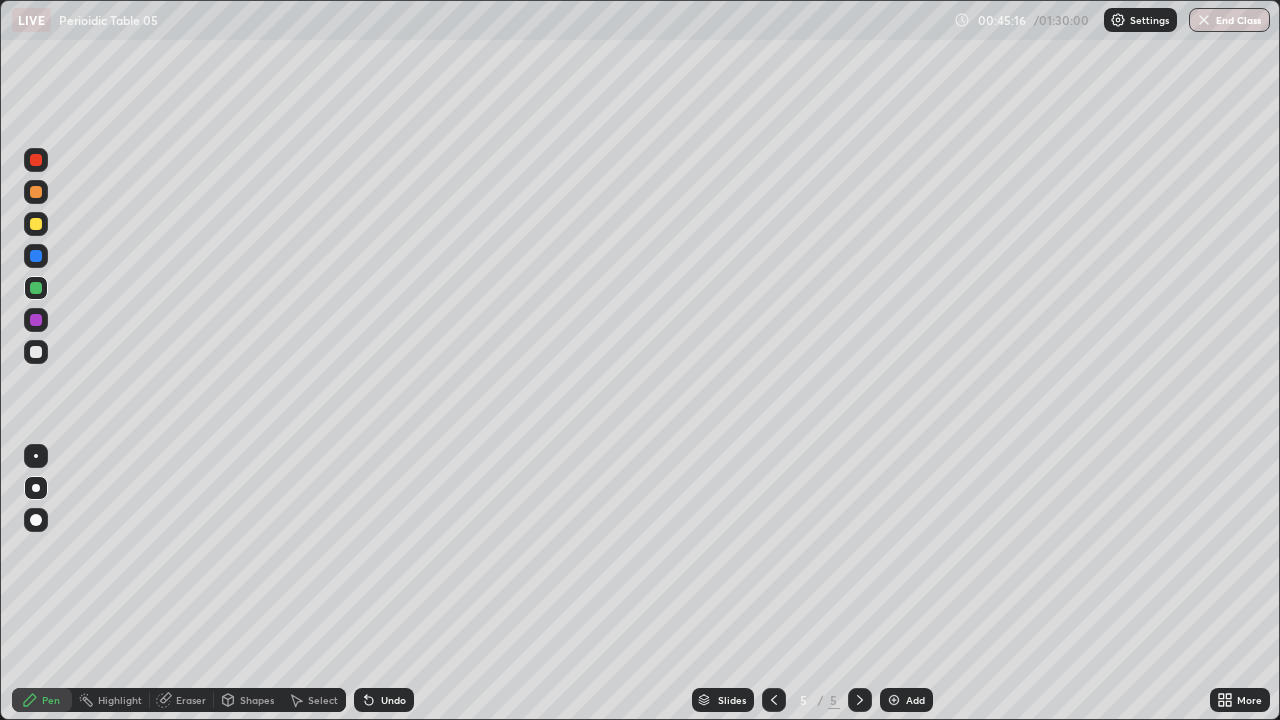 click at bounding box center (36, 224) 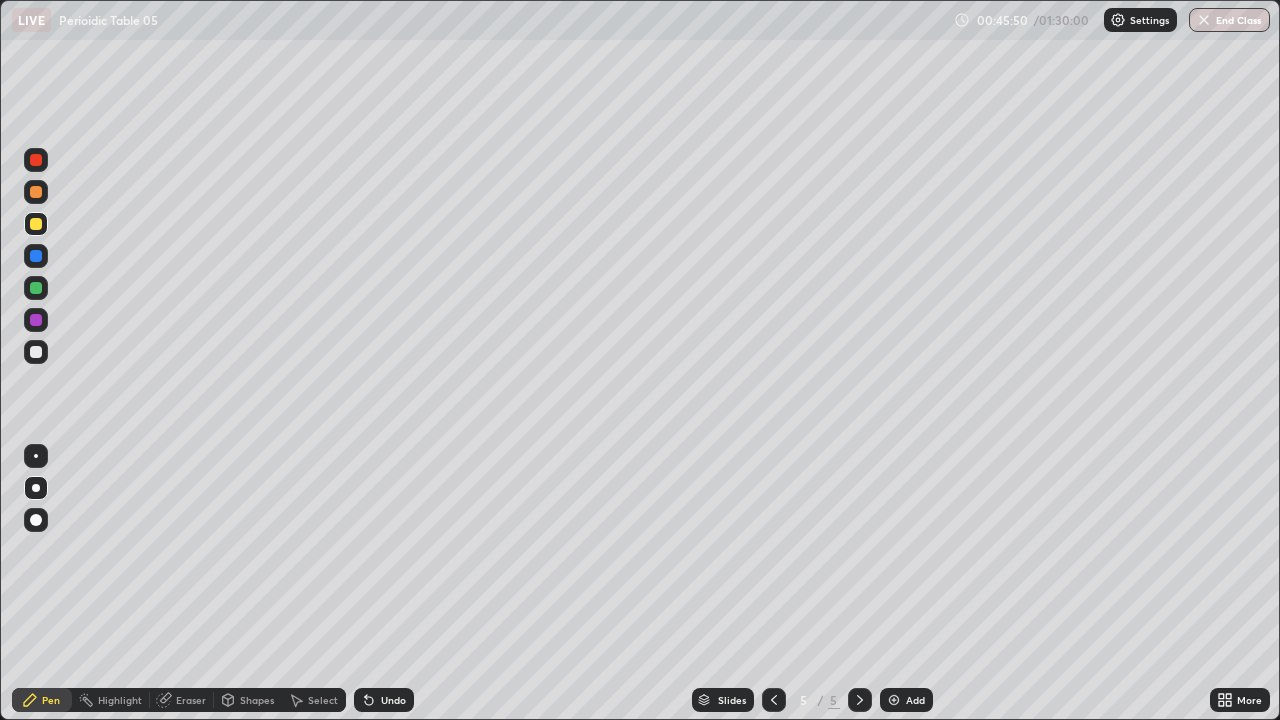 click at bounding box center (36, 352) 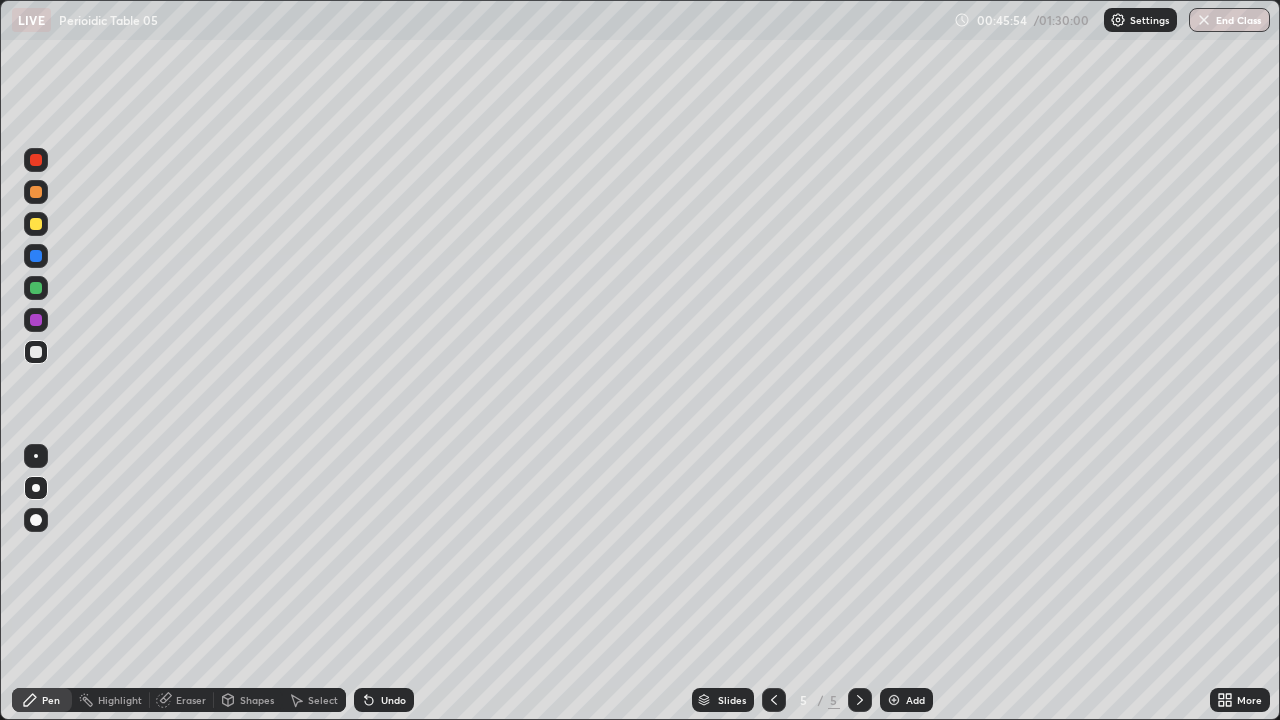 click 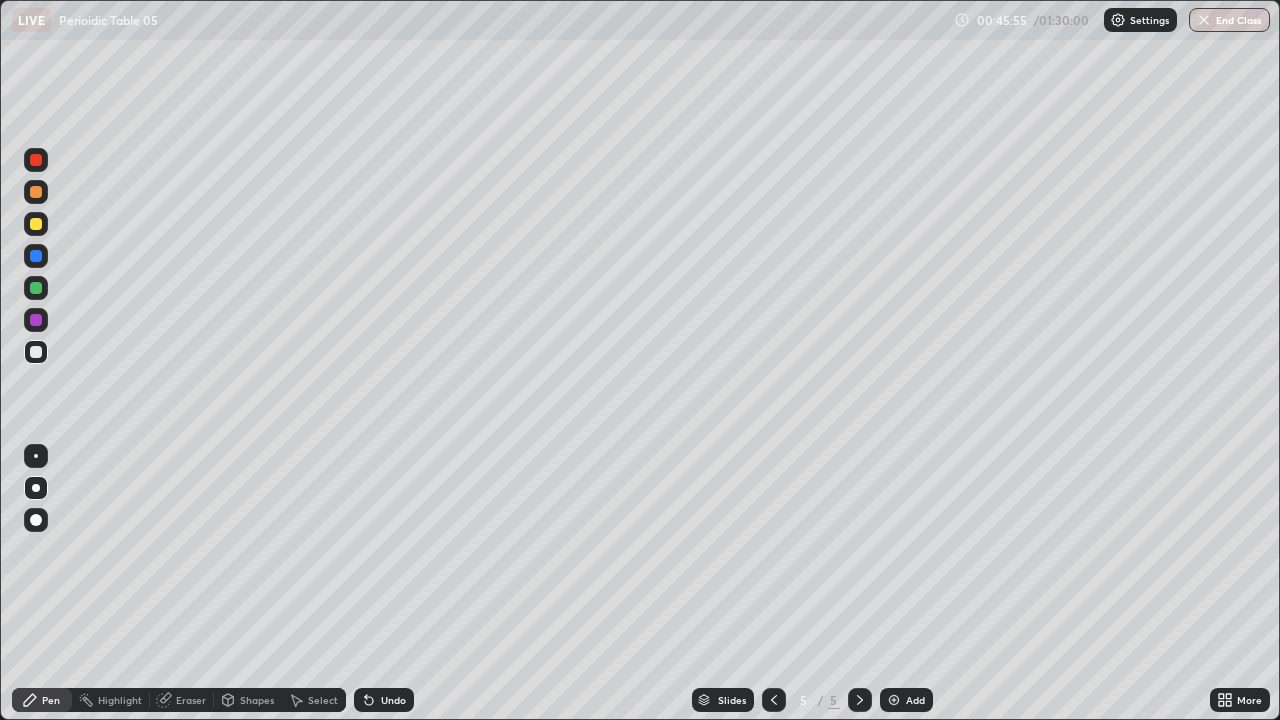click at bounding box center [36, 224] 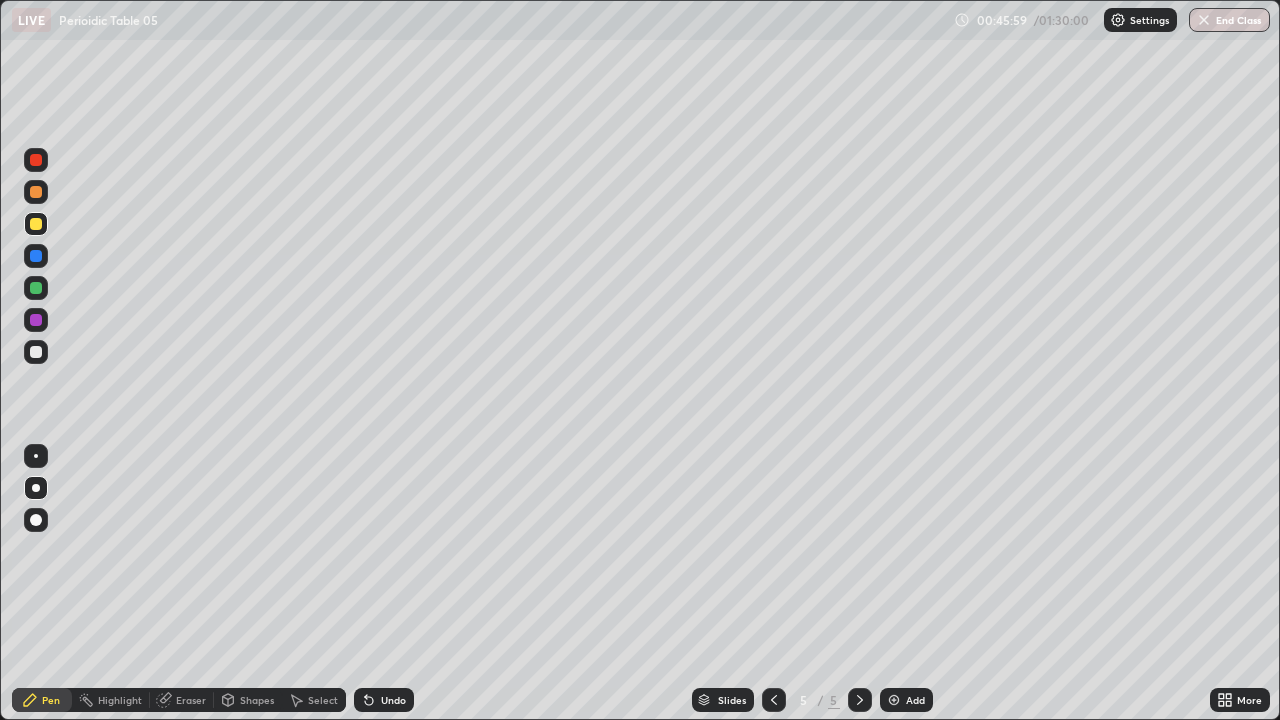 click 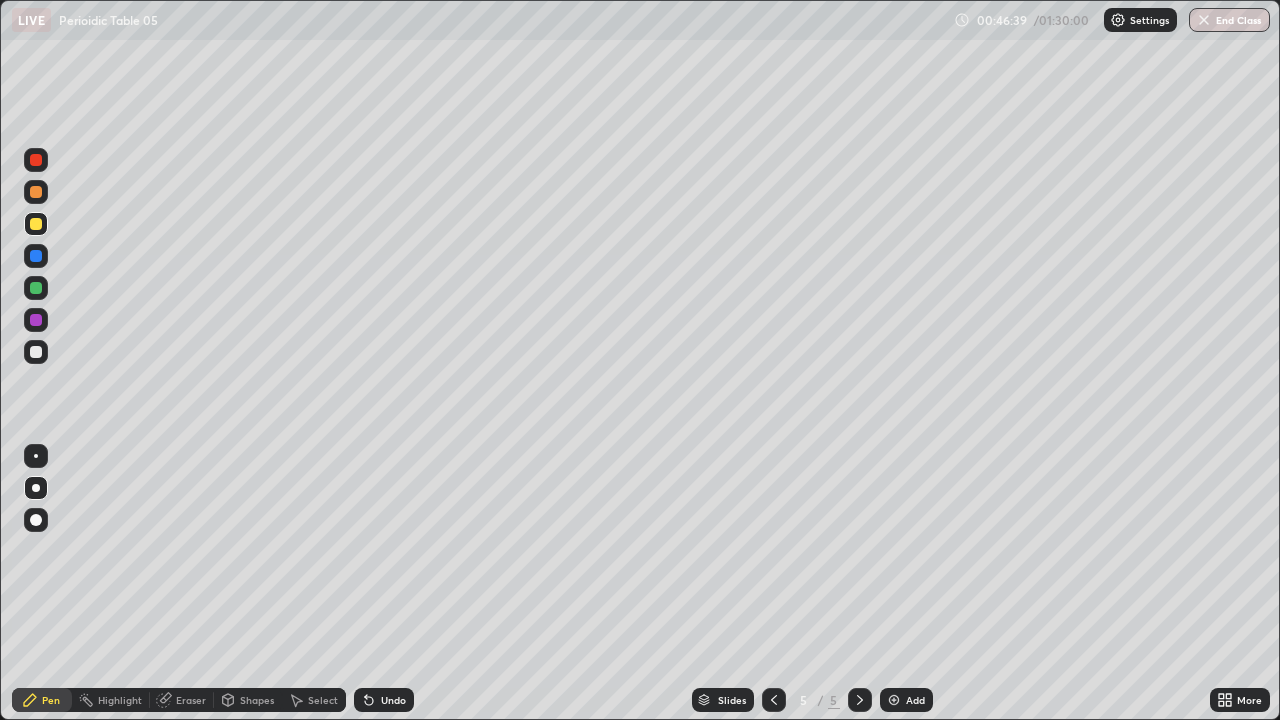 click at bounding box center [36, 288] 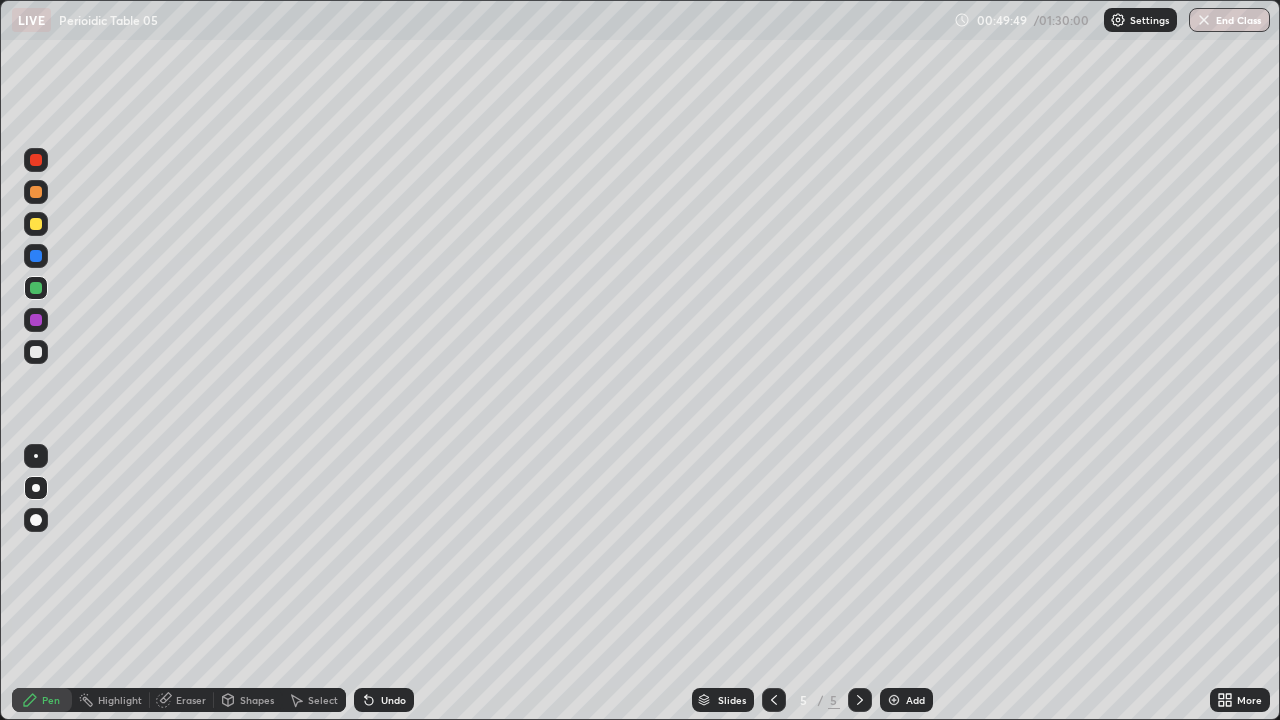 click at bounding box center (36, 352) 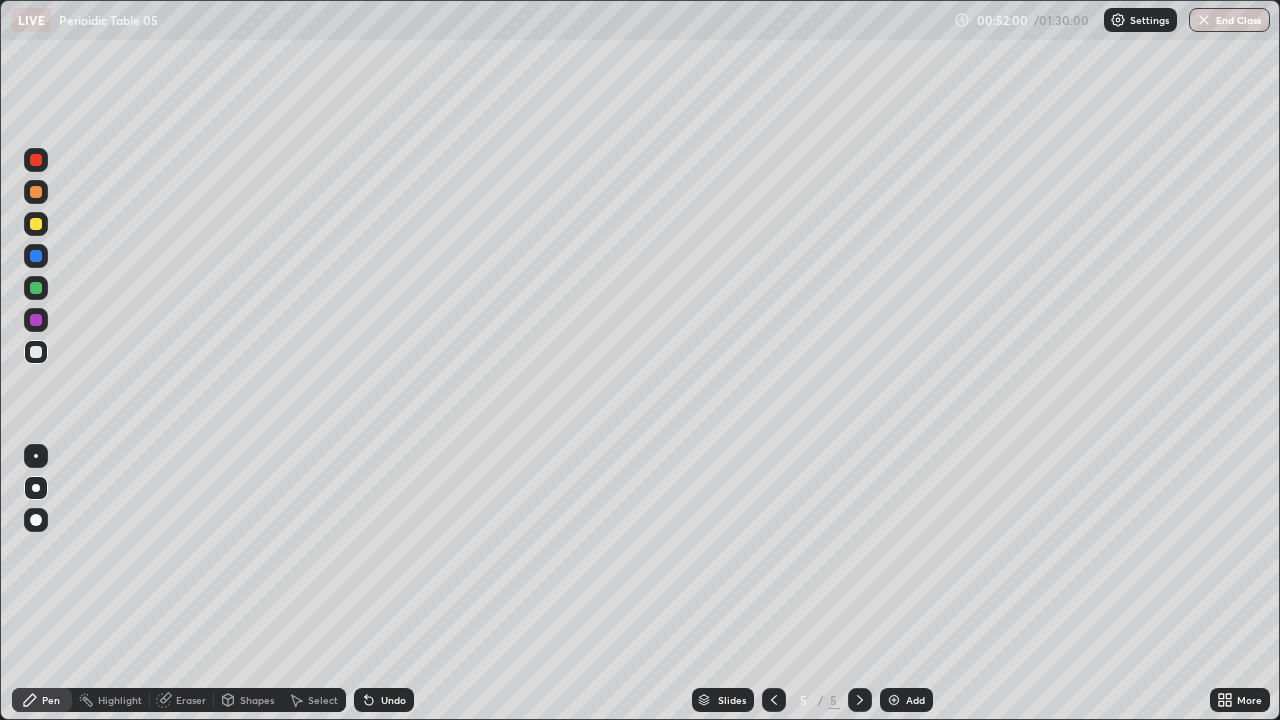 click on "Undo" at bounding box center [384, 700] 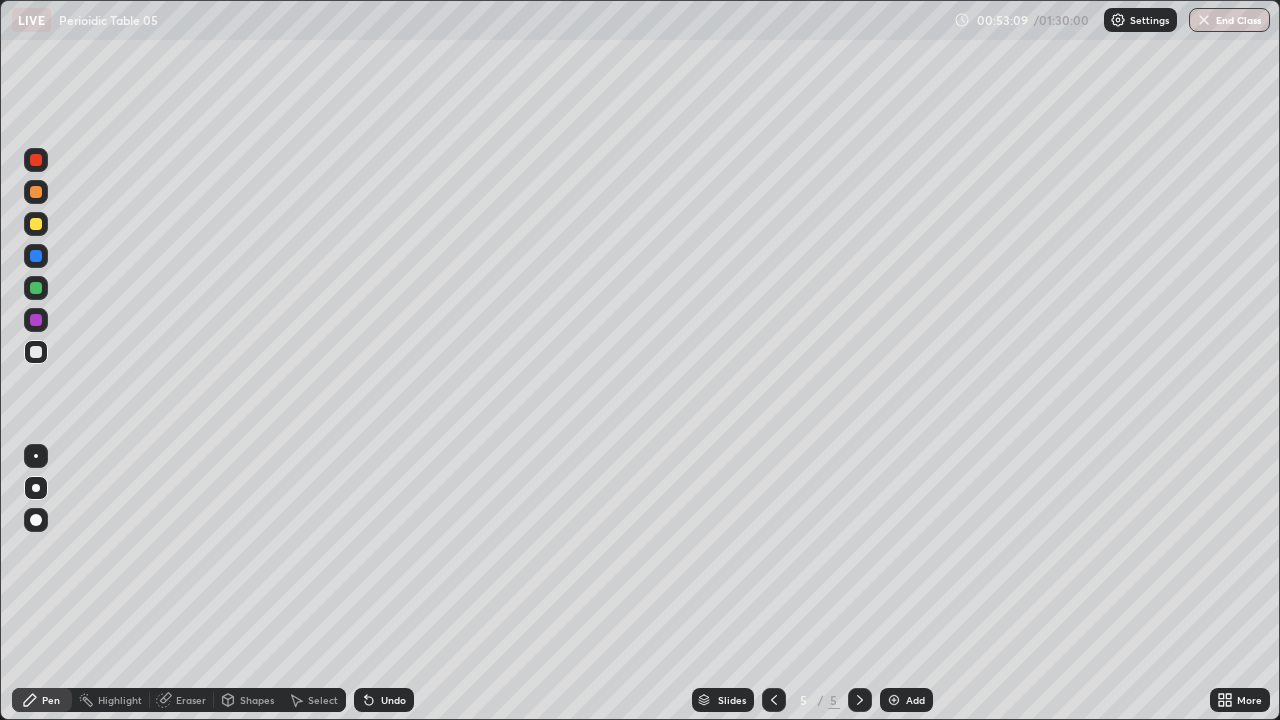 click at bounding box center [894, 700] 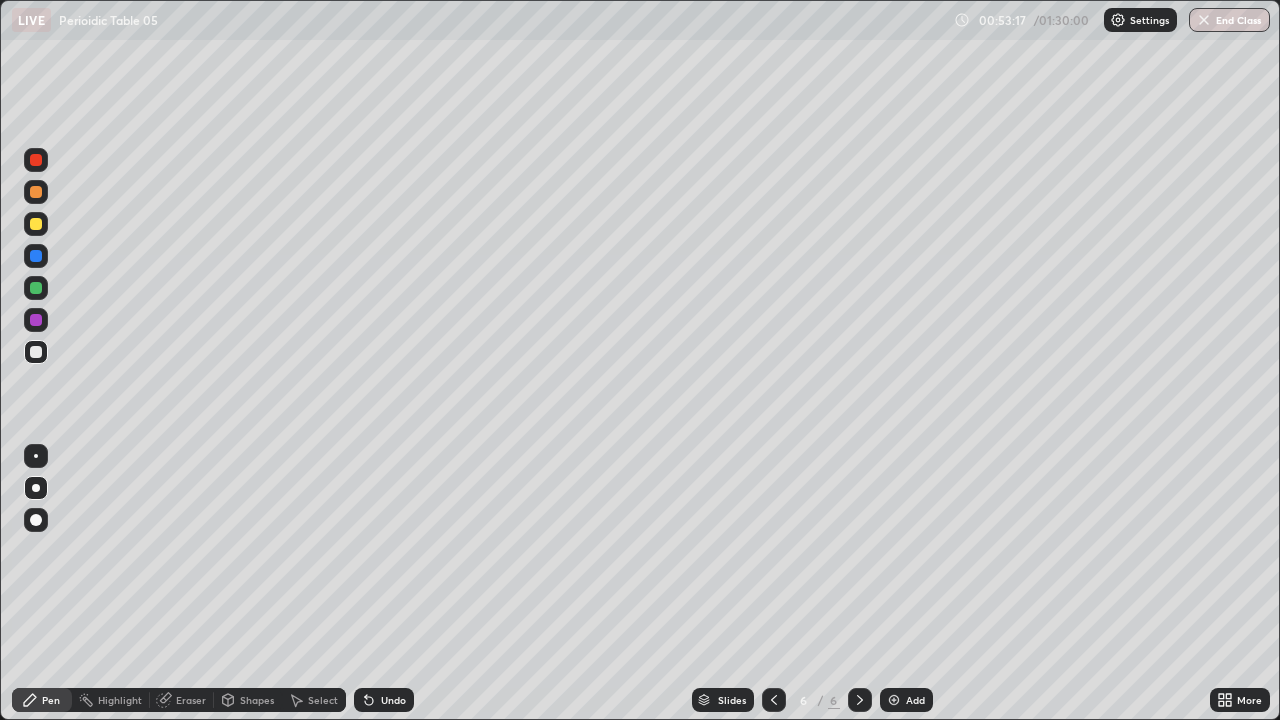 click at bounding box center [36, 224] 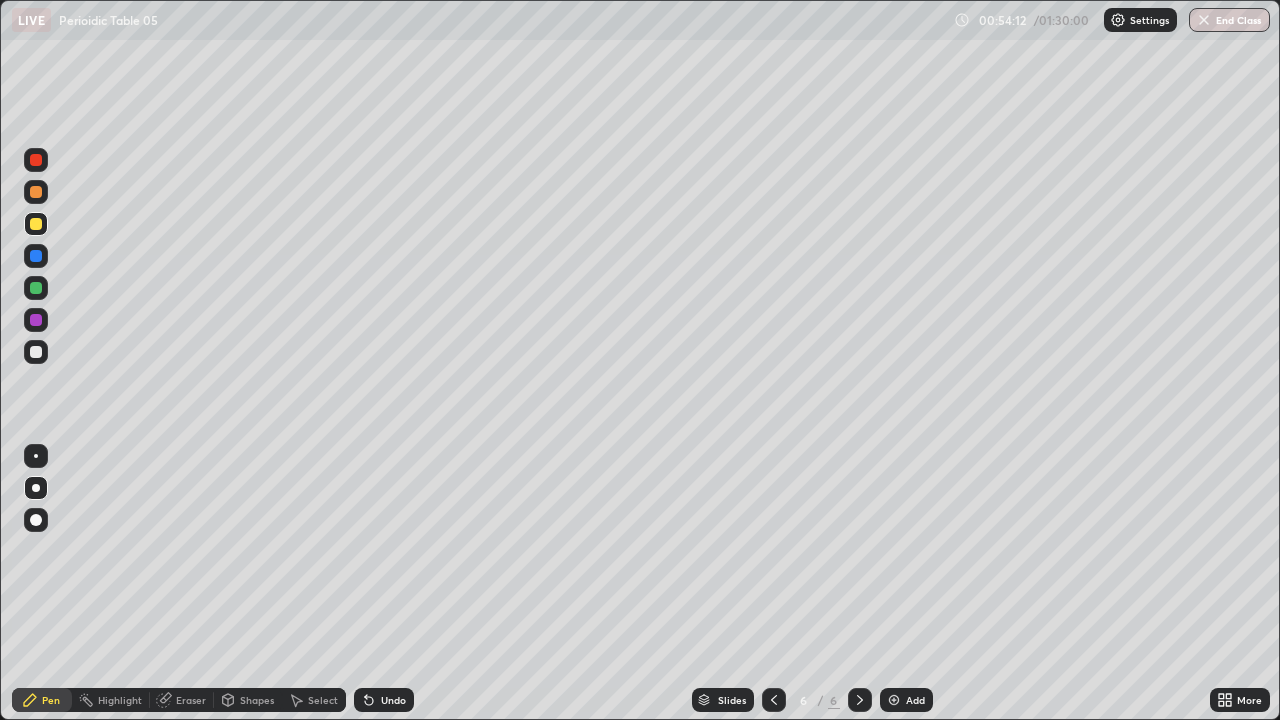 click on "Undo" at bounding box center [384, 700] 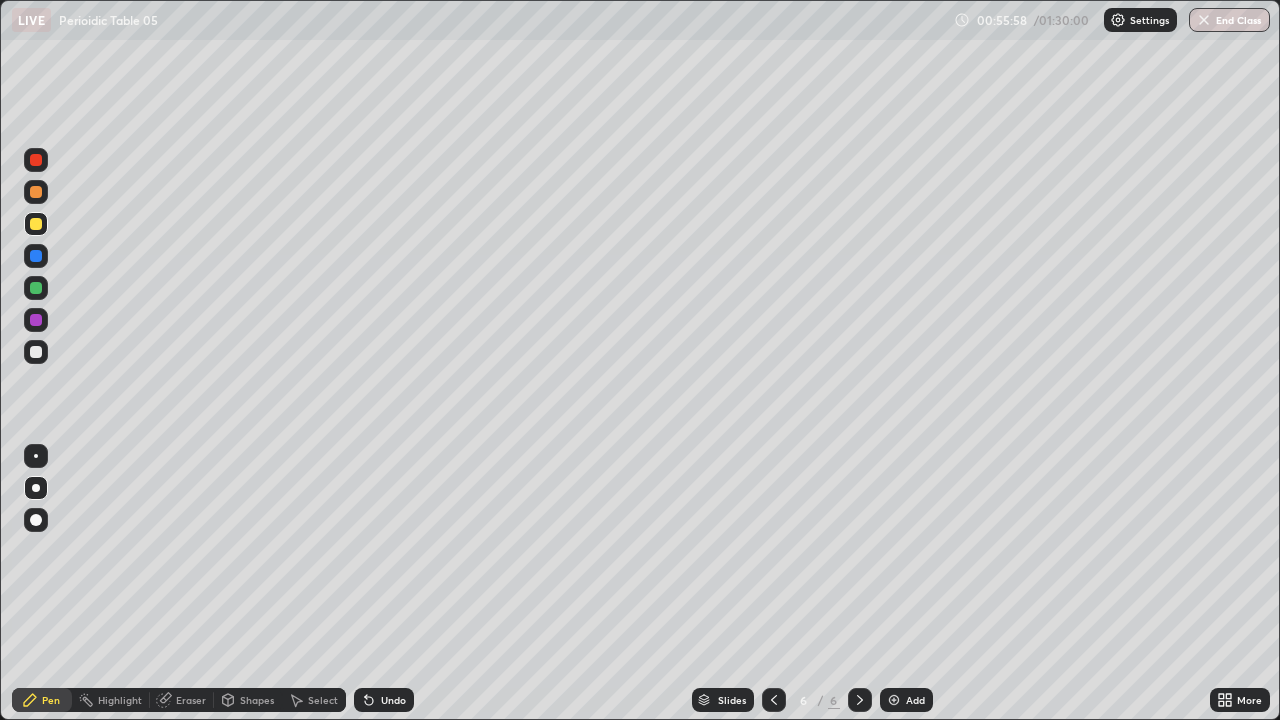click on "Undo" at bounding box center [393, 700] 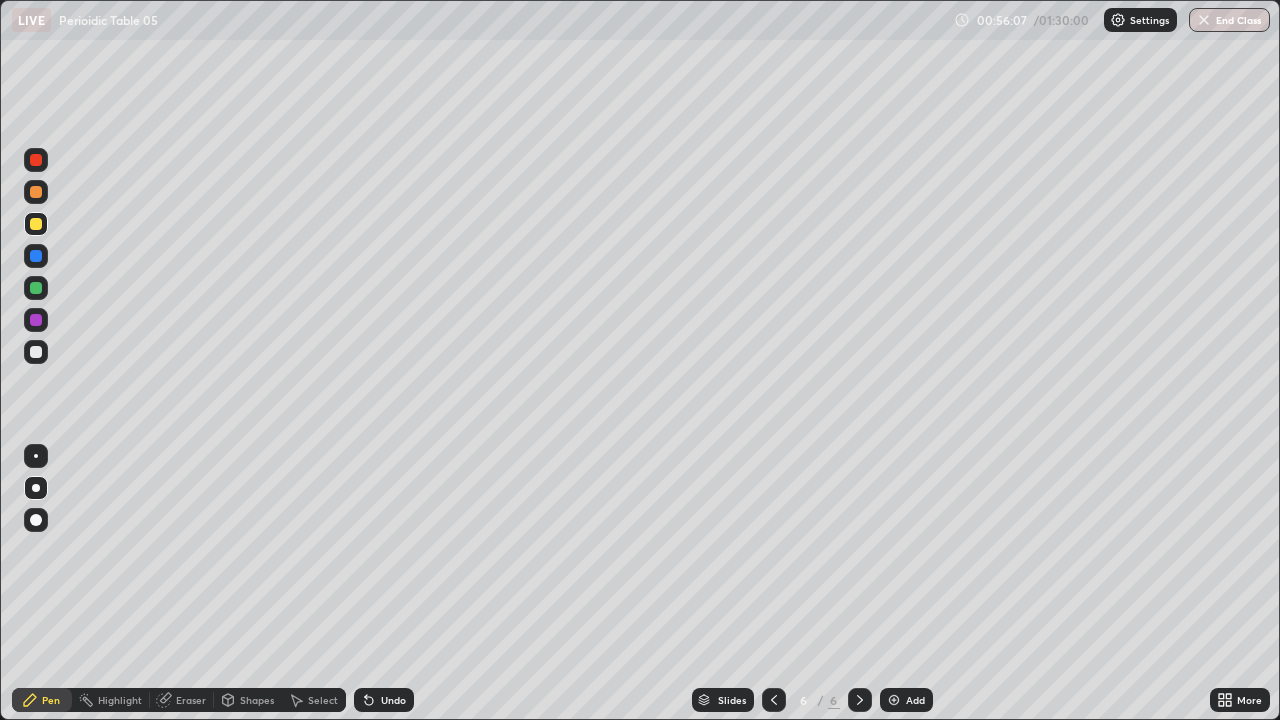 click on "Undo" at bounding box center [393, 700] 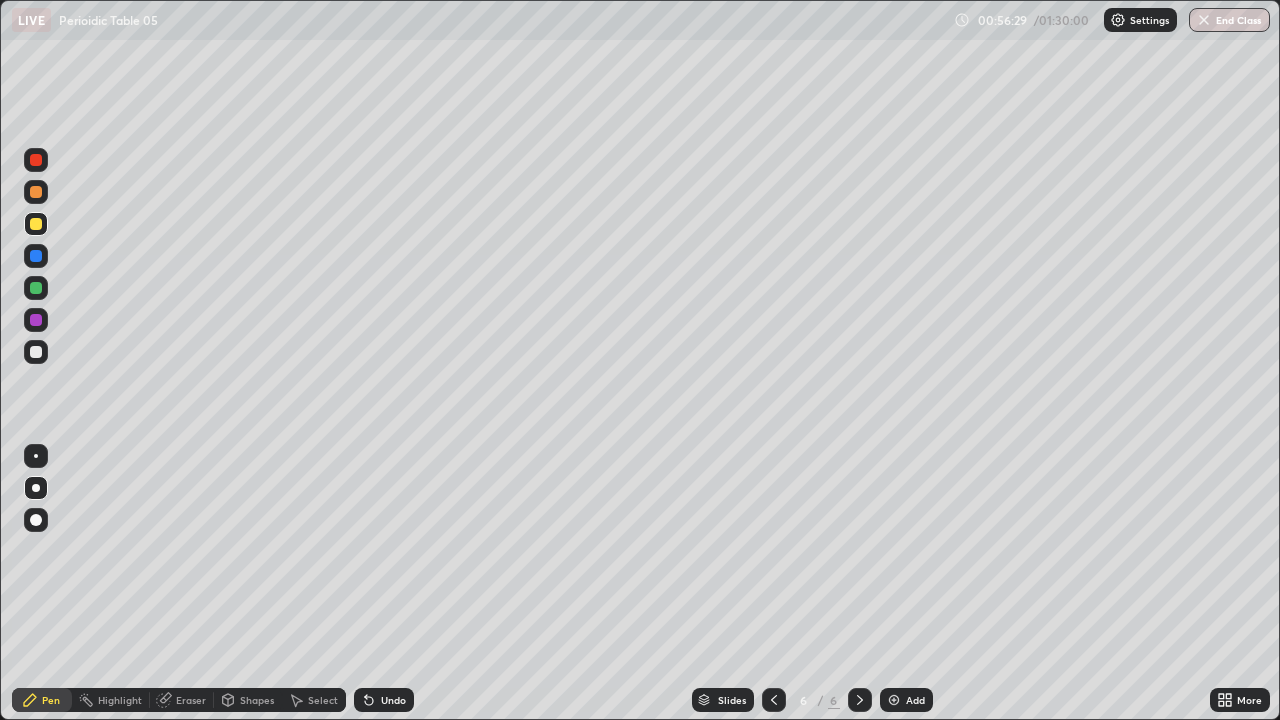 click 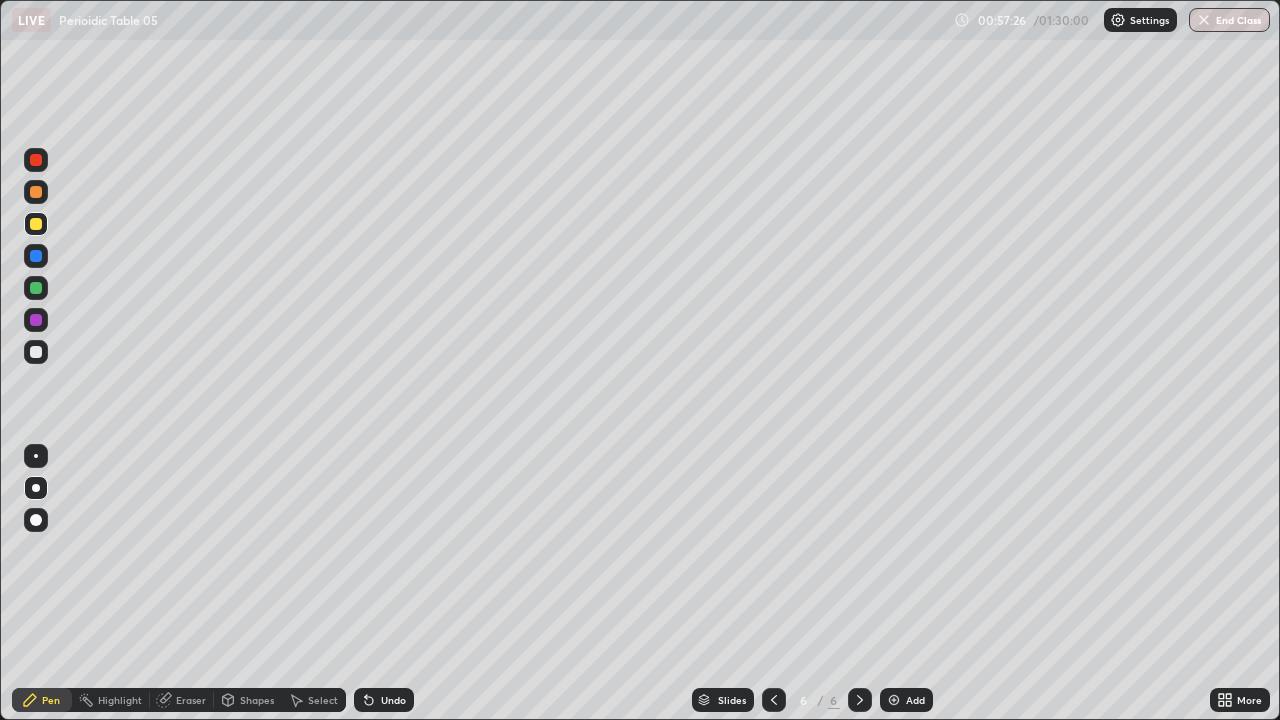 click on "Add" at bounding box center [915, 700] 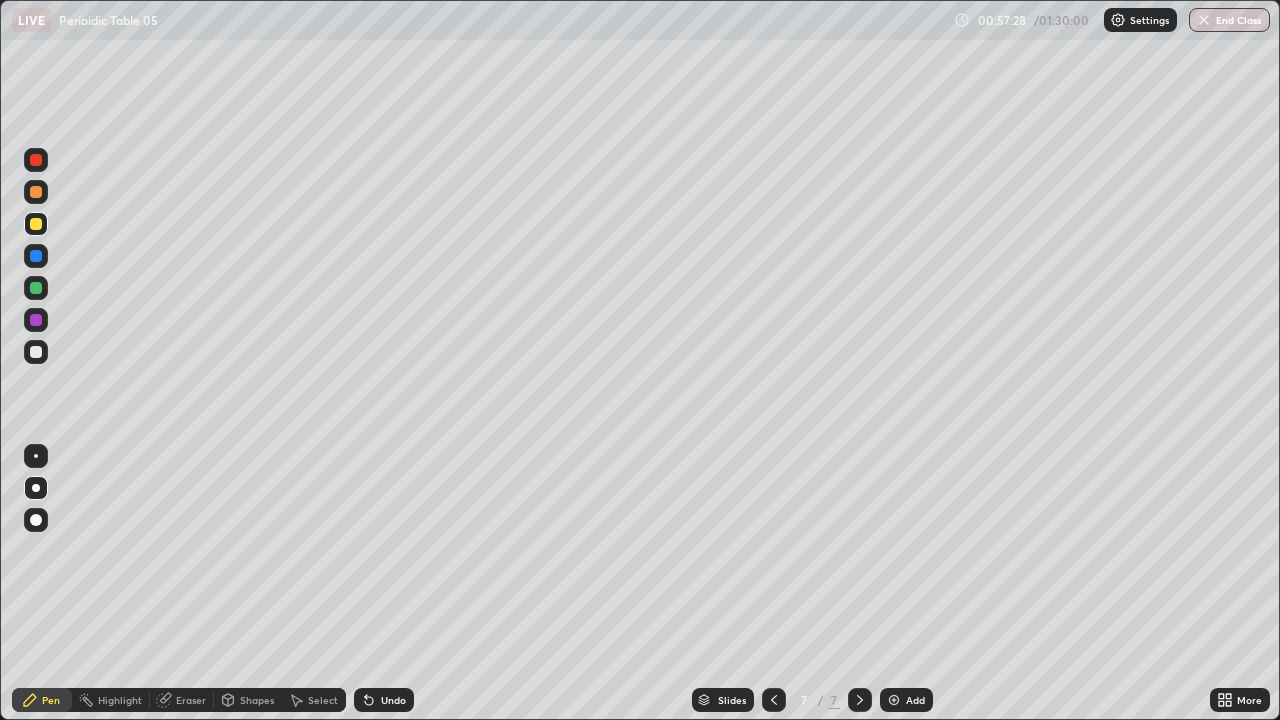 click at bounding box center [36, 352] 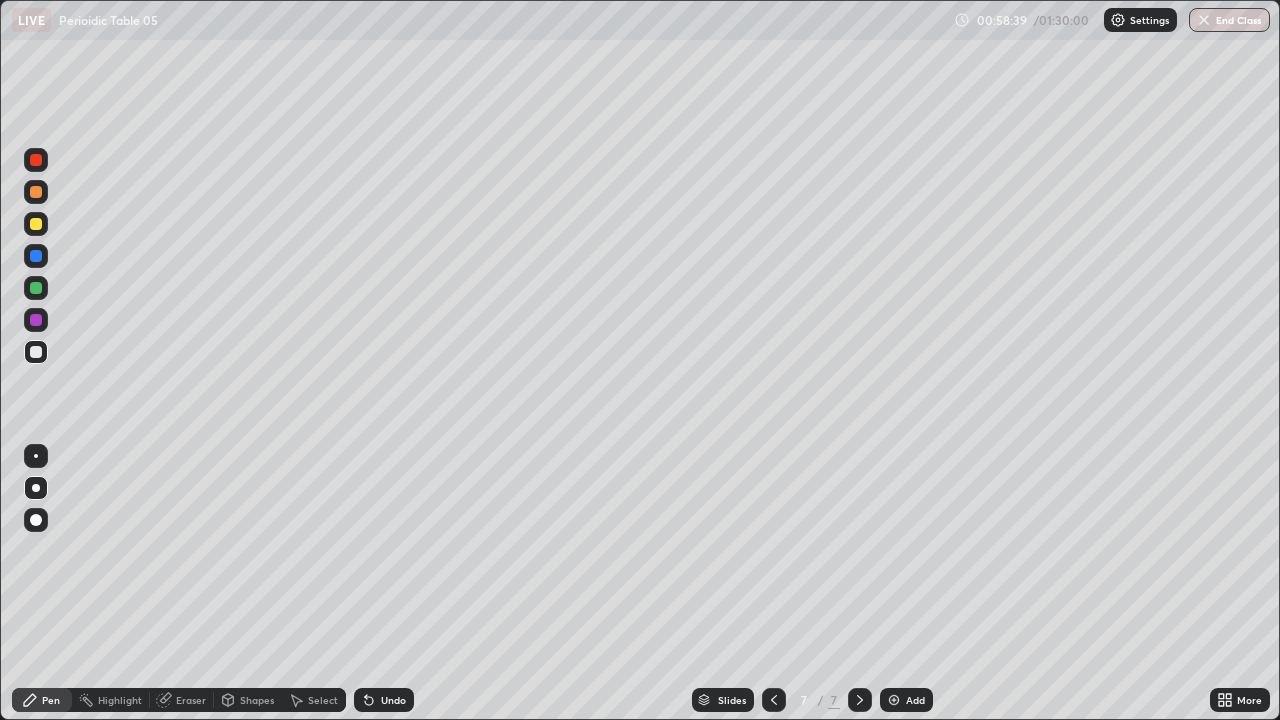 click on "Undo" at bounding box center [393, 700] 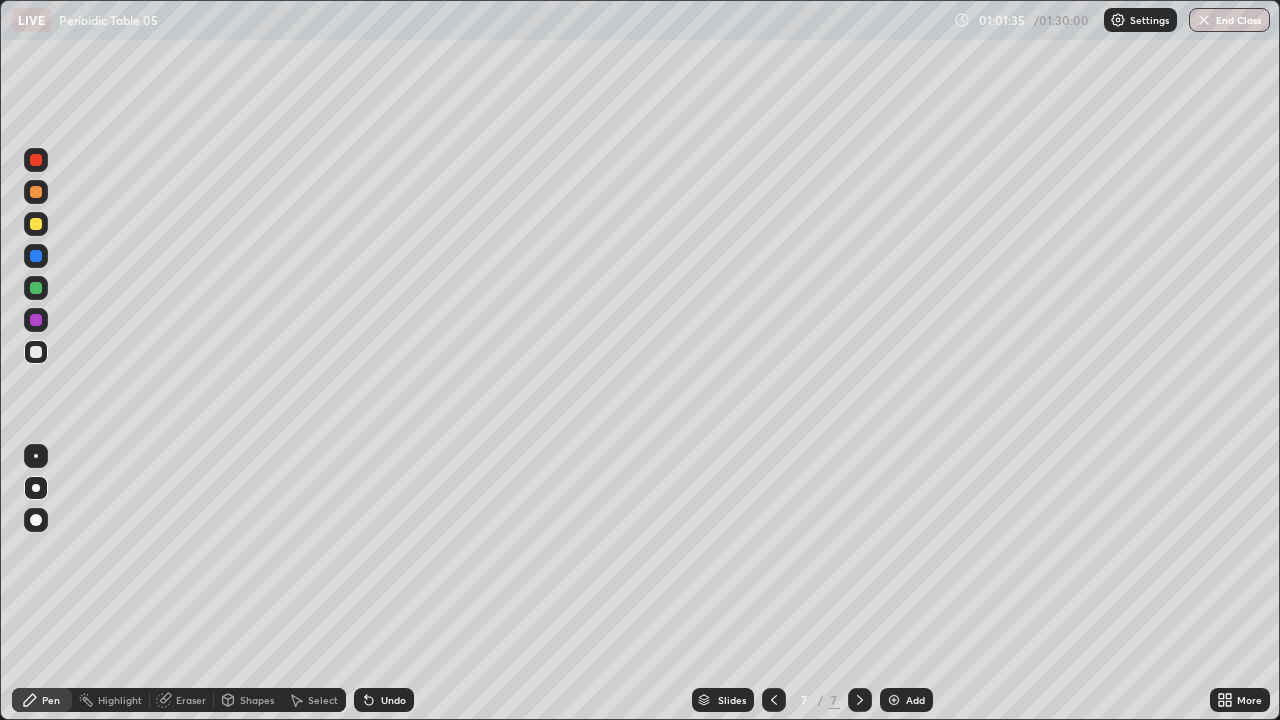 click on "Add" at bounding box center [906, 700] 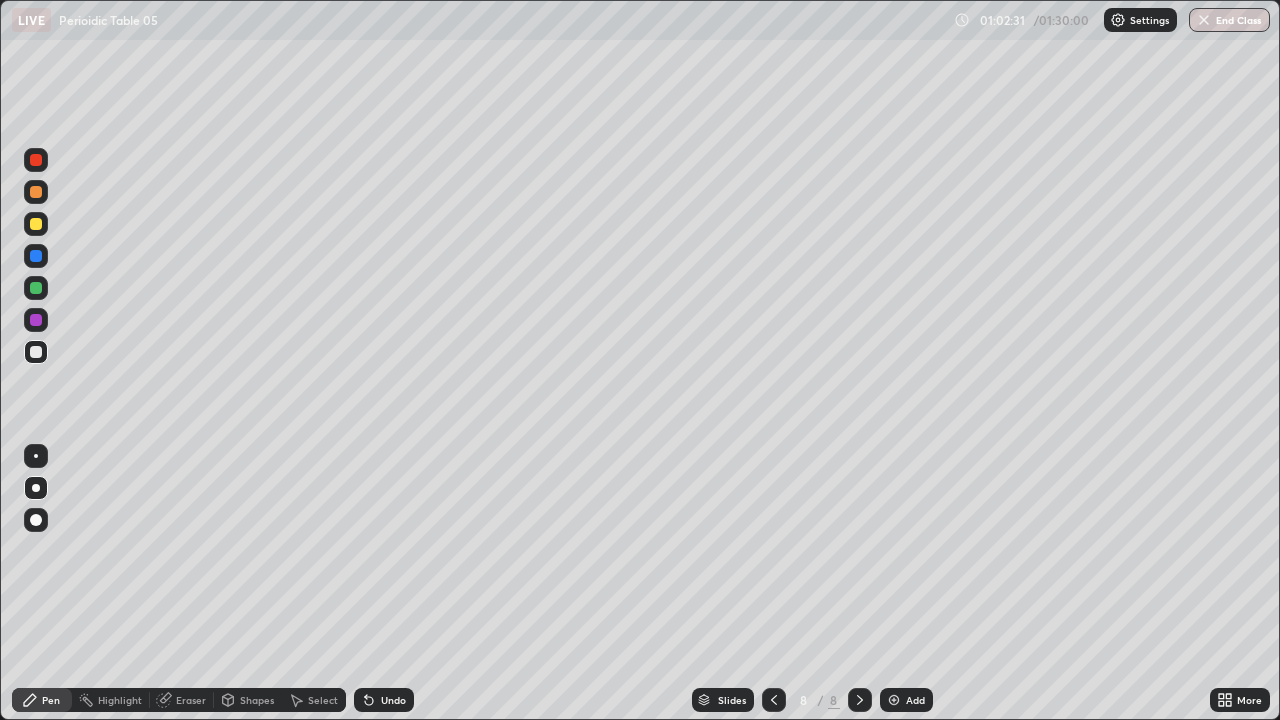 click at bounding box center (36, 224) 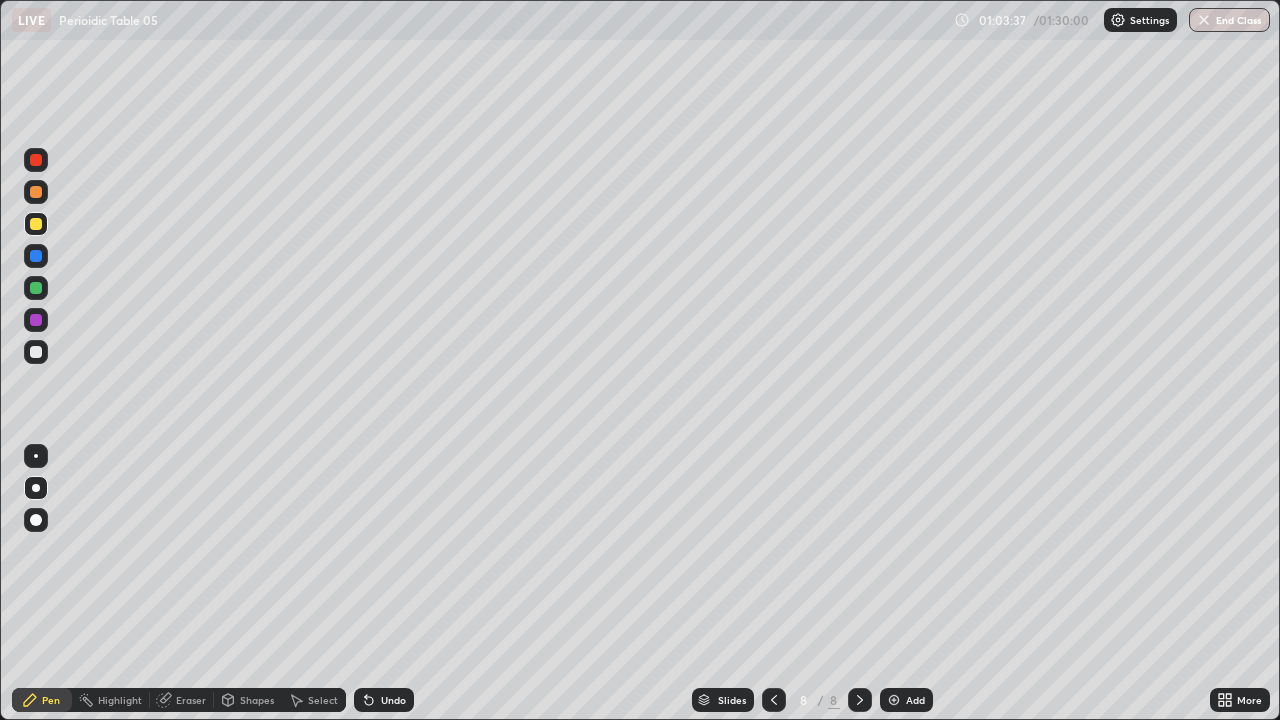 click at bounding box center [36, 352] 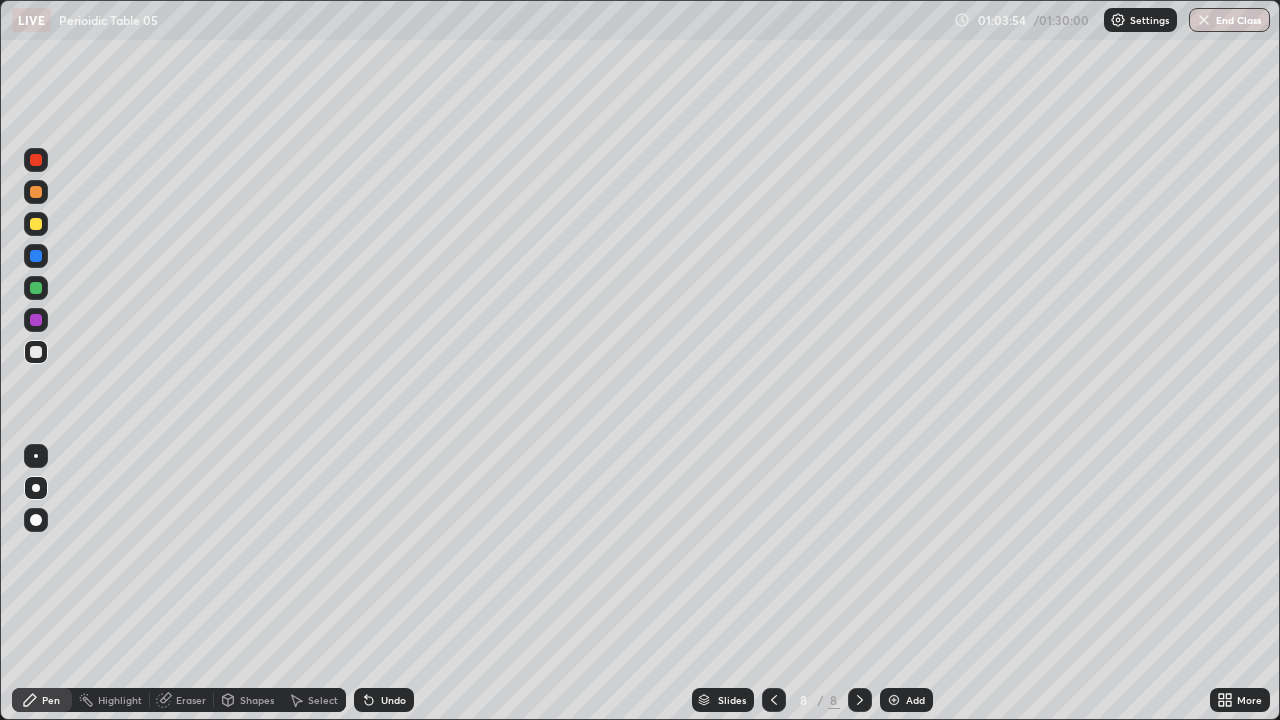 click on "Undo" at bounding box center [393, 700] 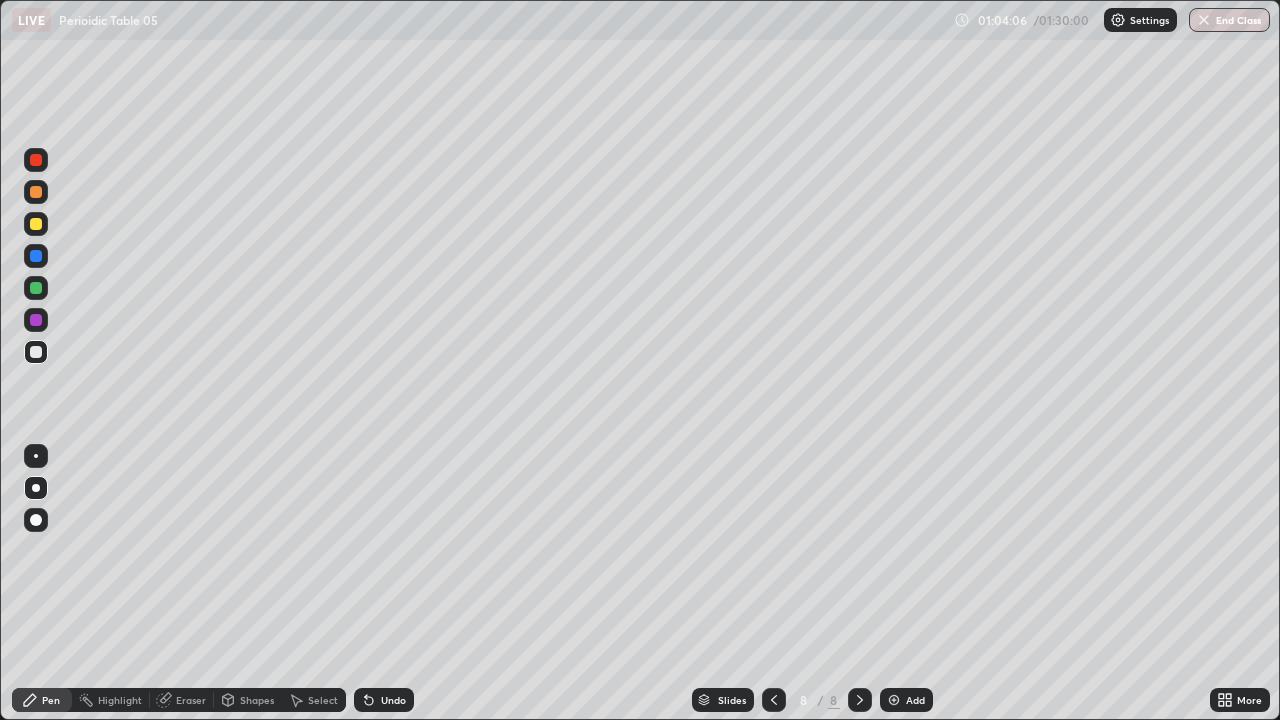 click at bounding box center (36, 352) 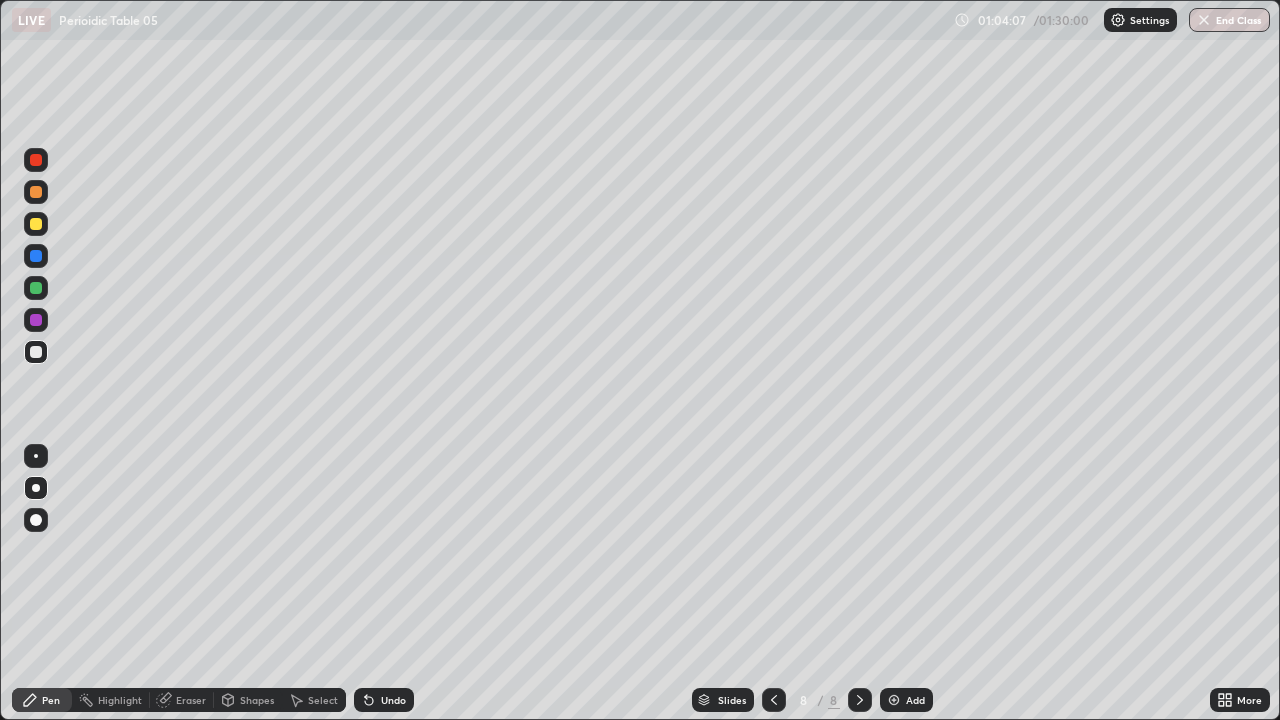click at bounding box center (36, 352) 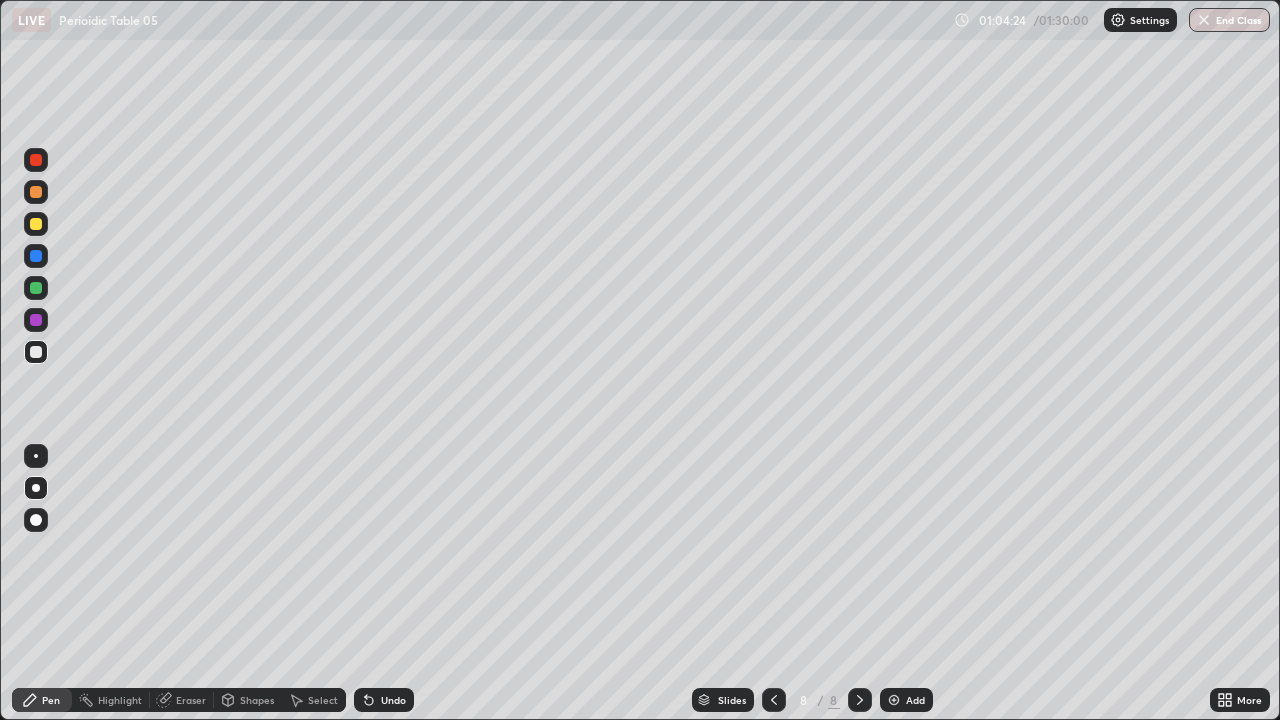 click 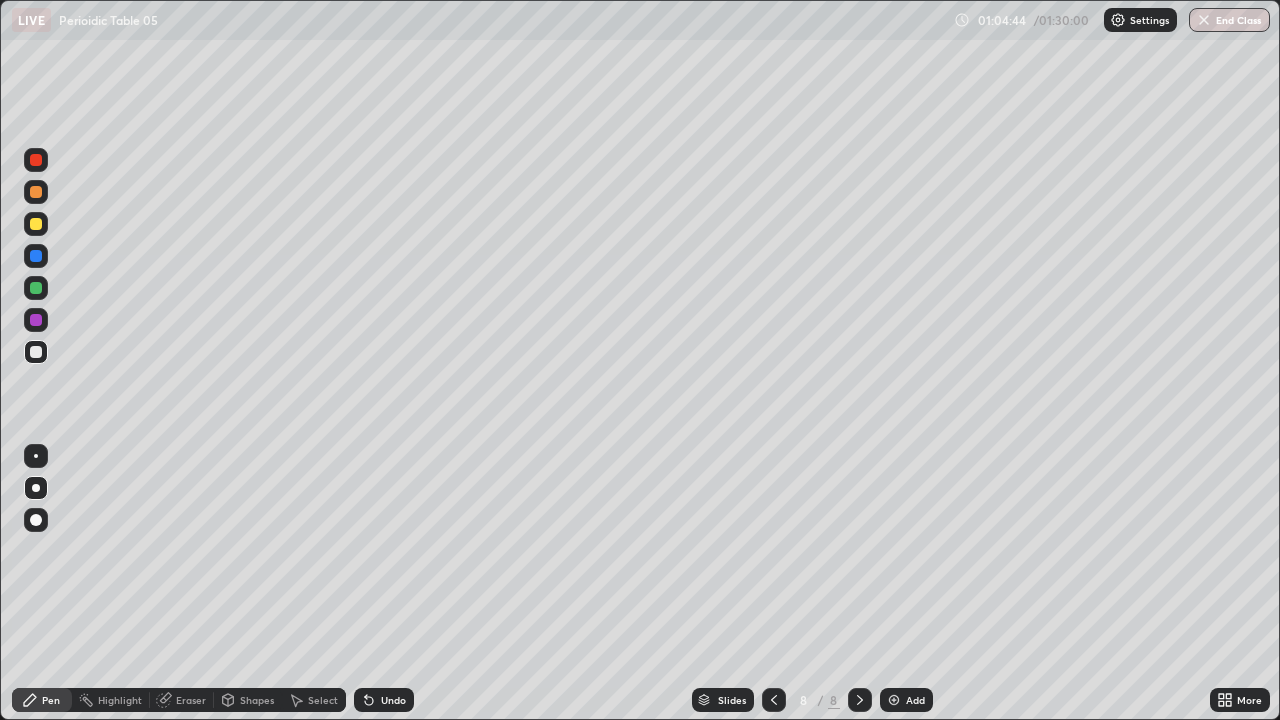 click on "Shapes" at bounding box center (257, 700) 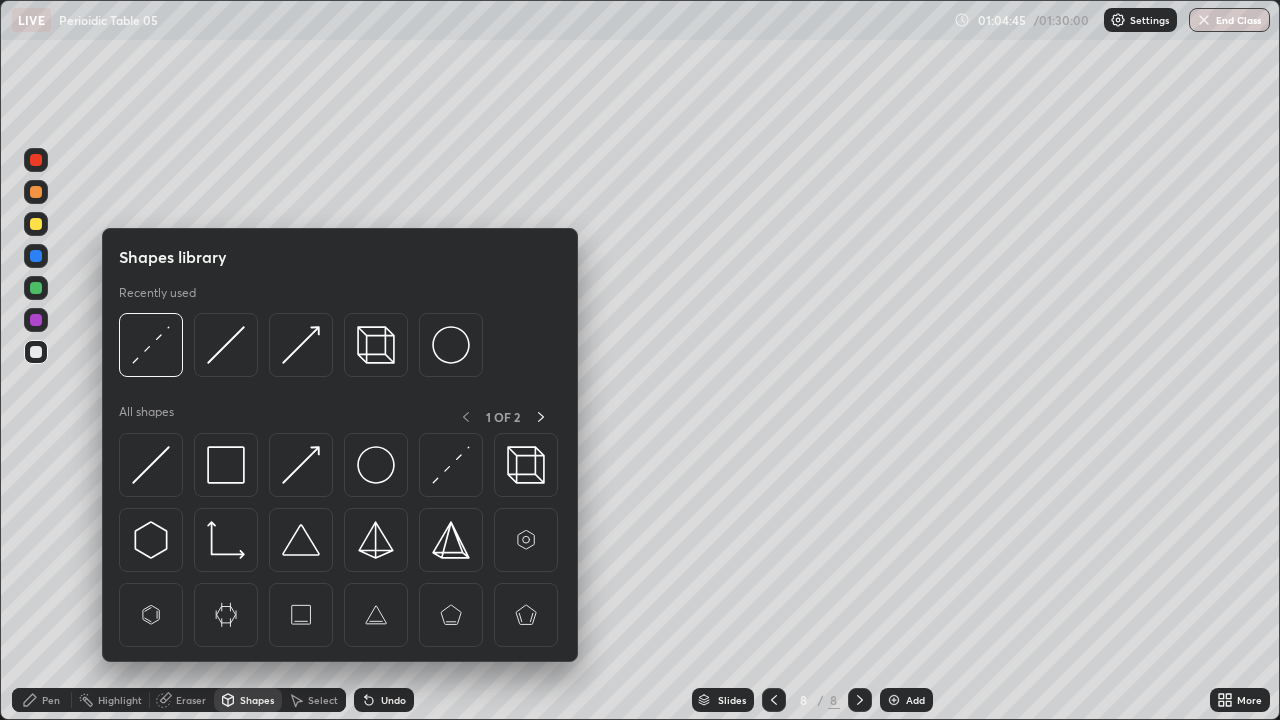 click on "Undo" at bounding box center [384, 700] 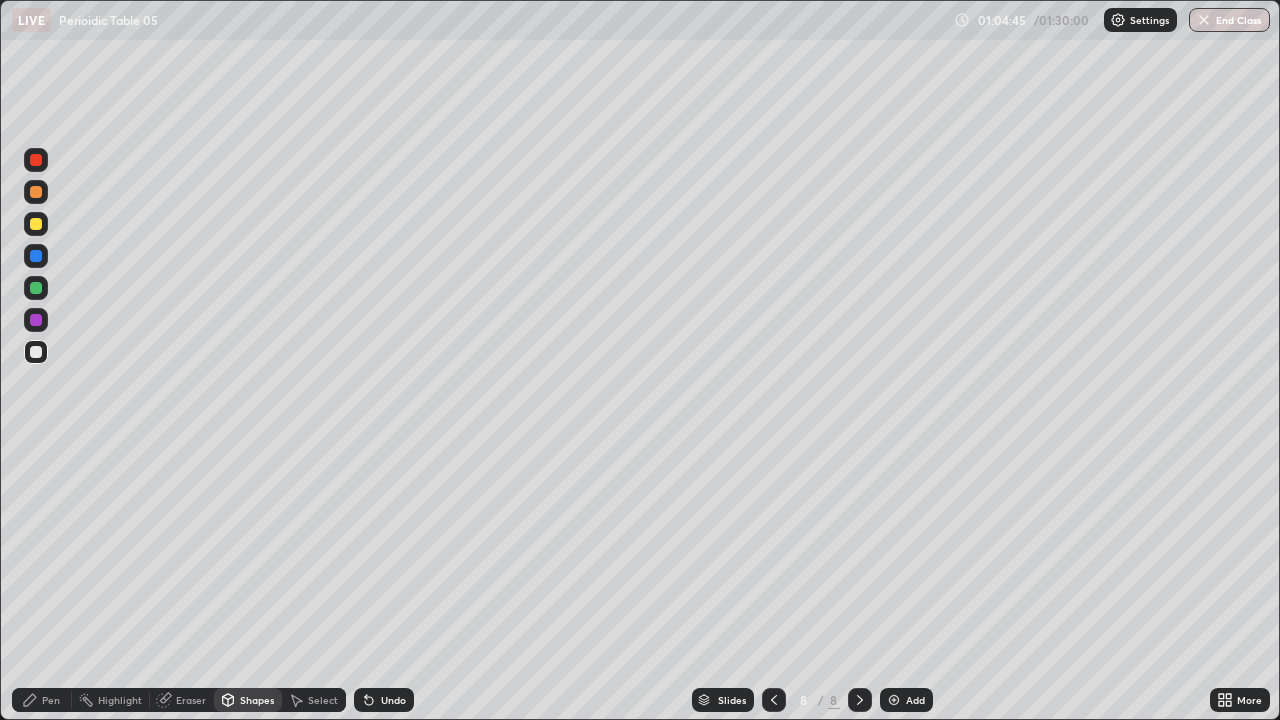 click 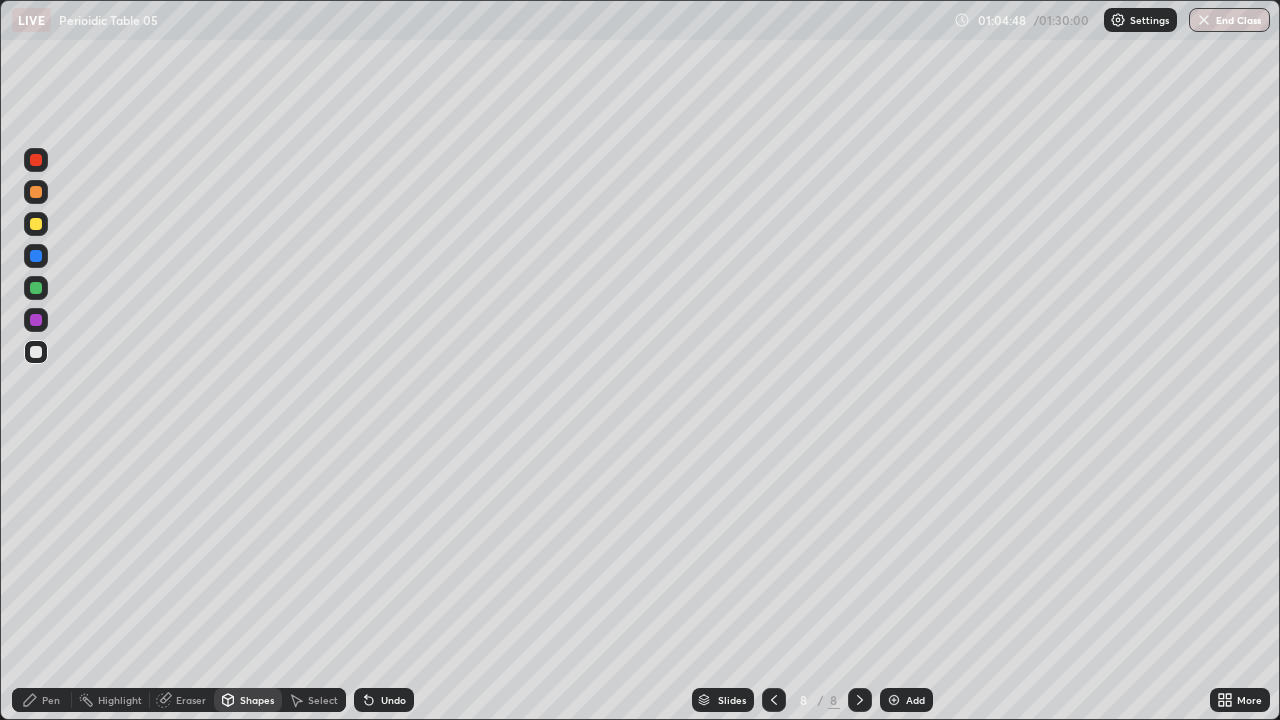 click on "Undo" at bounding box center [393, 700] 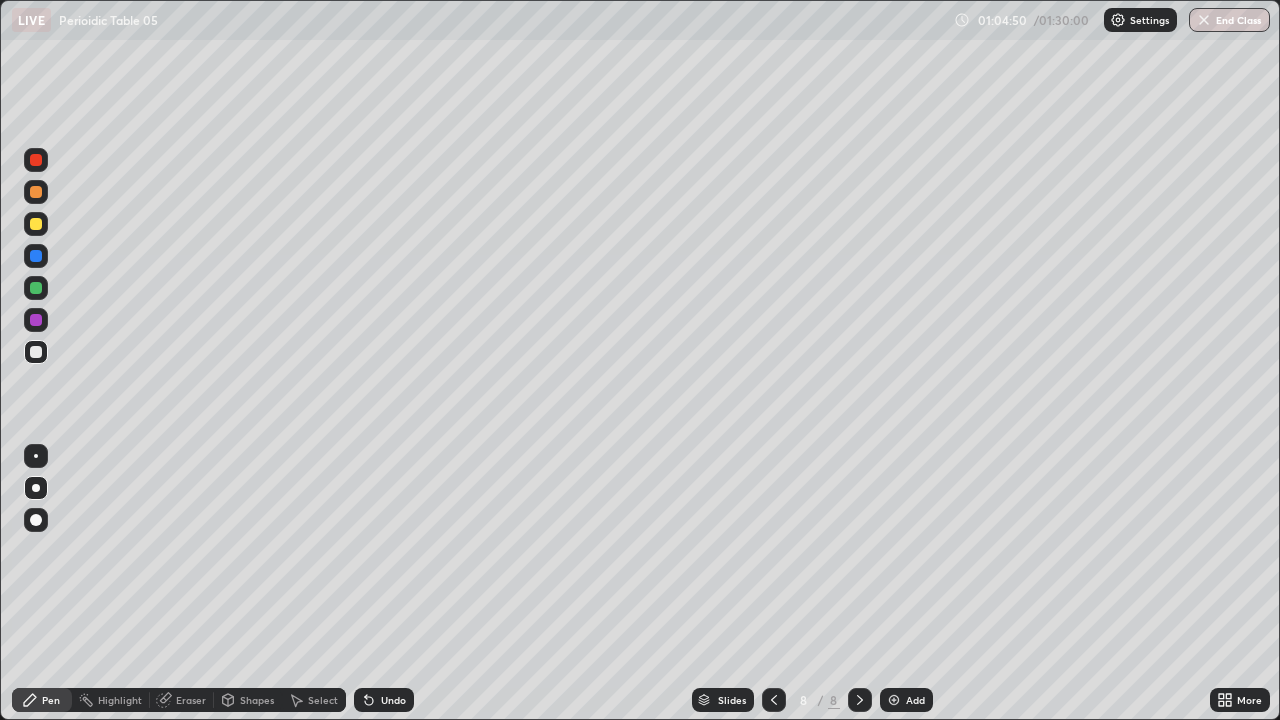 click on "Undo" at bounding box center [393, 700] 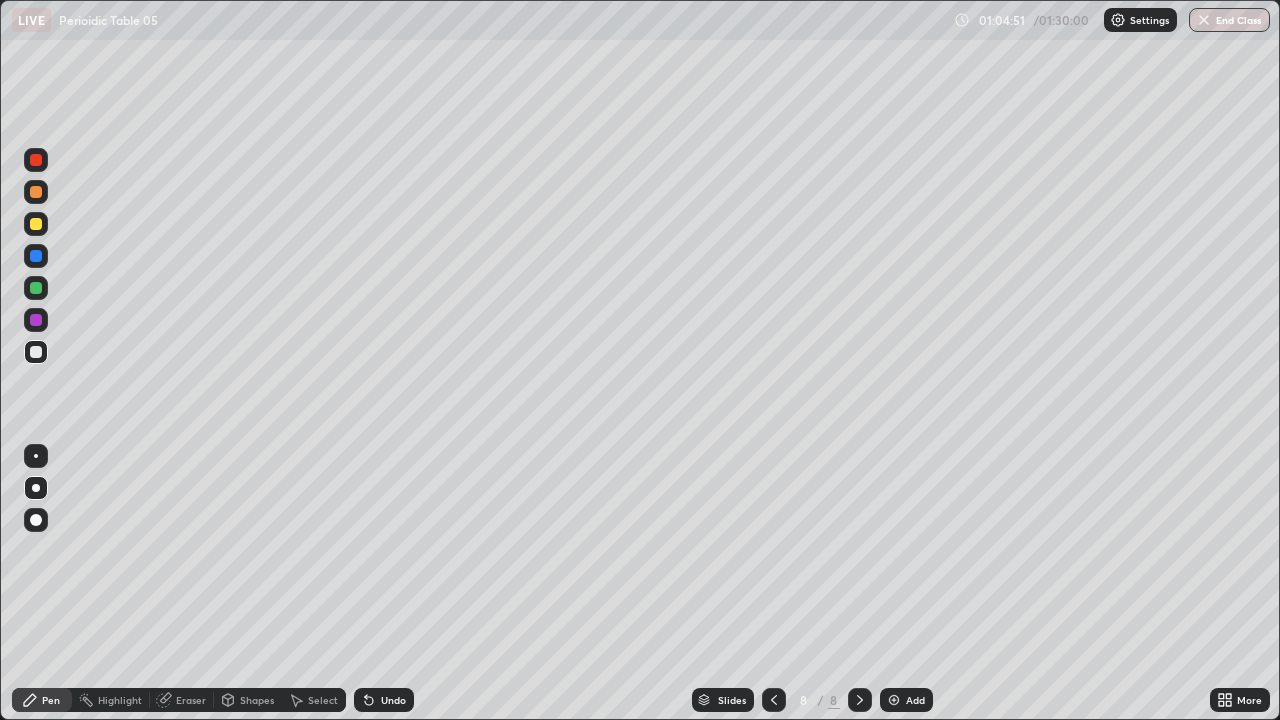 click on "Undo" at bounding box center (384, 700) 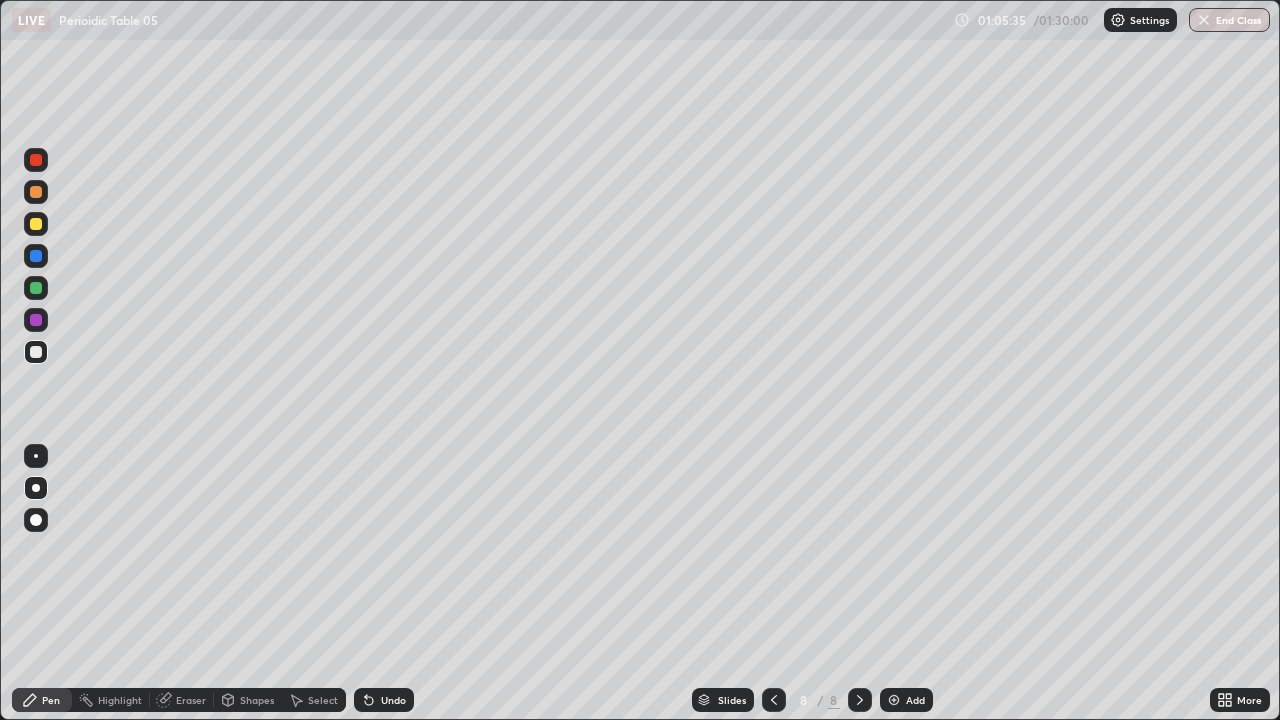 click on "Undo" at bounding box center [384, 700] 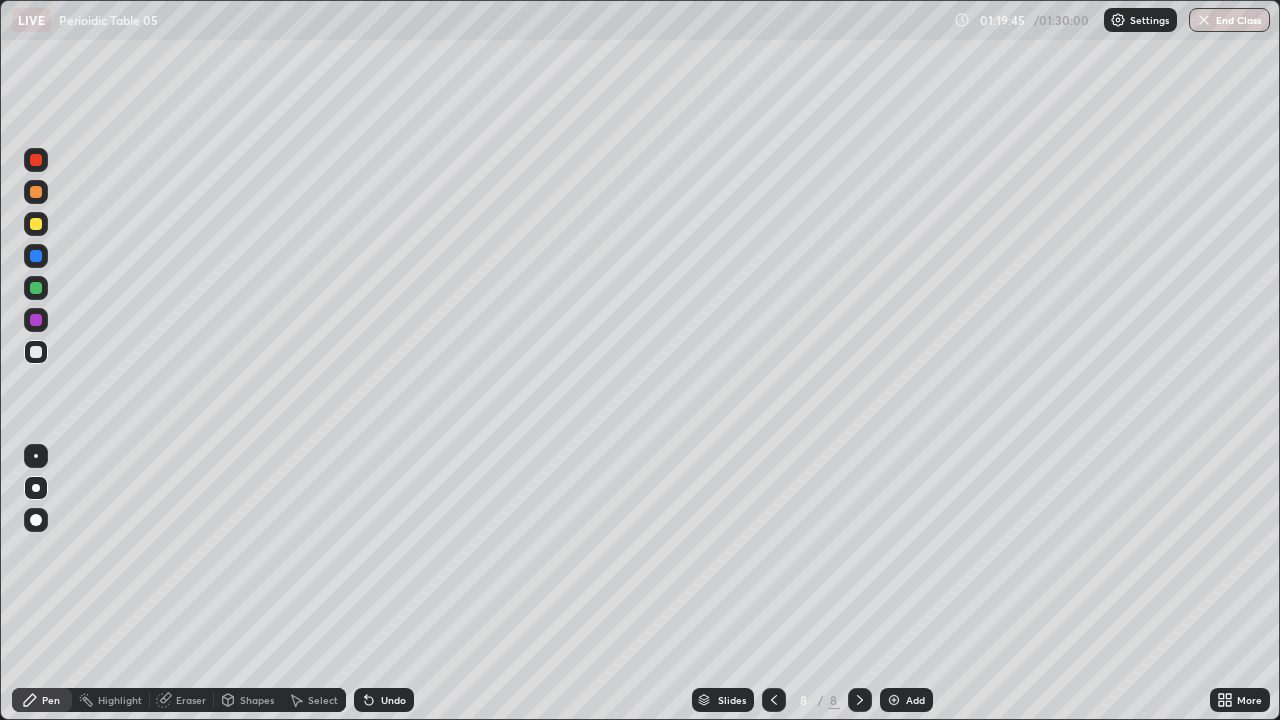 click on "Add" at bounding box center (906, 700) 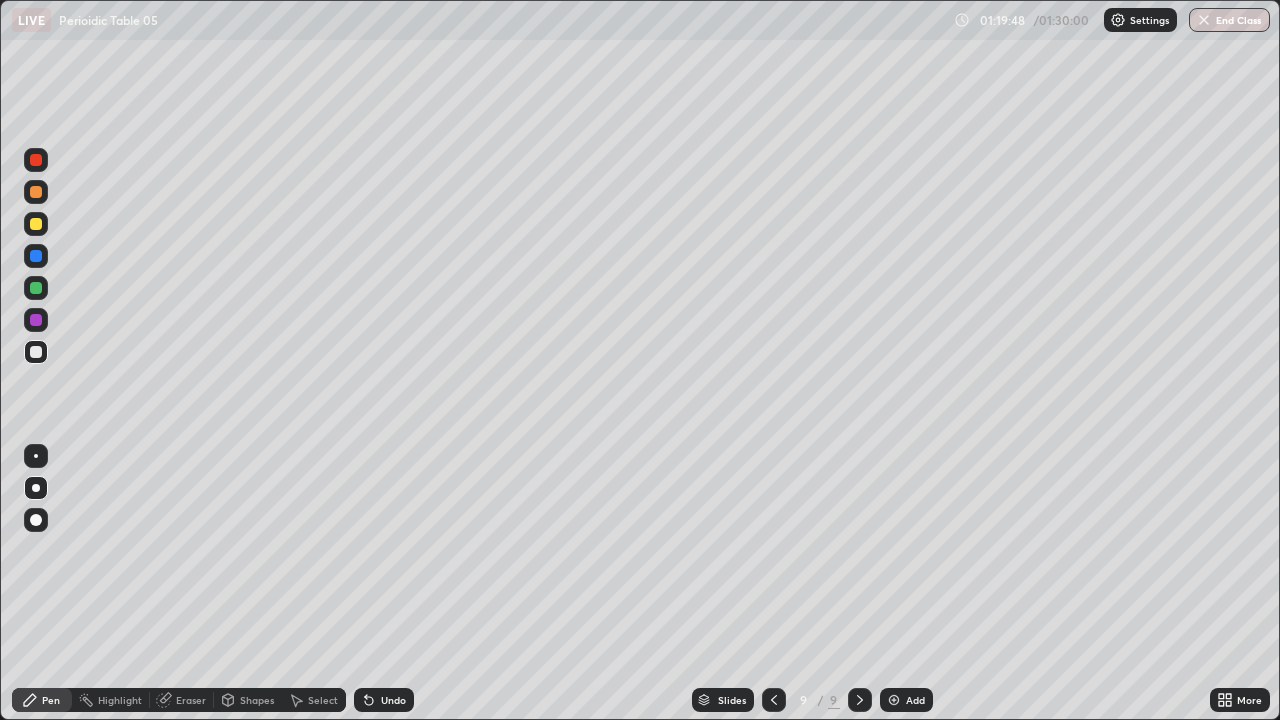 click at bounding box center [36, 224] 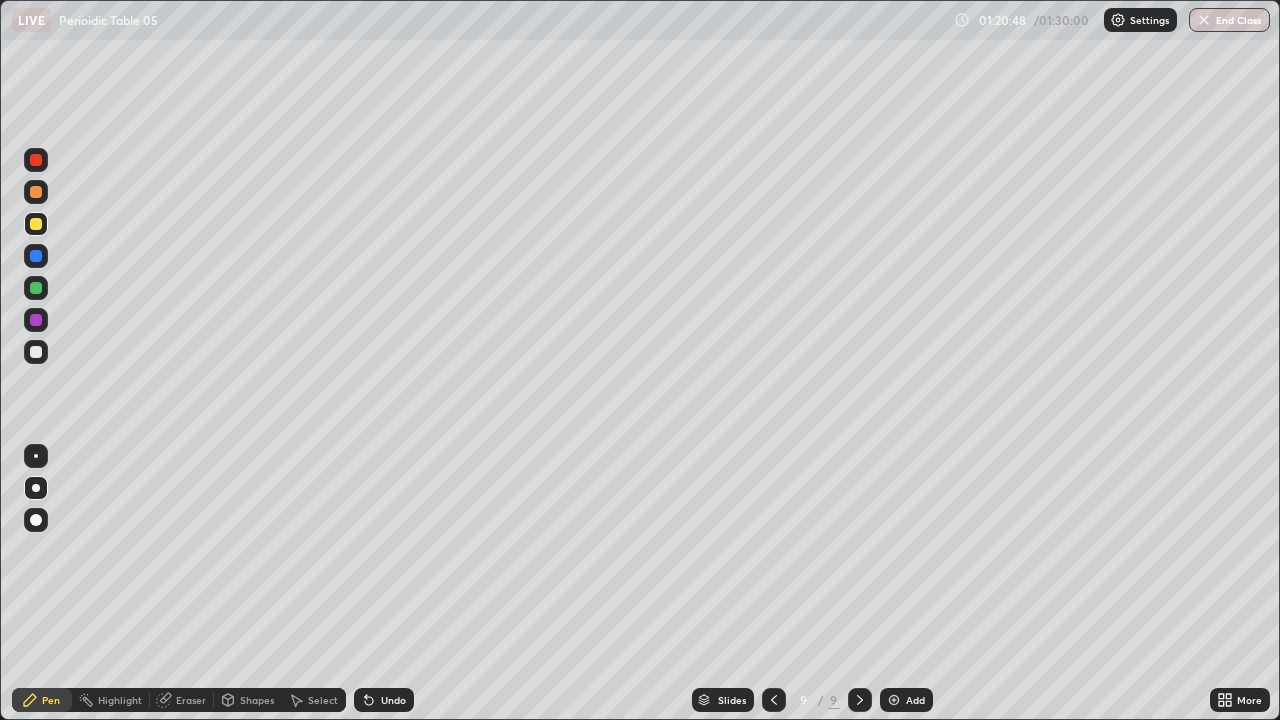 click at bounding box center [36, 352] 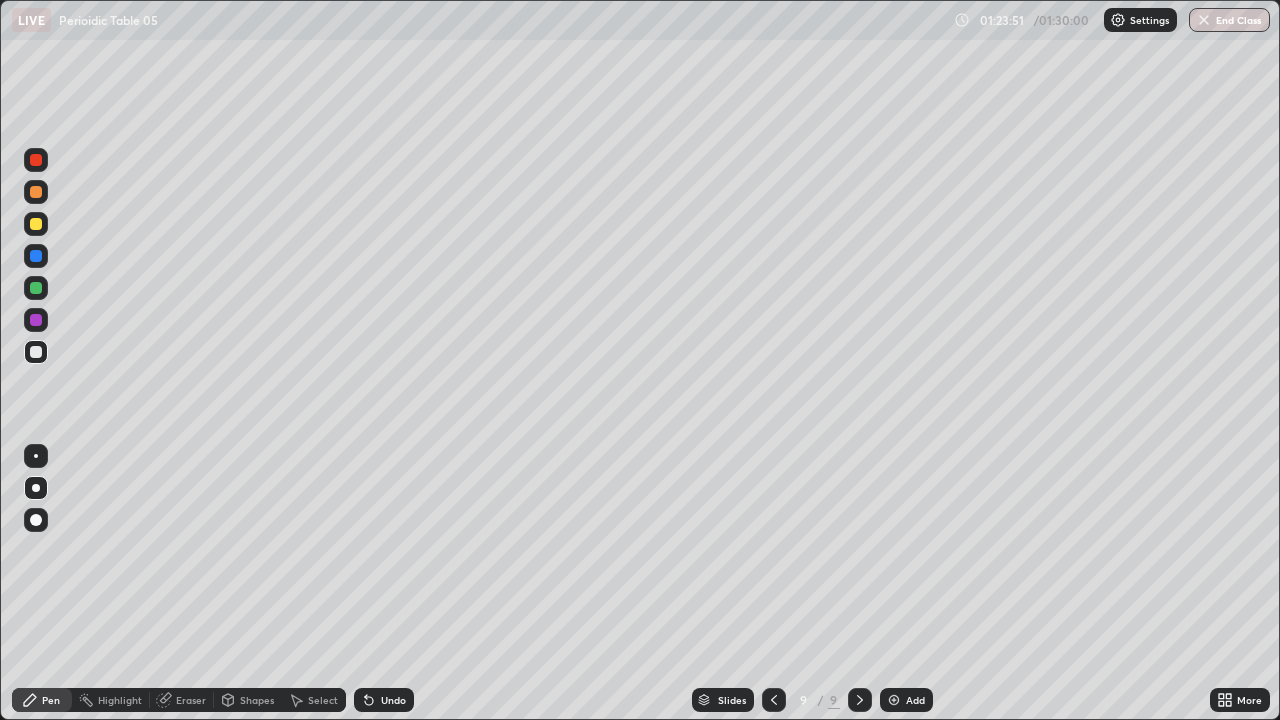 click on "Undo" at bounding box center [393, 700] 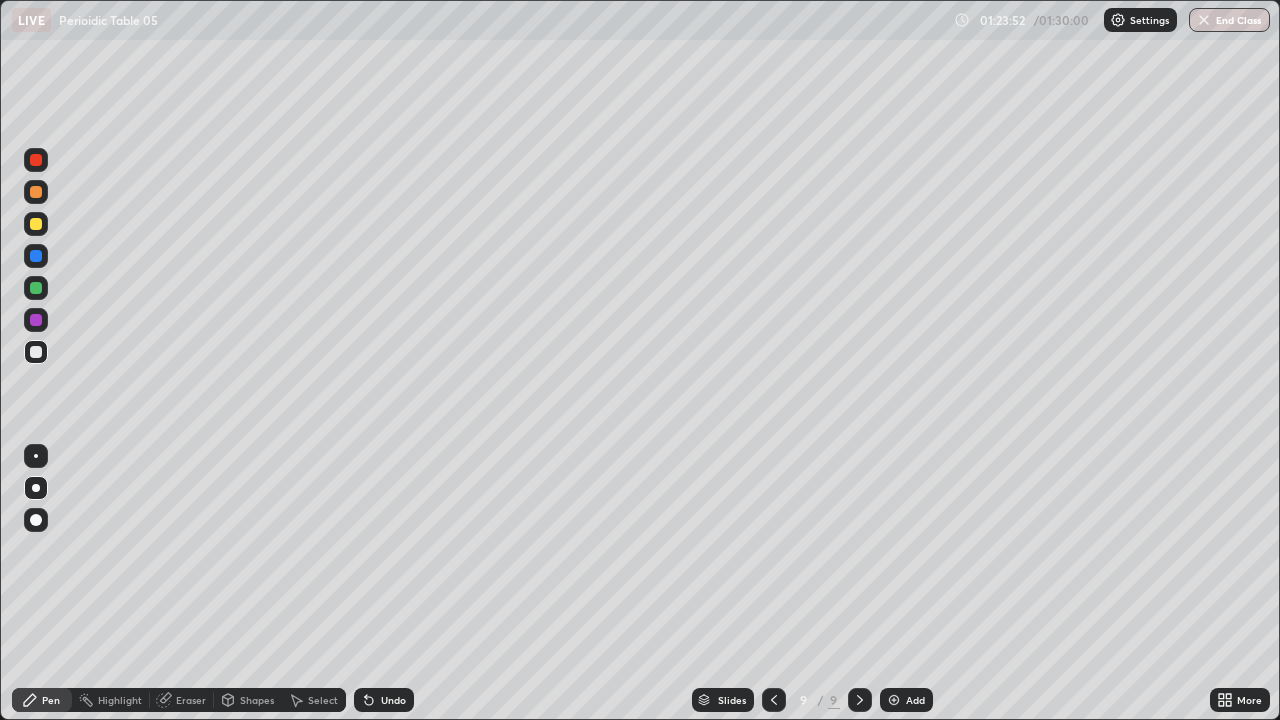 click on "Undo" at bounding box center (384, 700) 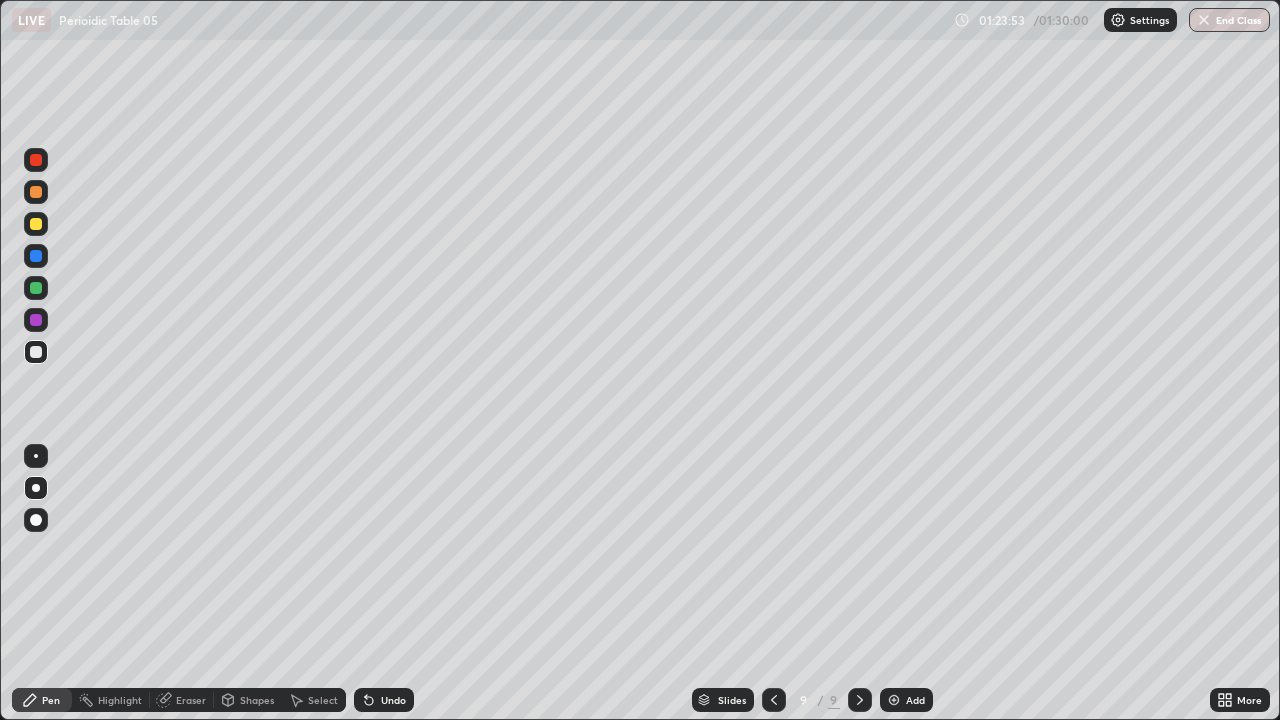 click on "Undo" at bounding box center [384, 700] 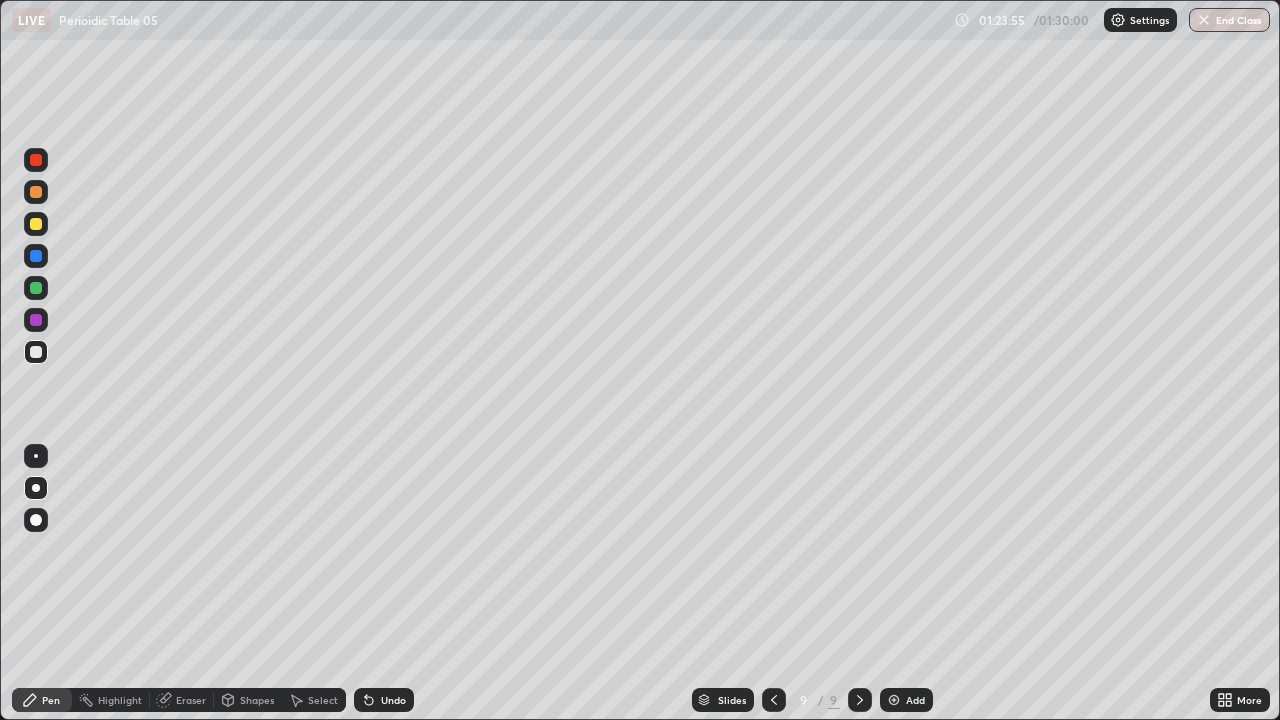 click on "Undo" at bounding box center (384, 700) 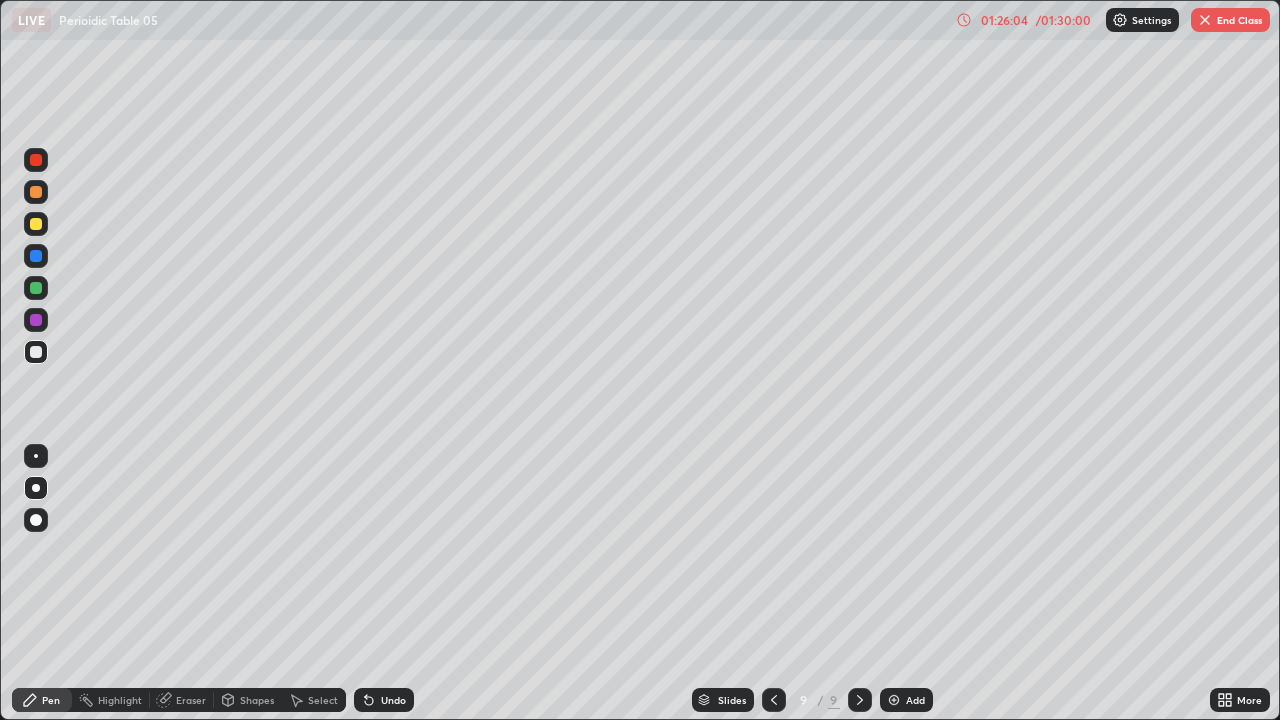 click at bounding box center [894, 700] 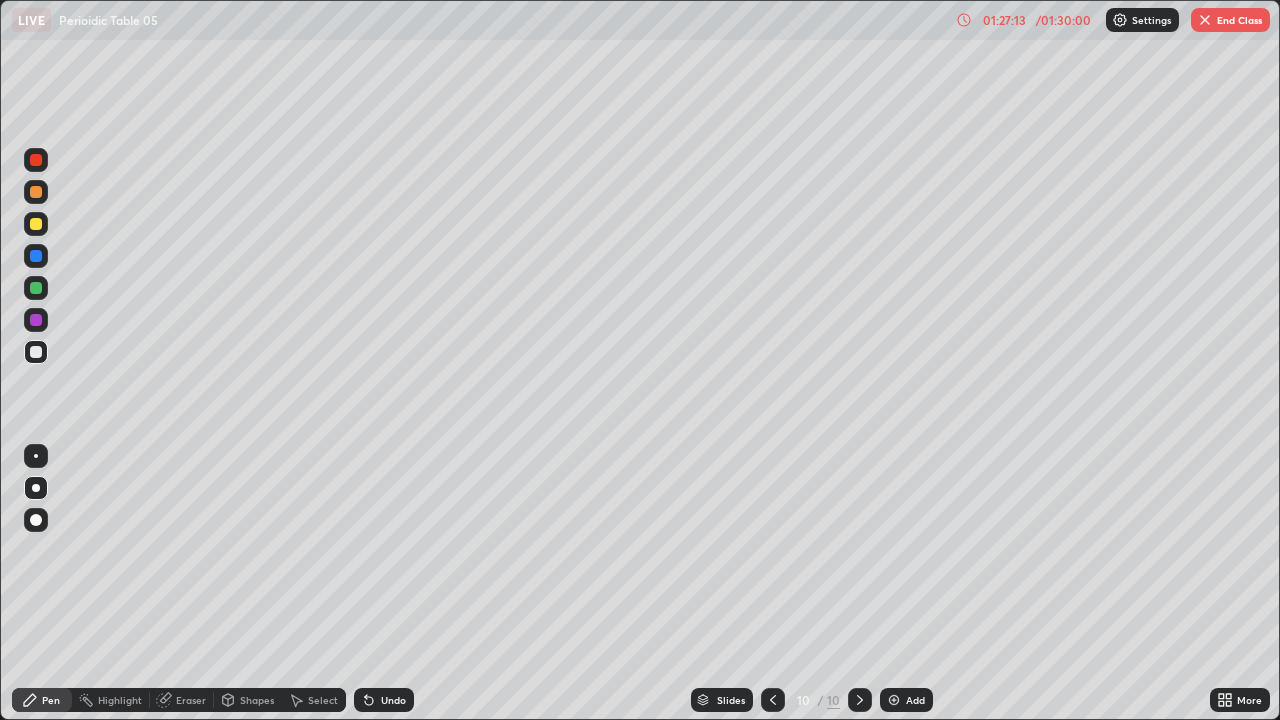 click on "End Class" at bounding box center [1230, 20] 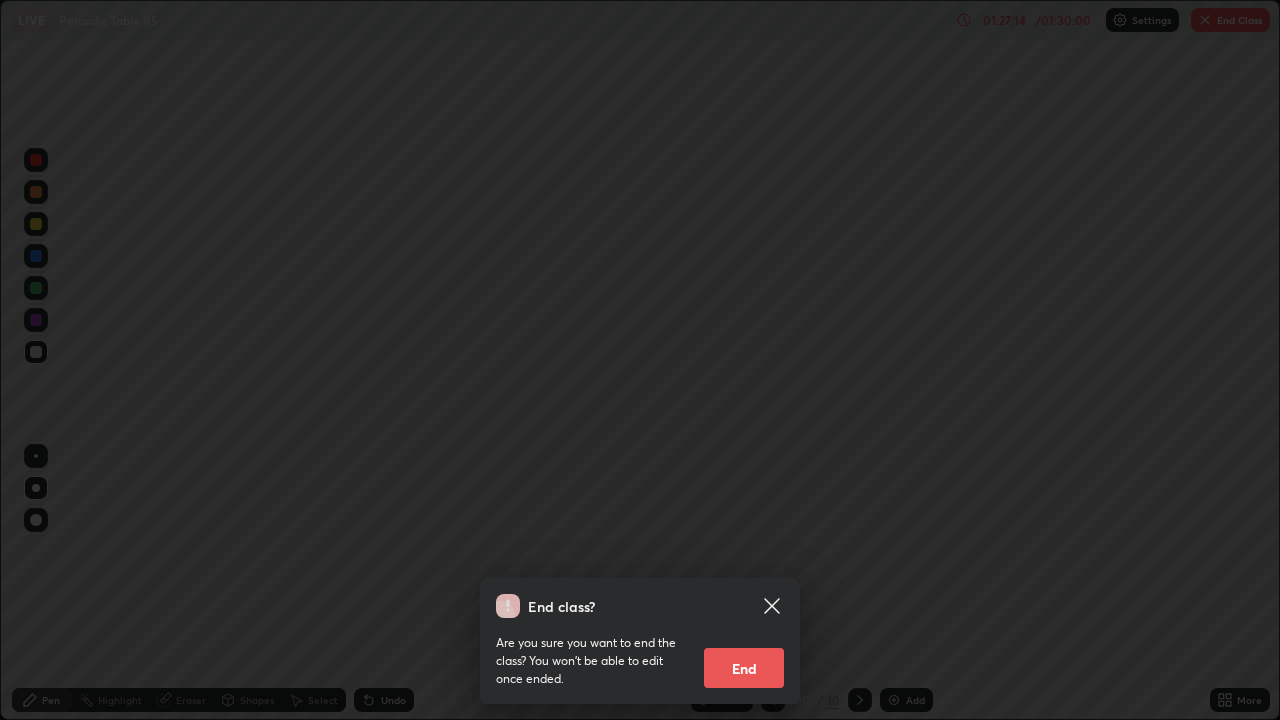 click on "End" at bounding box center (744, 668) 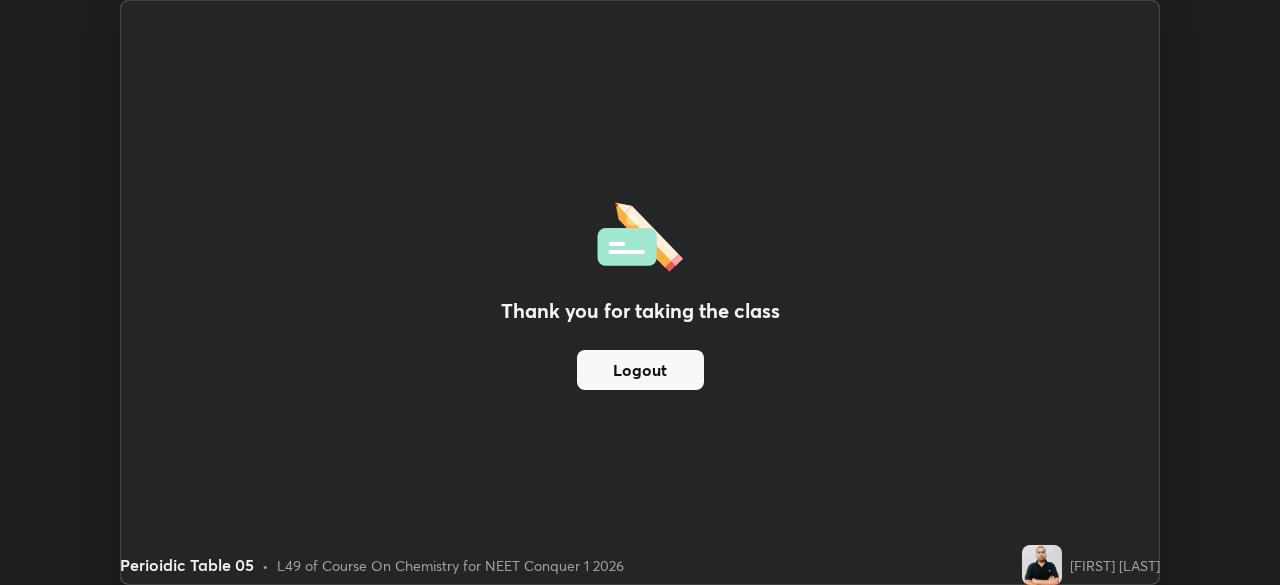 scroll, scrollTop: 585, scrollLeft: 1280, axis: both 